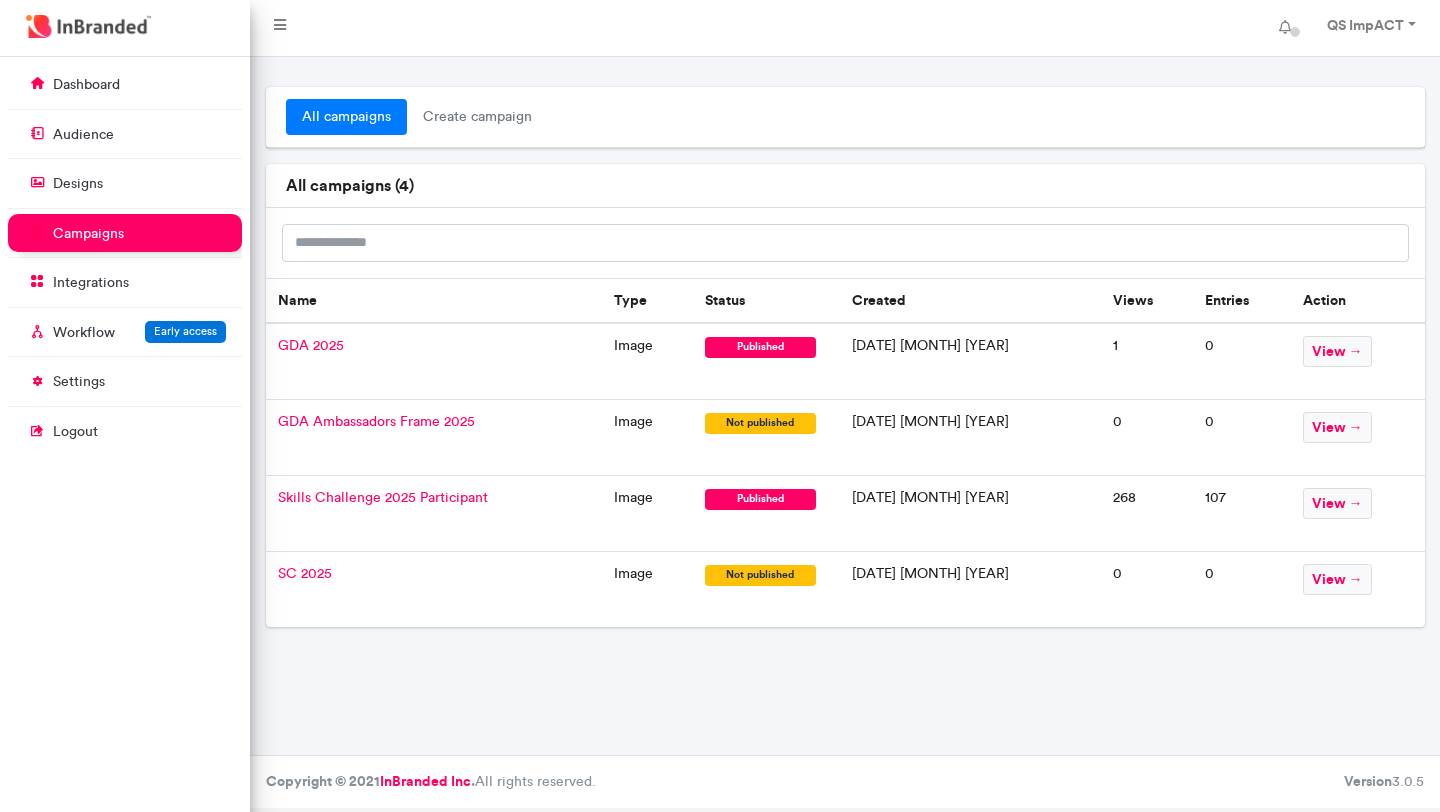 scroll, scrollTop: 0, scrollLeft: 0, axis: both 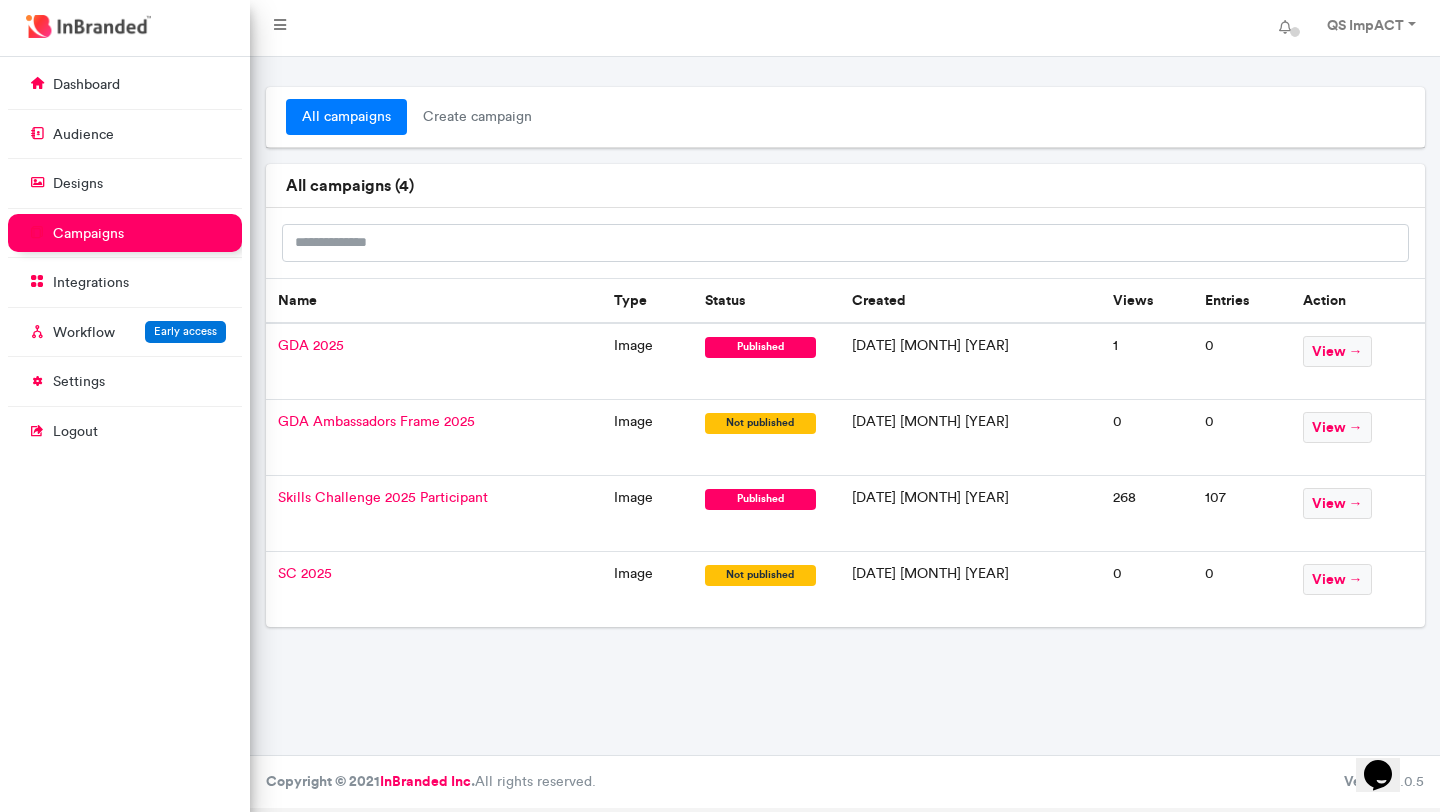 click on "Opens Chat This icon Opens the chat window." 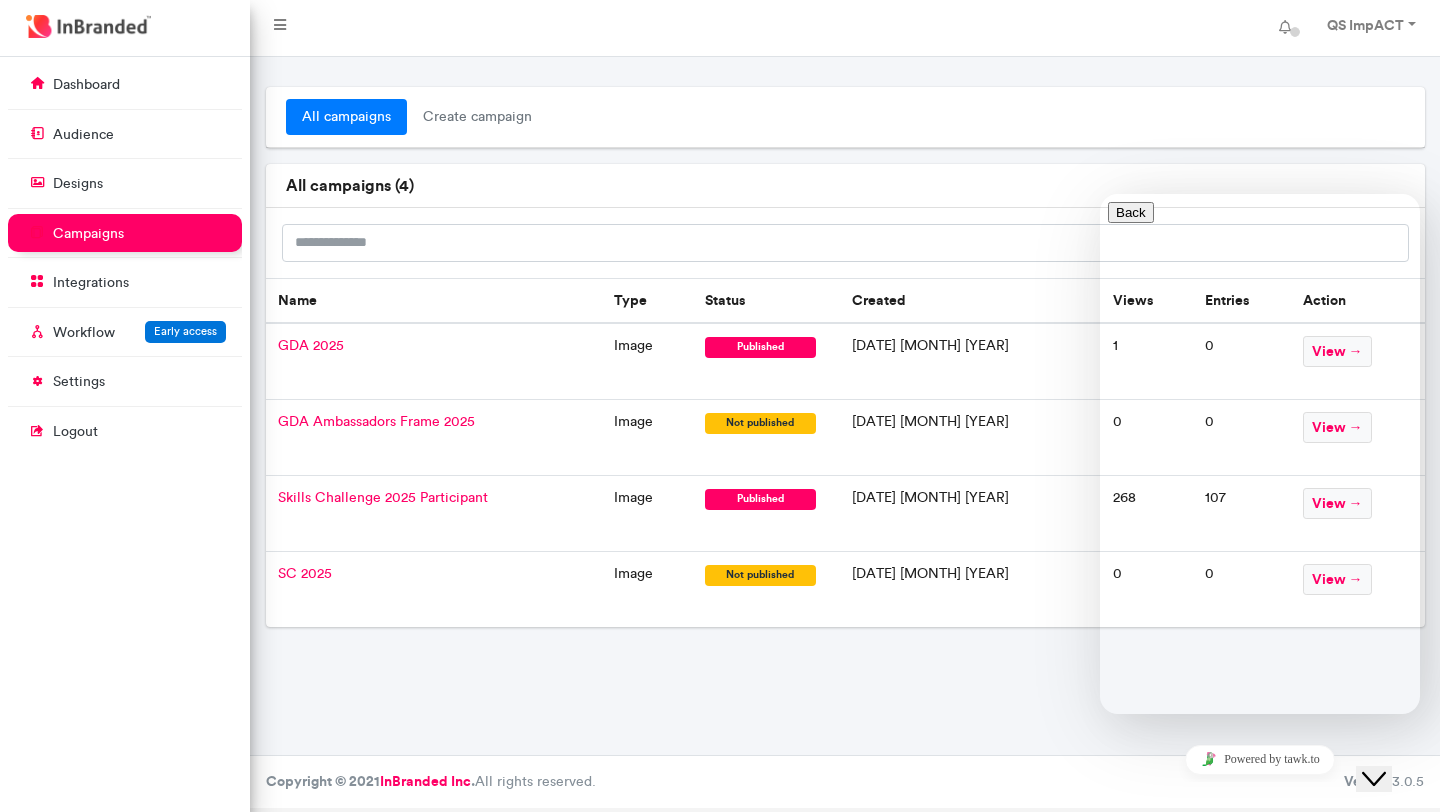 scroll, scrollTop: 260, scrollLeft: 0, axis: vertical 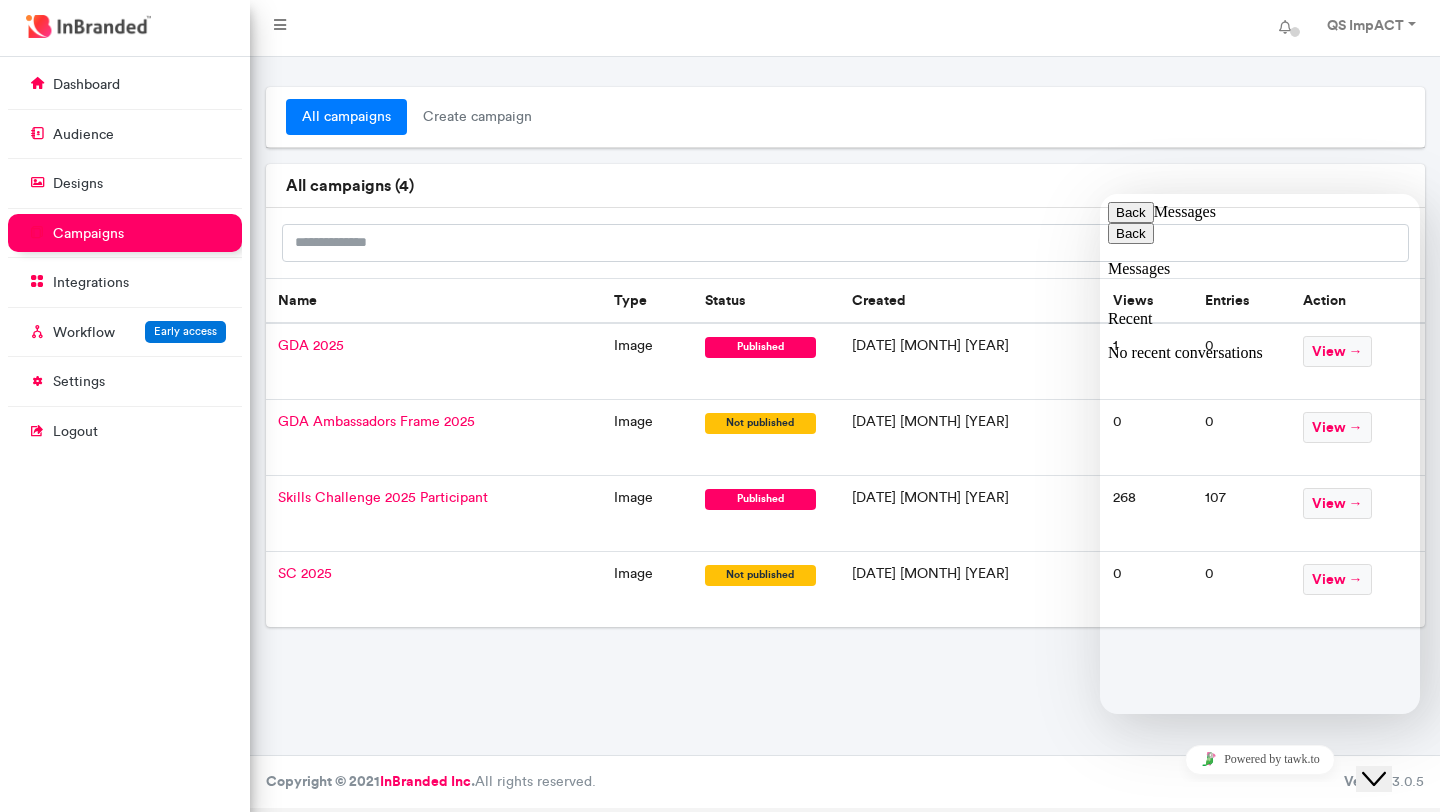 click on "Recent No recent conversations" at bounding box center (1260, 840) 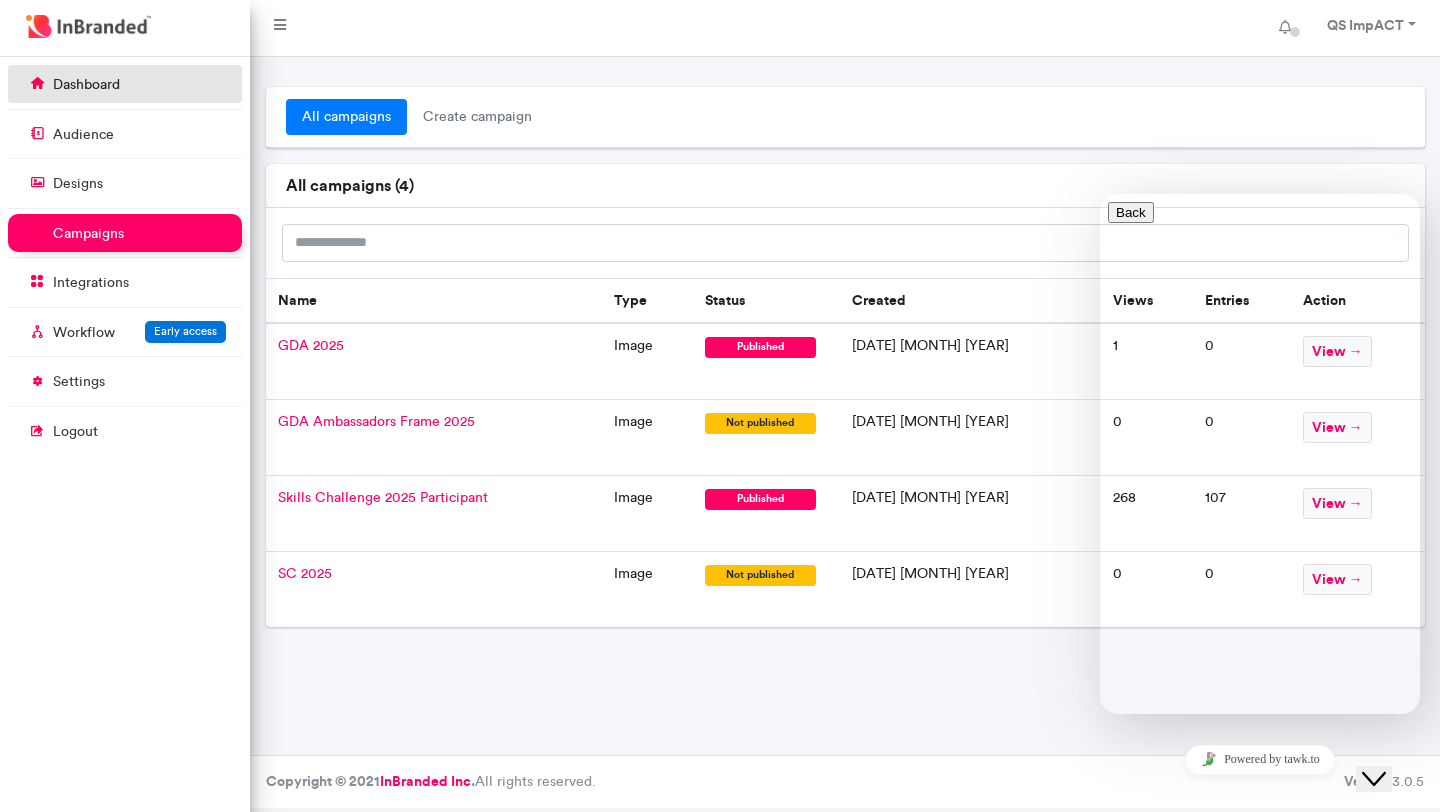 click on "dashboard" at bounding box center (86, 85) 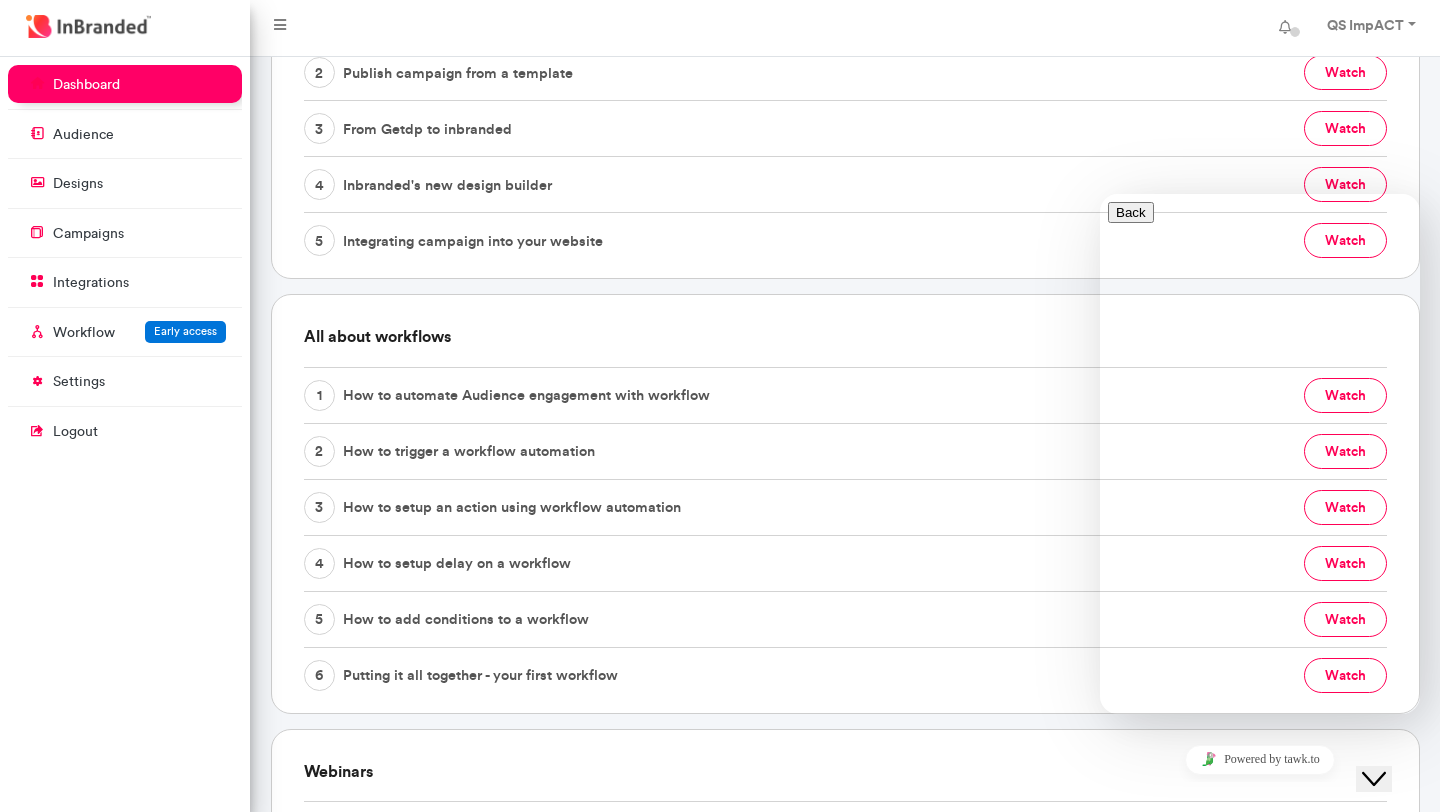 scroll, scrollTop: 0, scrollLeft: 0, axis: both 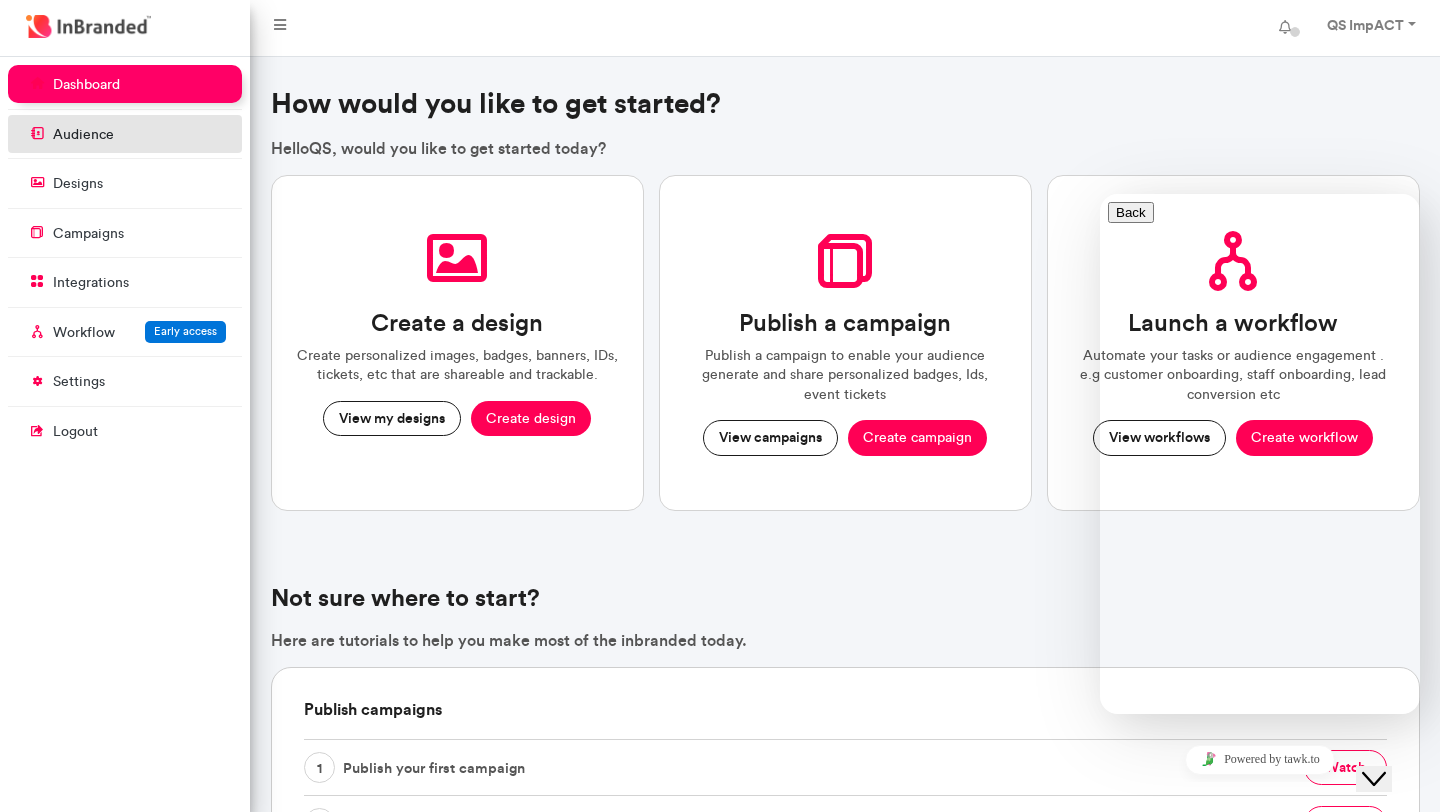 click on "audience" at bounding box center (125, 134) 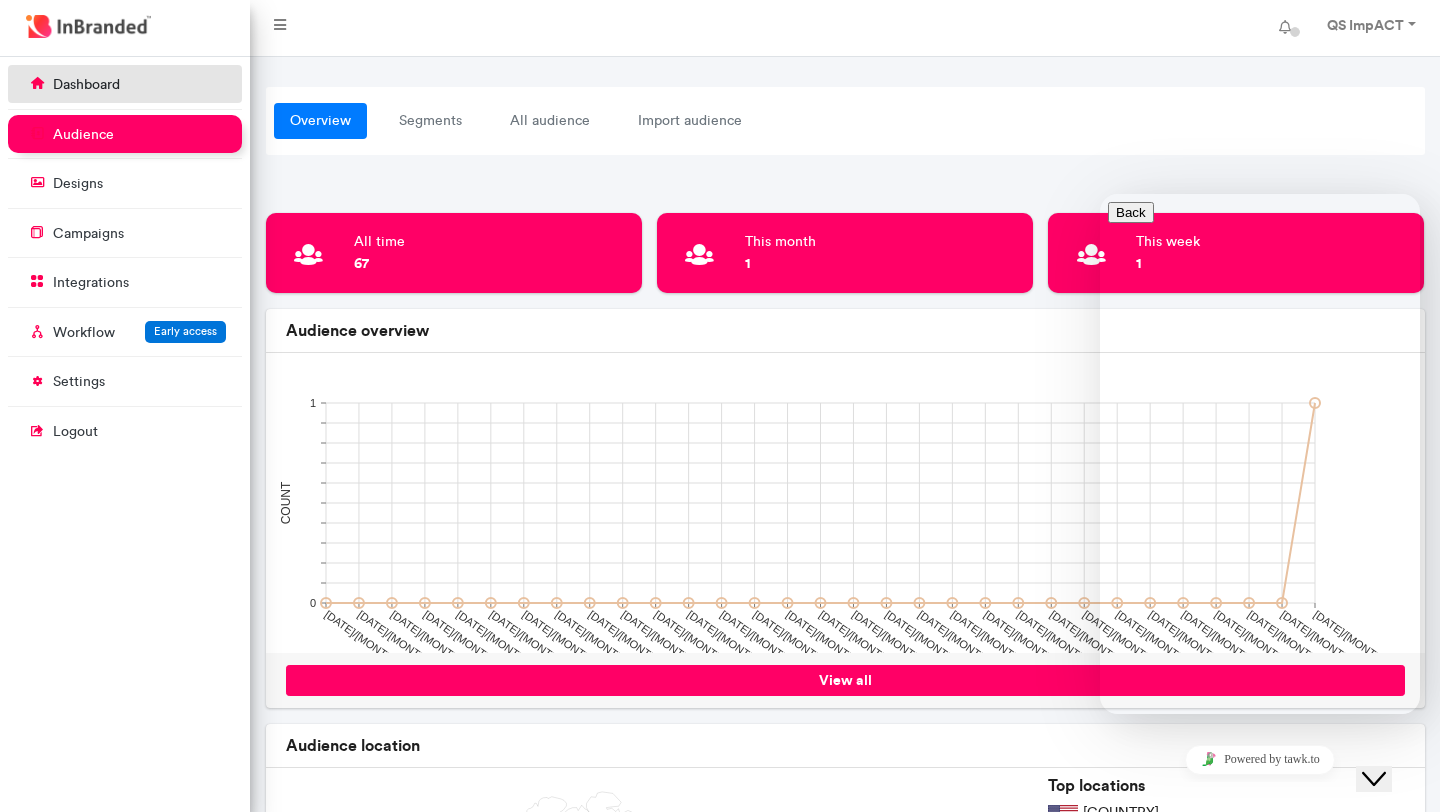 click on "dashboard" at bounding box center (86, 85) 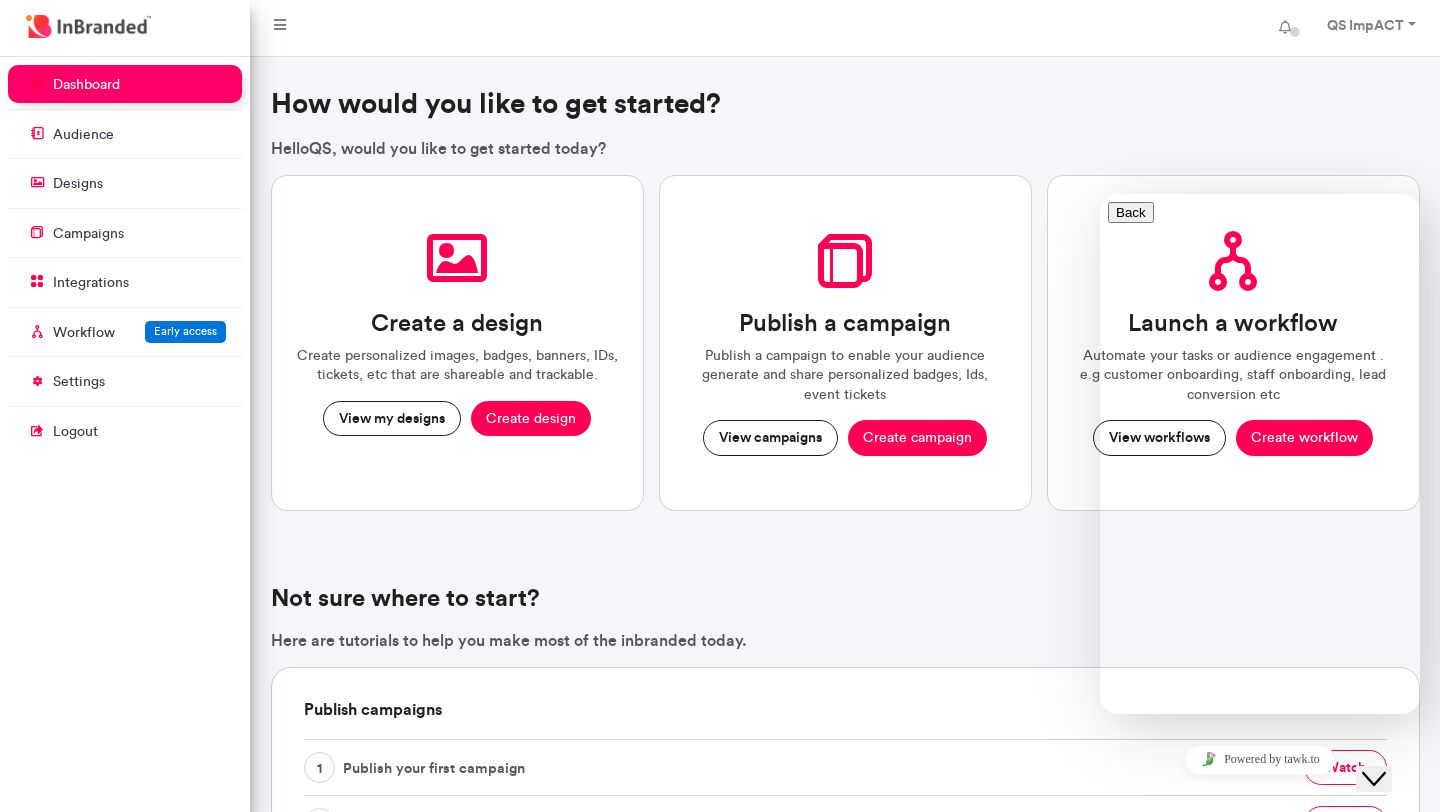 click on "dashboard" at bounding box center (86, 85) 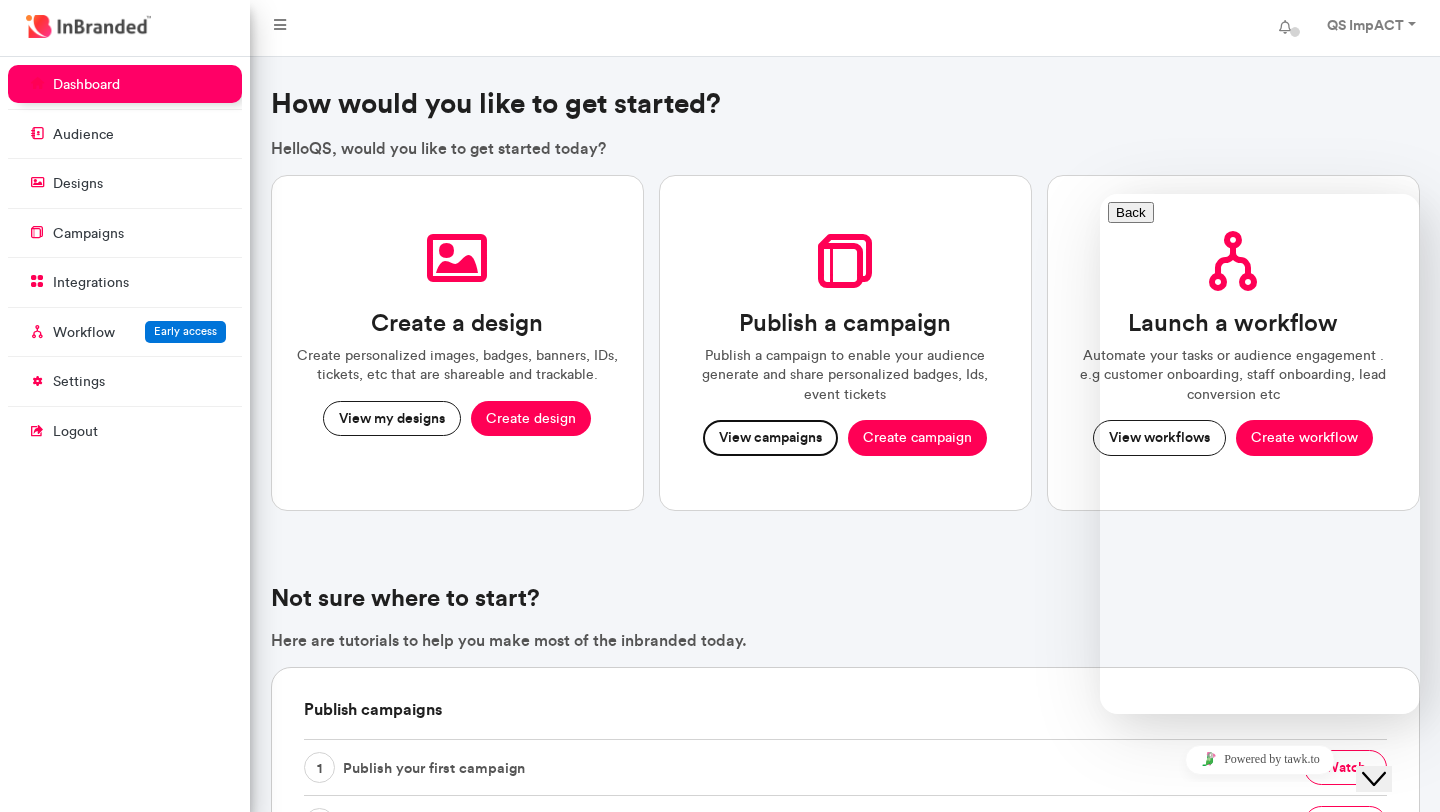 click on "View campaigns" at bounding box center (770, 438) 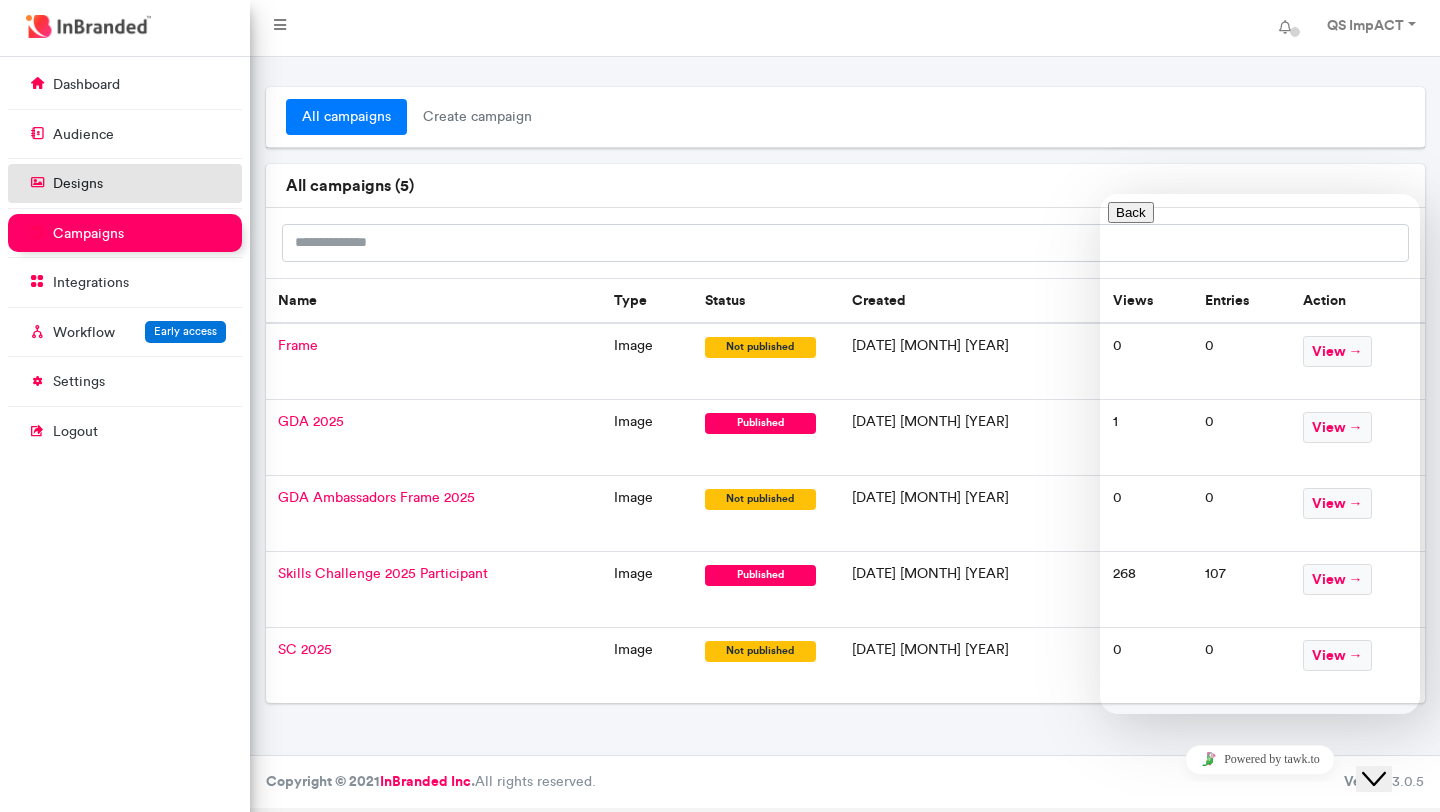 click on "designs" at bounding box center (78, 184) 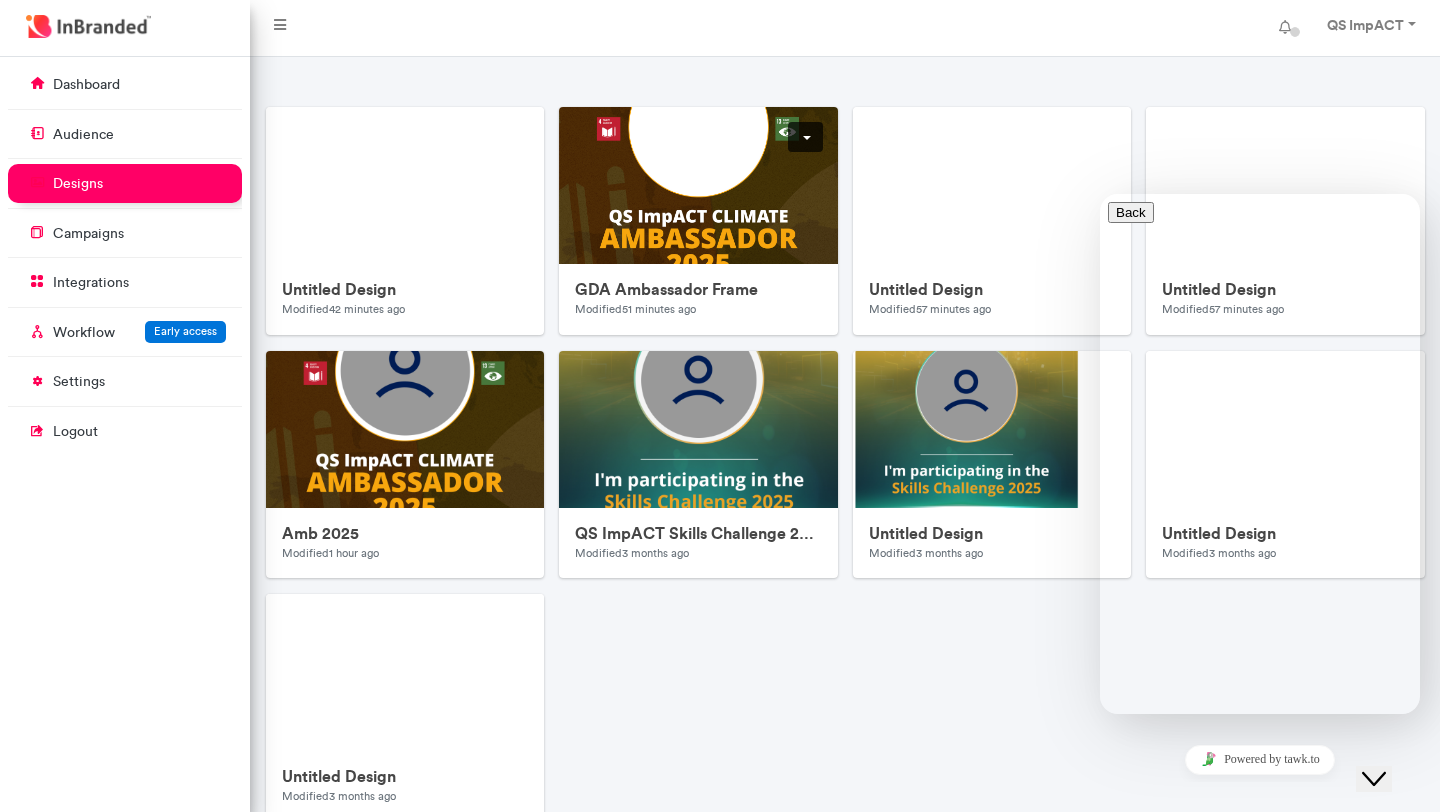 scroll, scrollTop: 333, scrollLeft: 0, axis: vertical 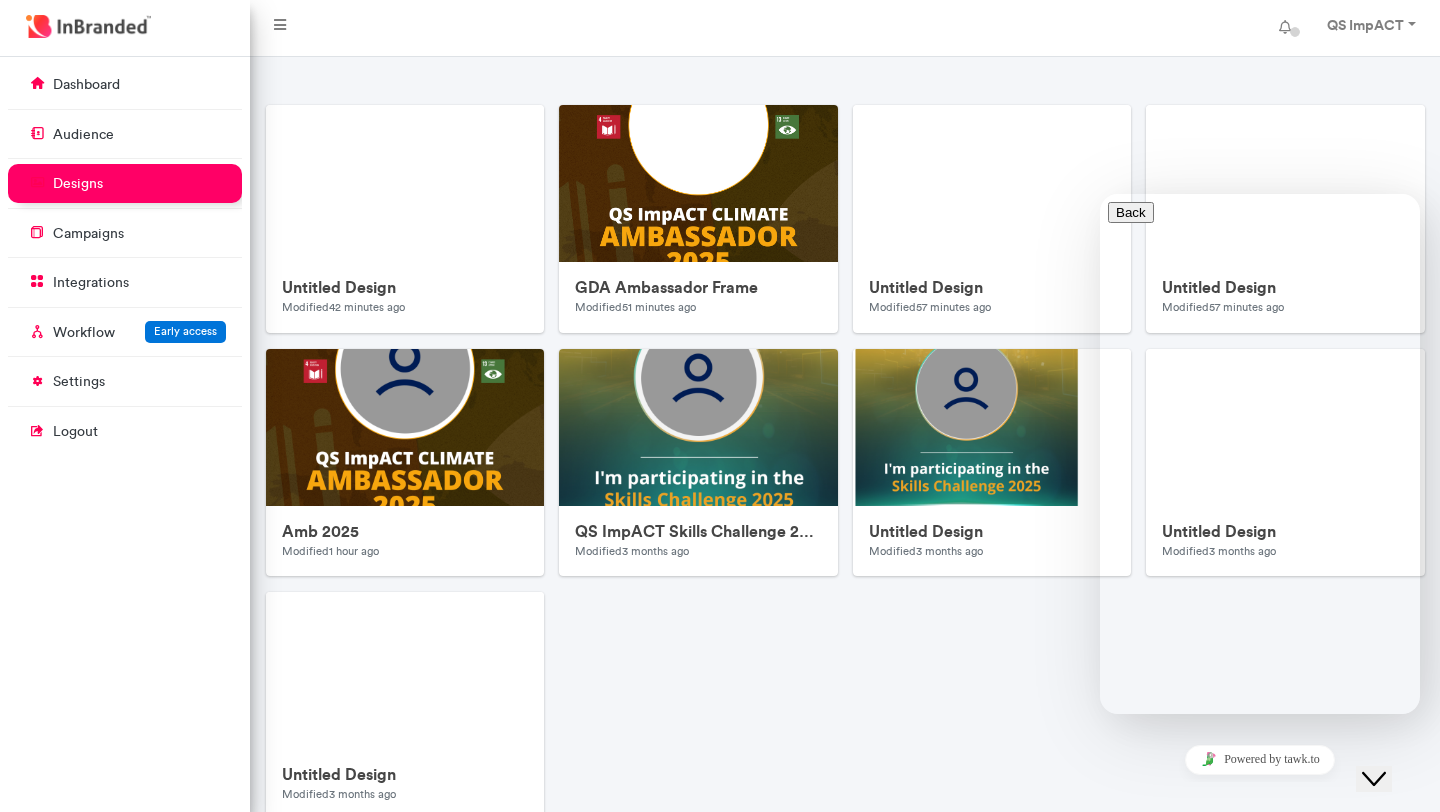 click on "Close Chat This icon closes the chat window." 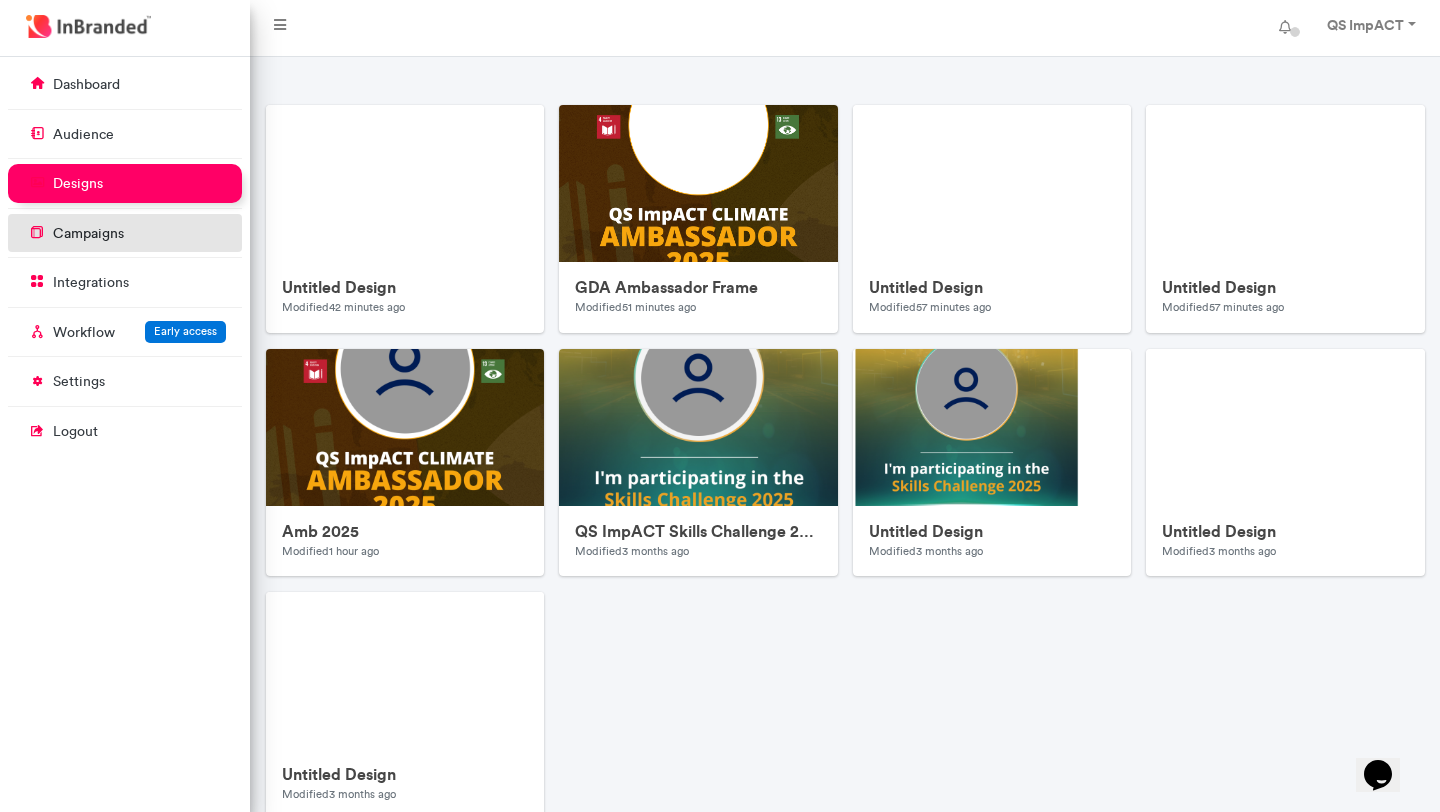 click on "campaigns" at bounding box center (125, 233) 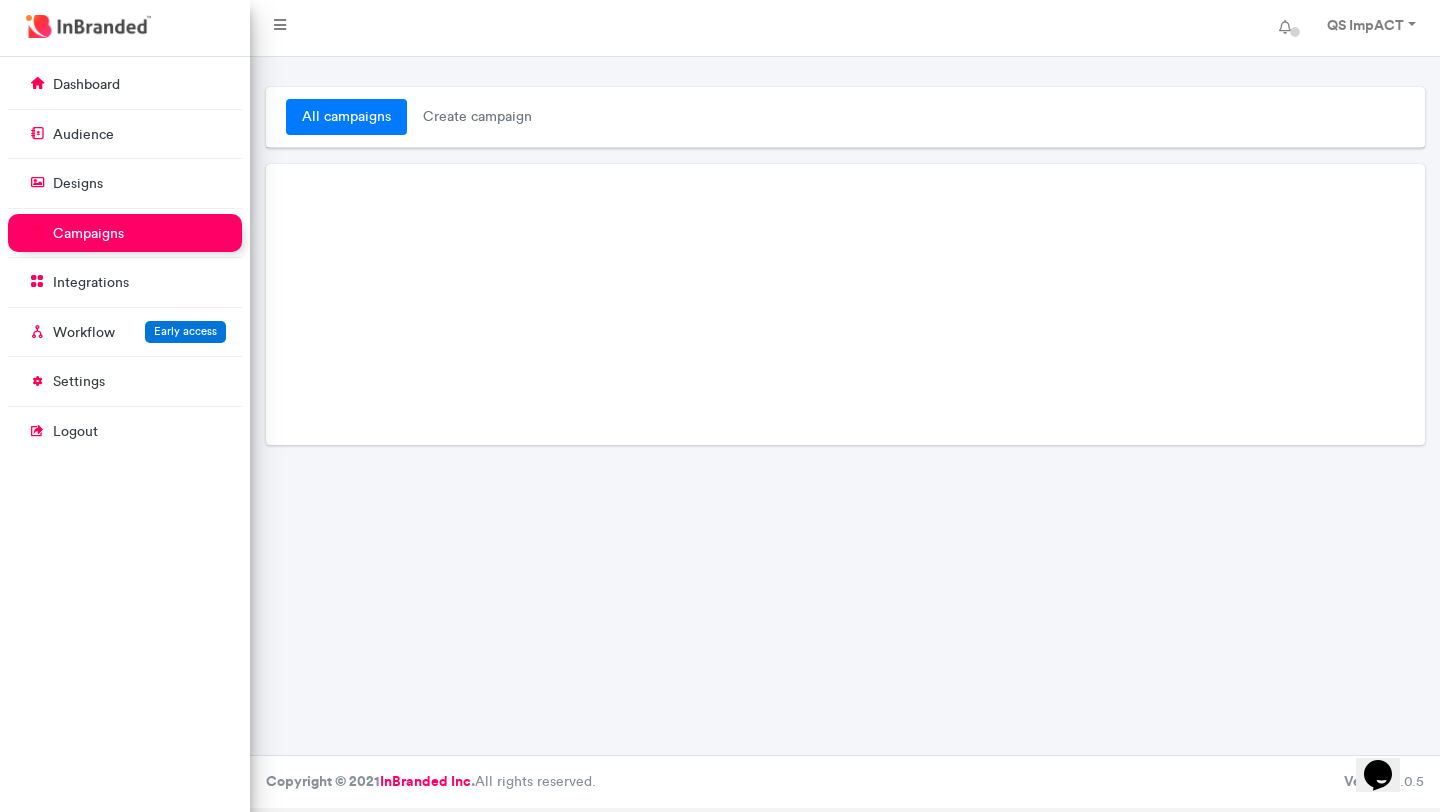 scroll, scrollTop: 0, scrollLeft: 0, axis: both 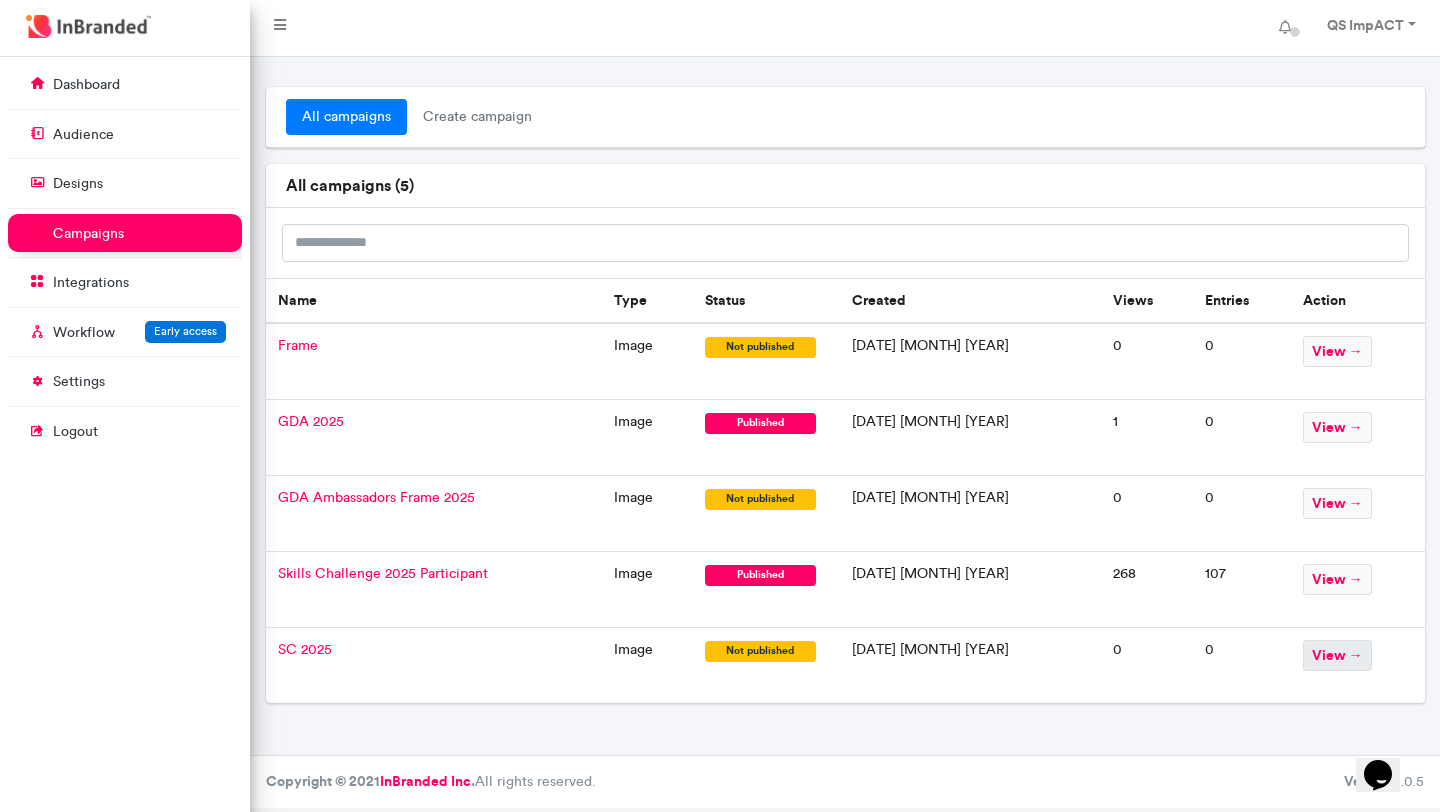 click on "view →" at bounding box center (1337, 655) 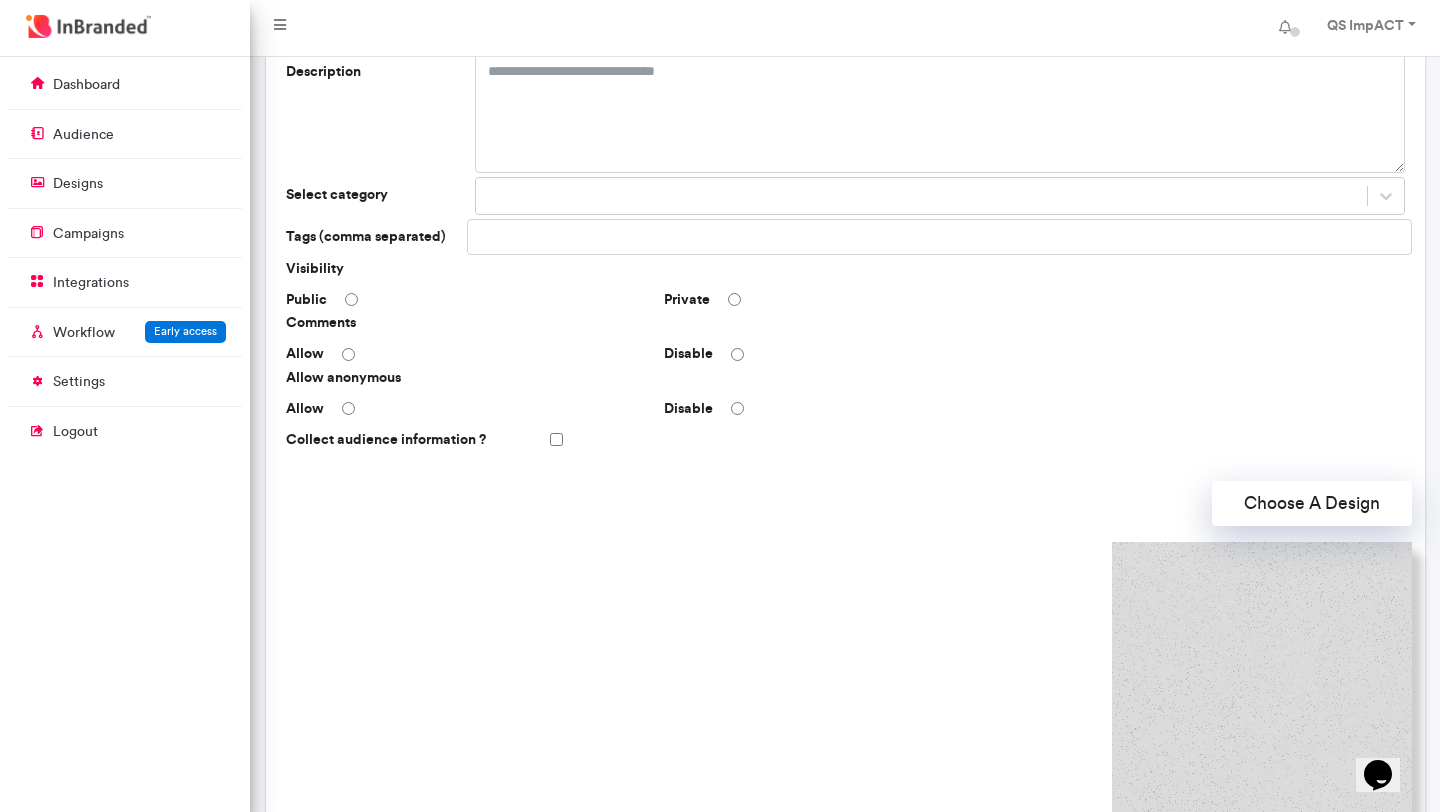 scroll, scrollTop: 0, scrollLeft: 0, axis: both 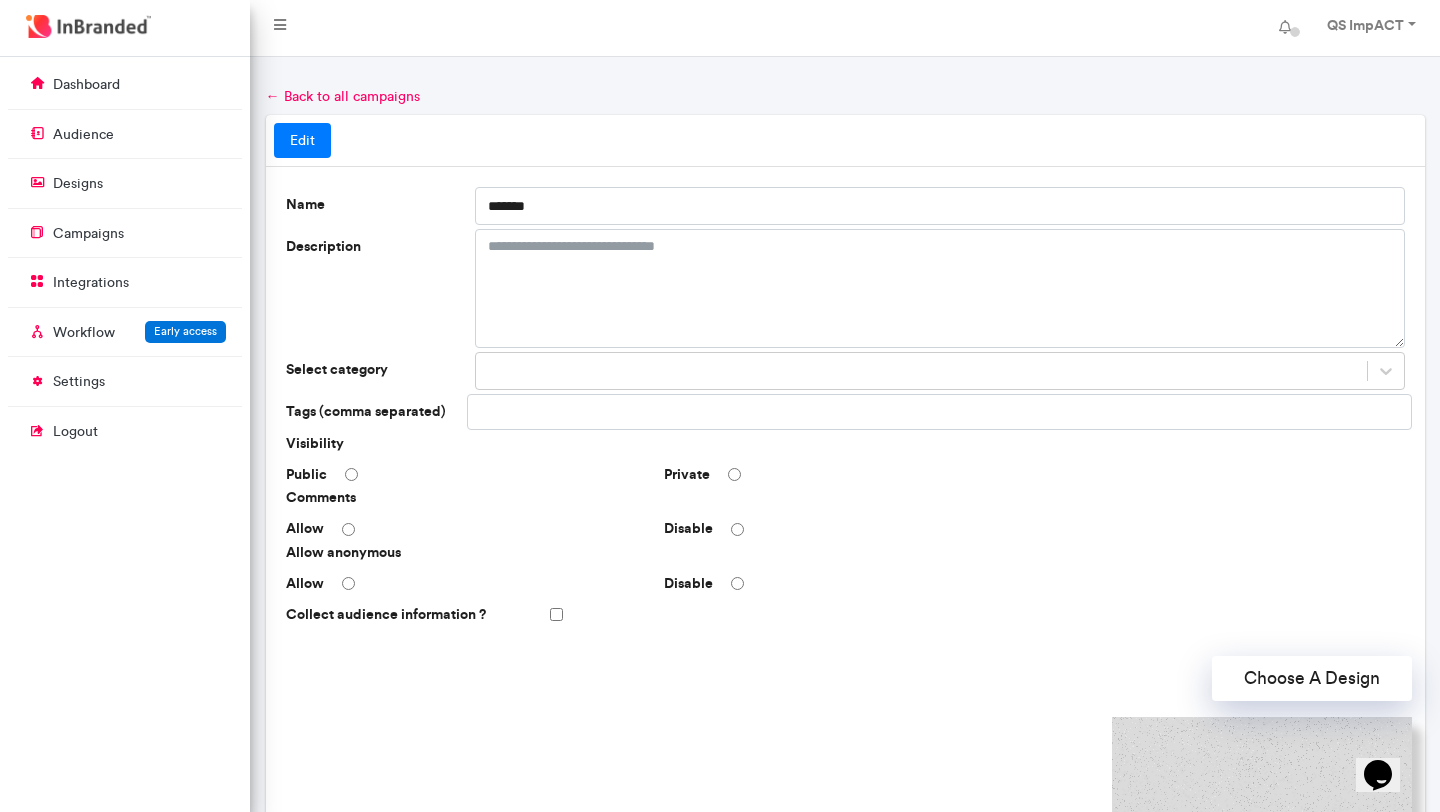 click on "← Back to all campaigns" at bounding box center [343, 96] 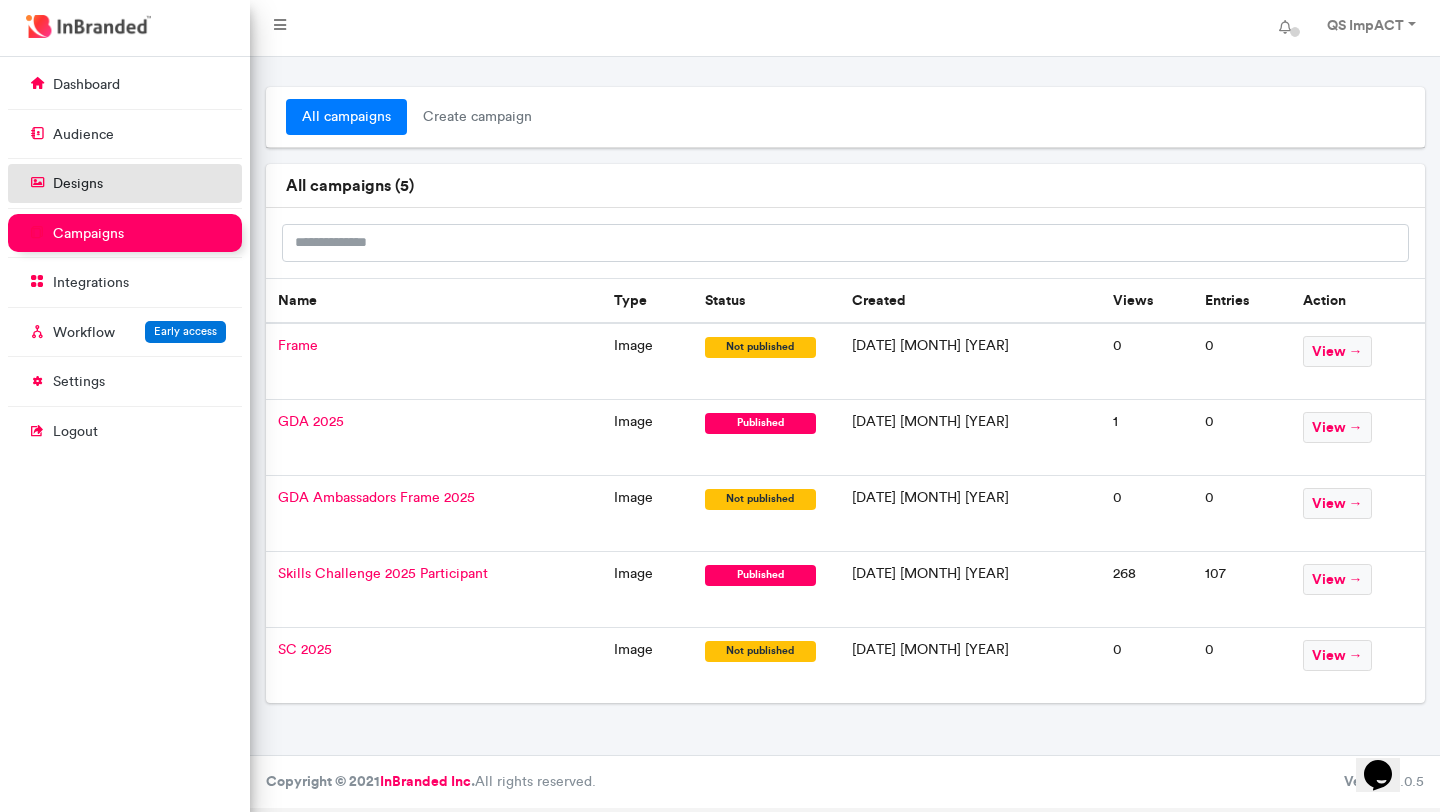 click on "designs" at bounding box center [78, 184] 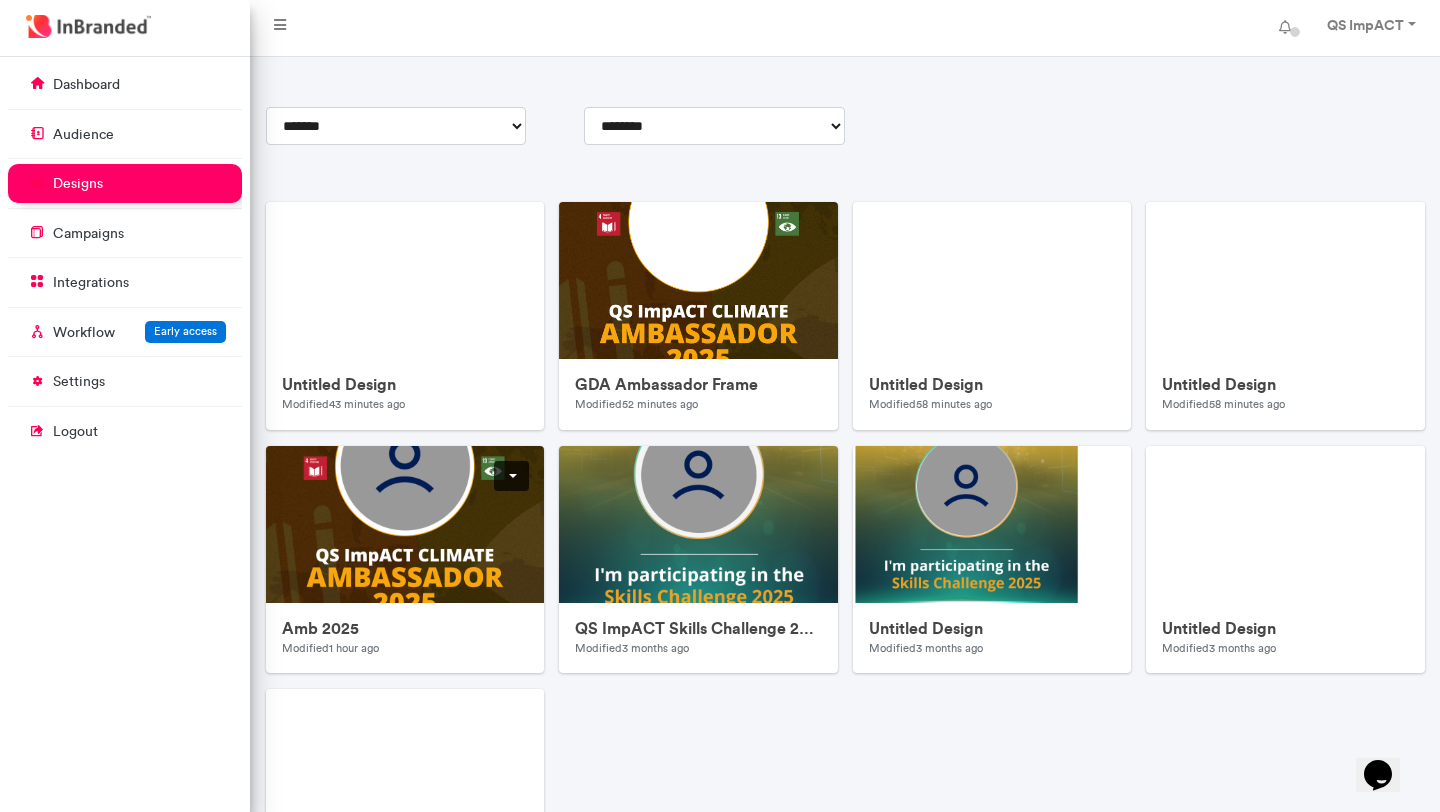 scroll, scrollTop: 334, scrollLeft: 0, axis: vertical 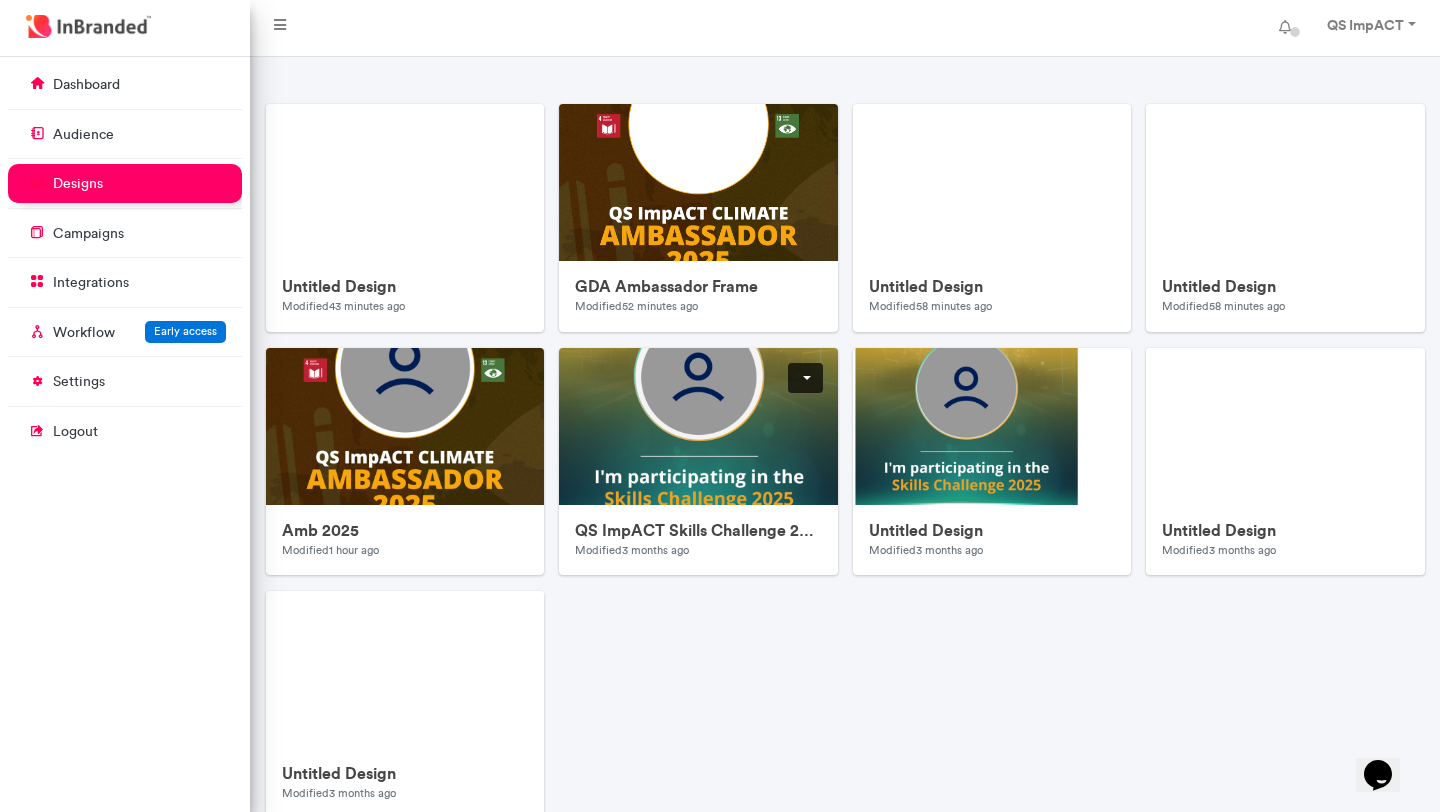 click at bounding box center (805, 378) 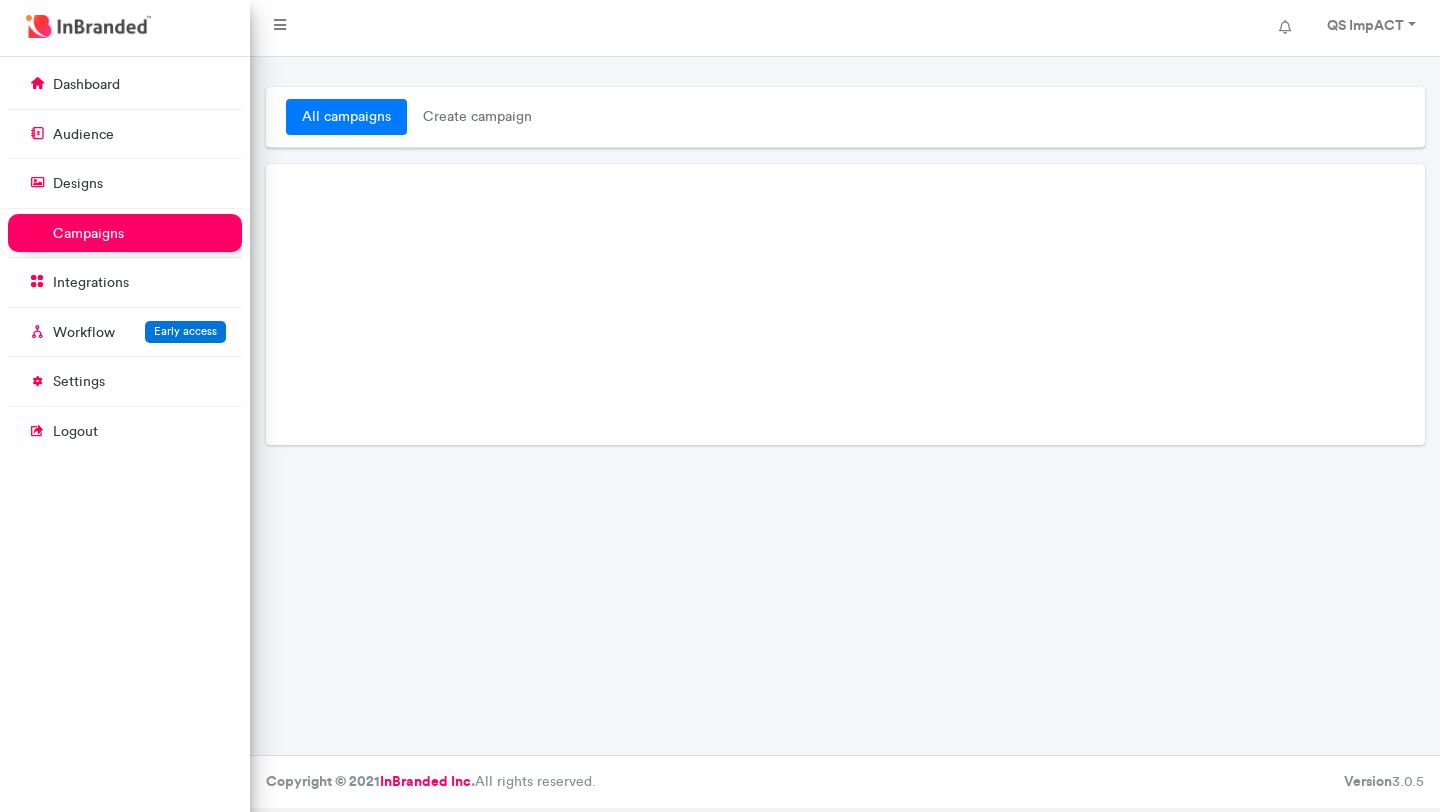 scroll, scrollTop: 0, scrollLeft: 0, axis: both 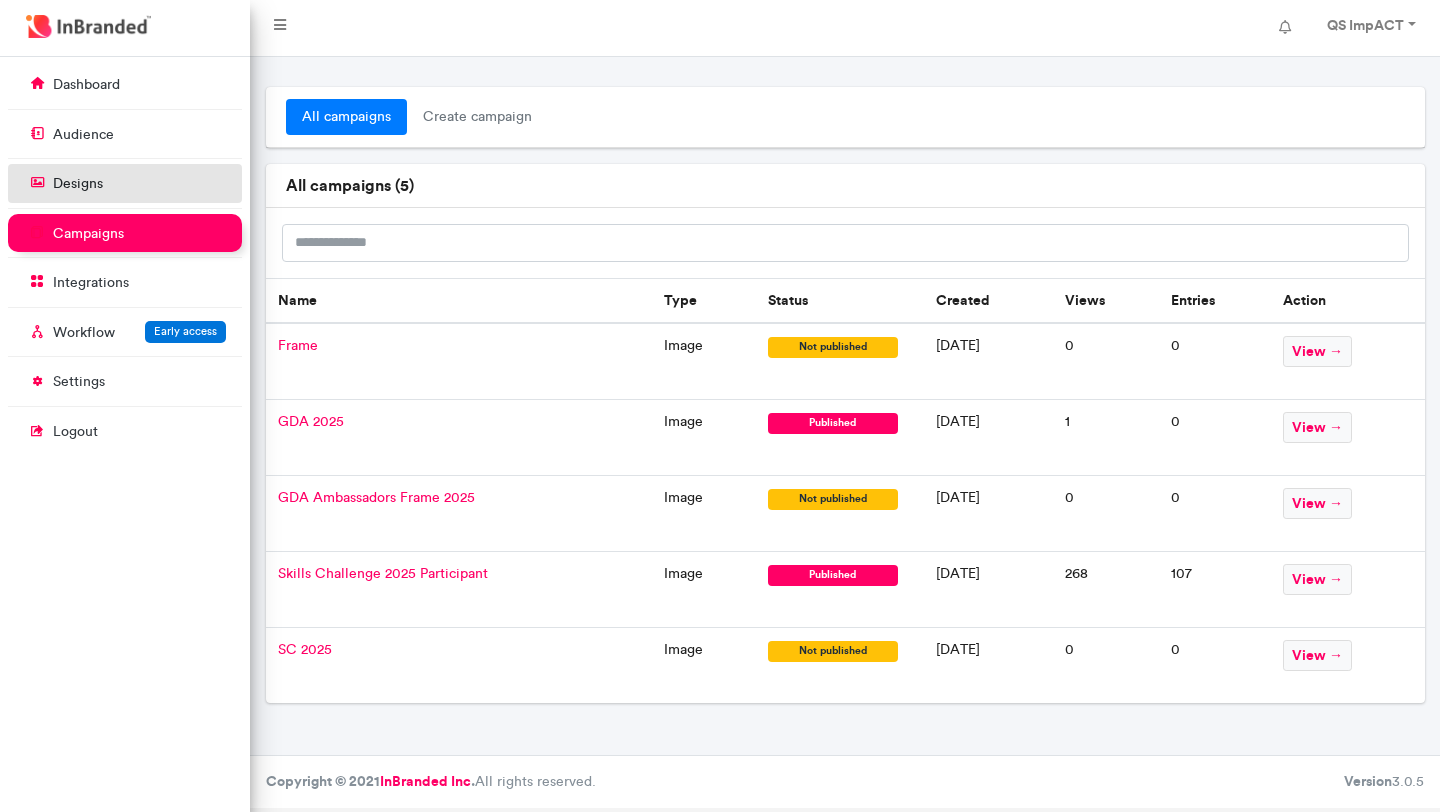click on "designs" at bounding box center (125, 183) 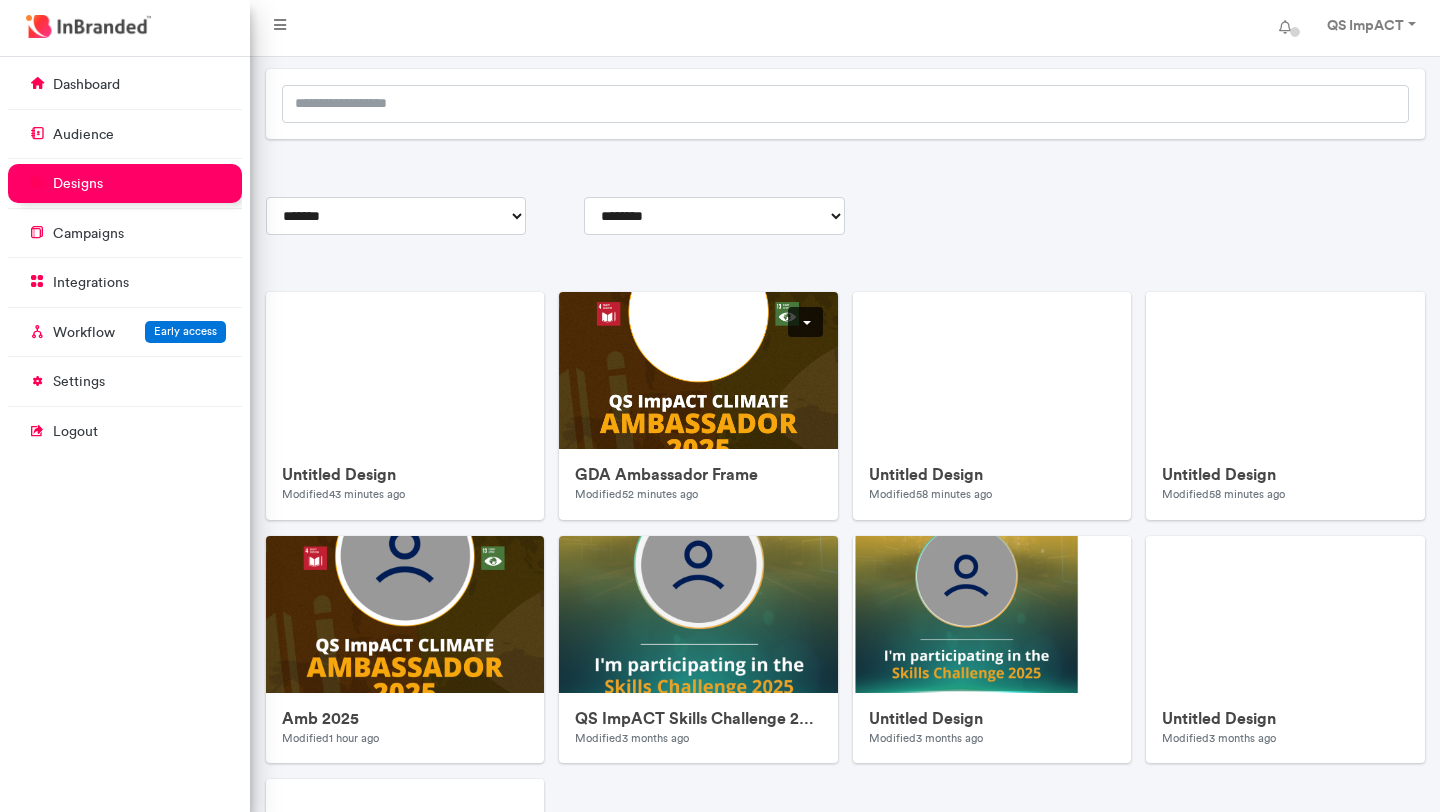 scroll, scrollTop: 484, scrollLeft: 0, axis: vertical 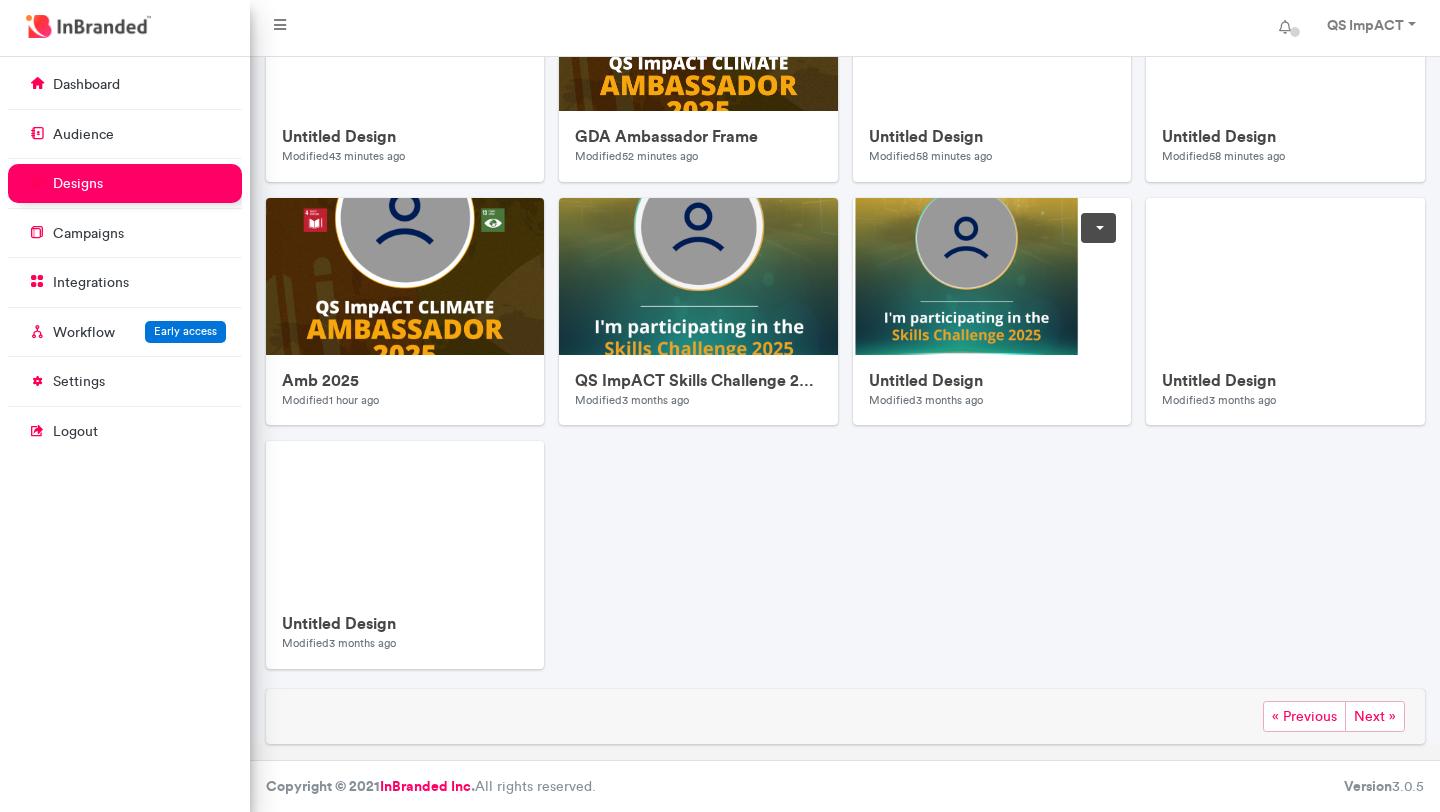 click at bounding box center (1098, 228) 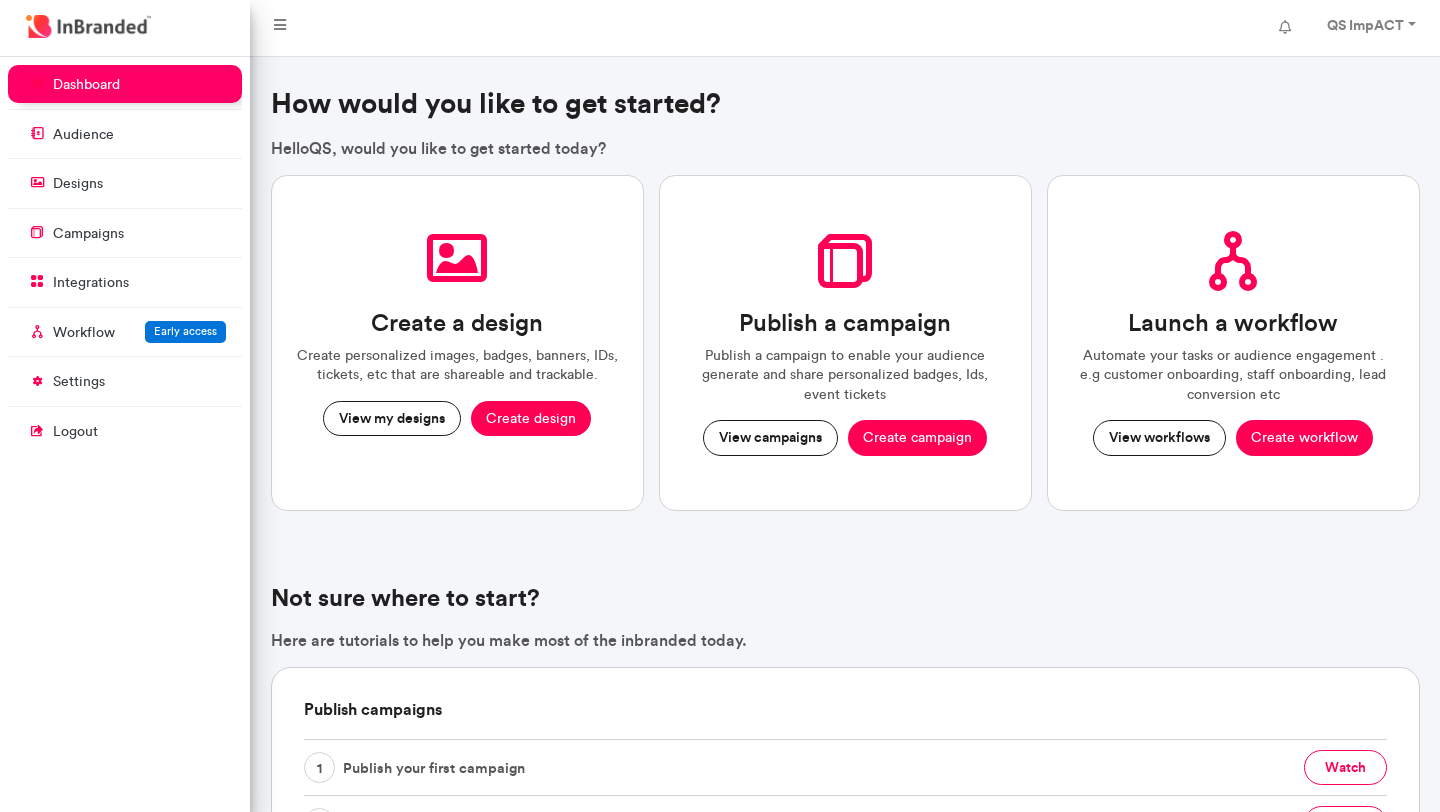 scroll, scrollTop: 0, scrollLeft: 0, axis: both 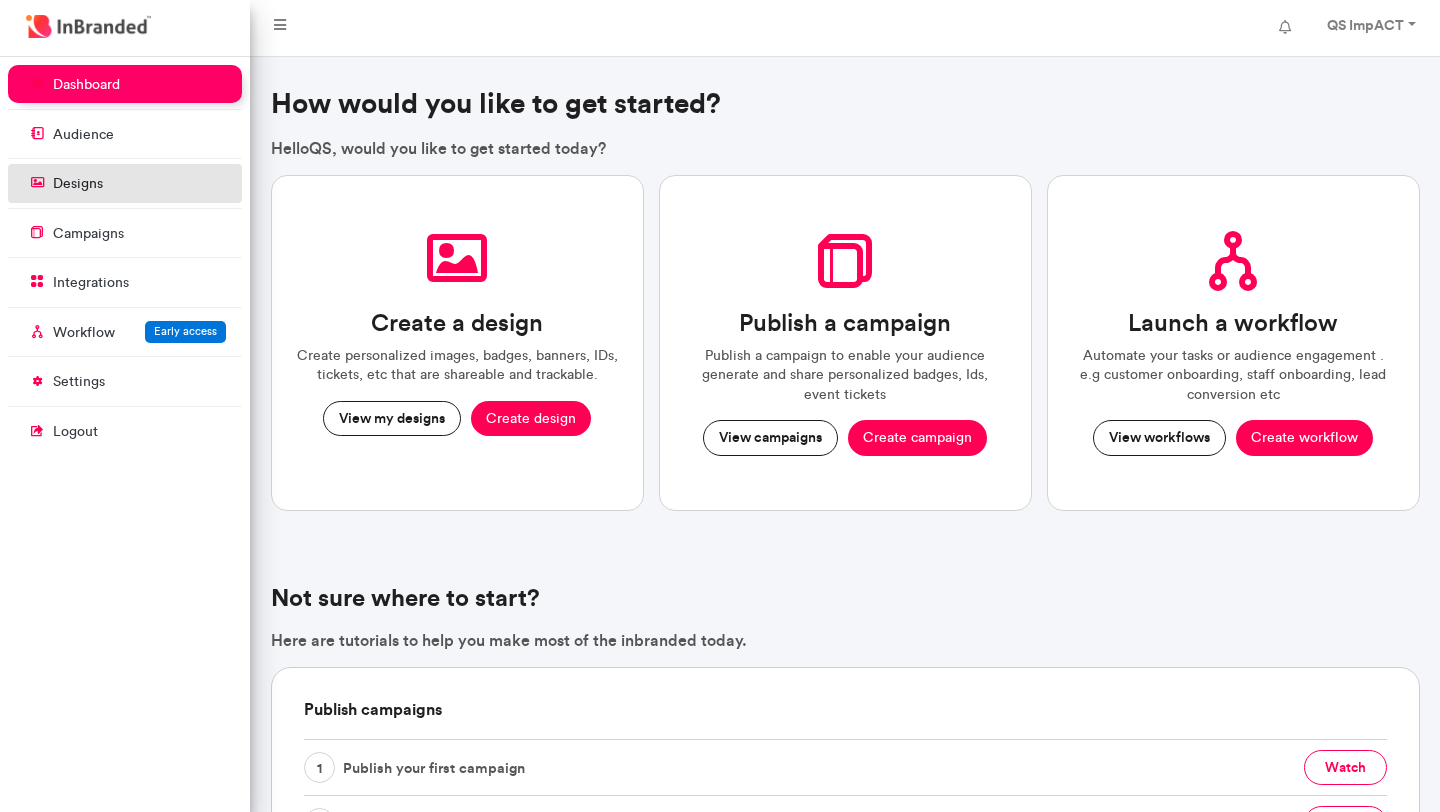 click on "designs" at bounding box center (125, 183) 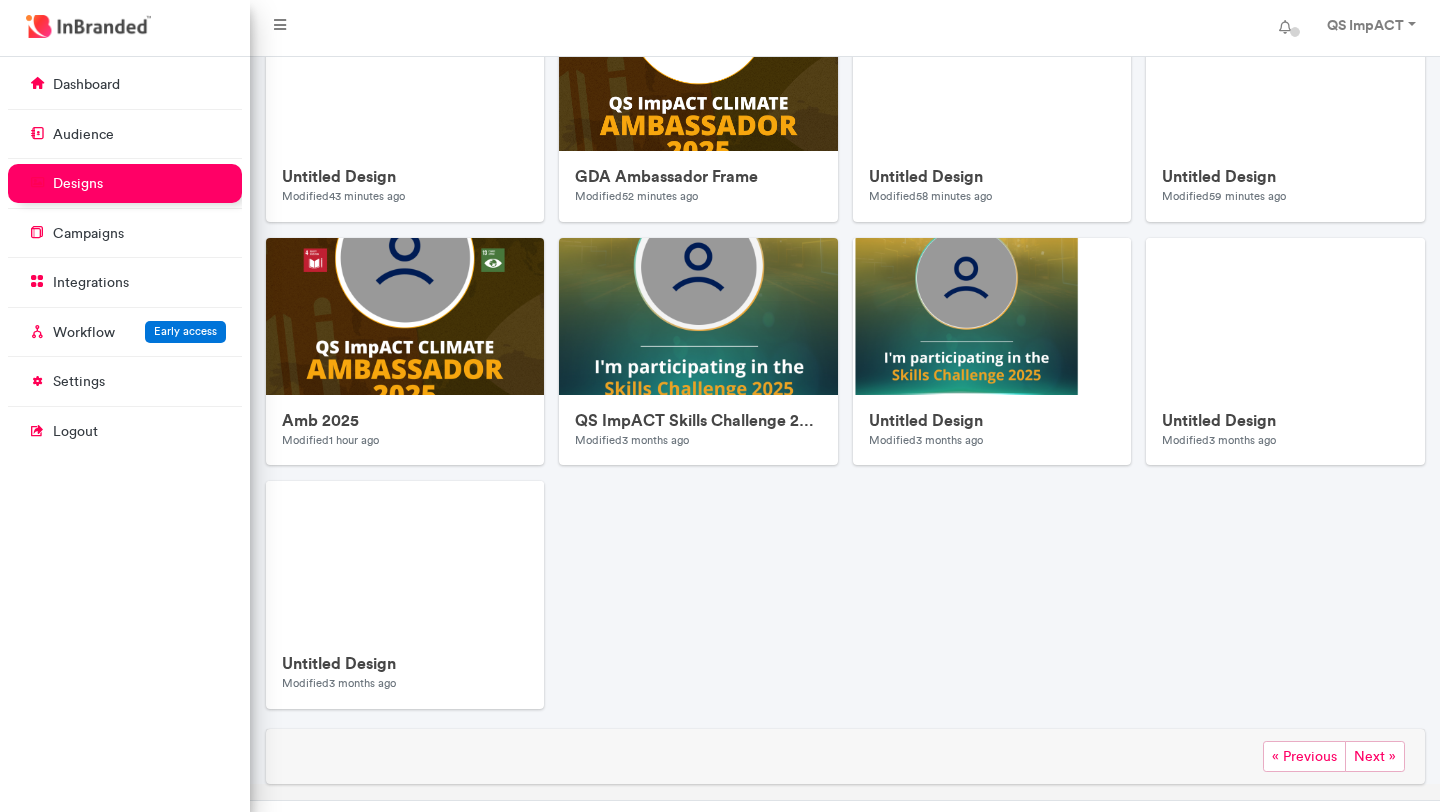 scroll, scrollTop: 435, scrollLeft: 0, axis: vertical 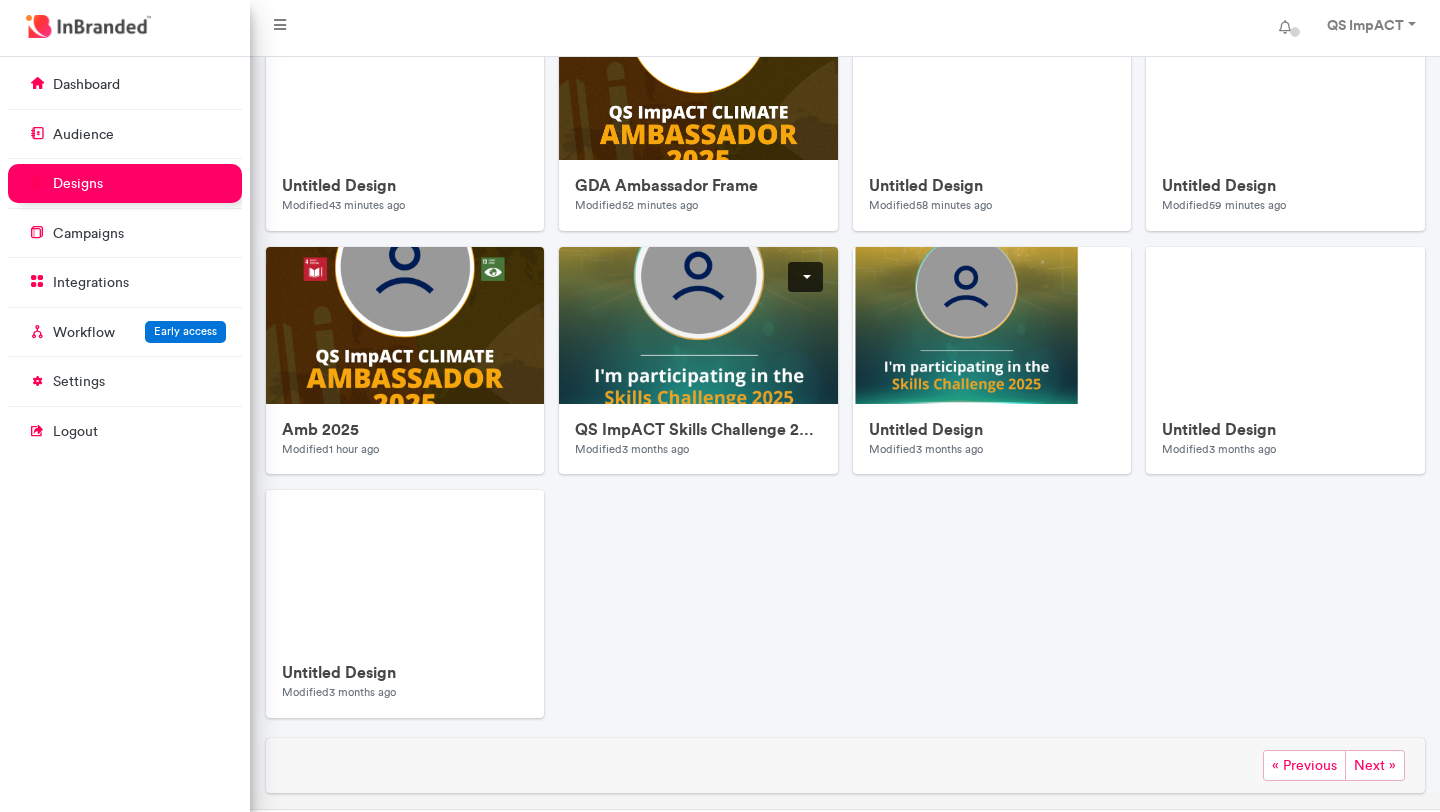 click at bounding box center [805, 277] 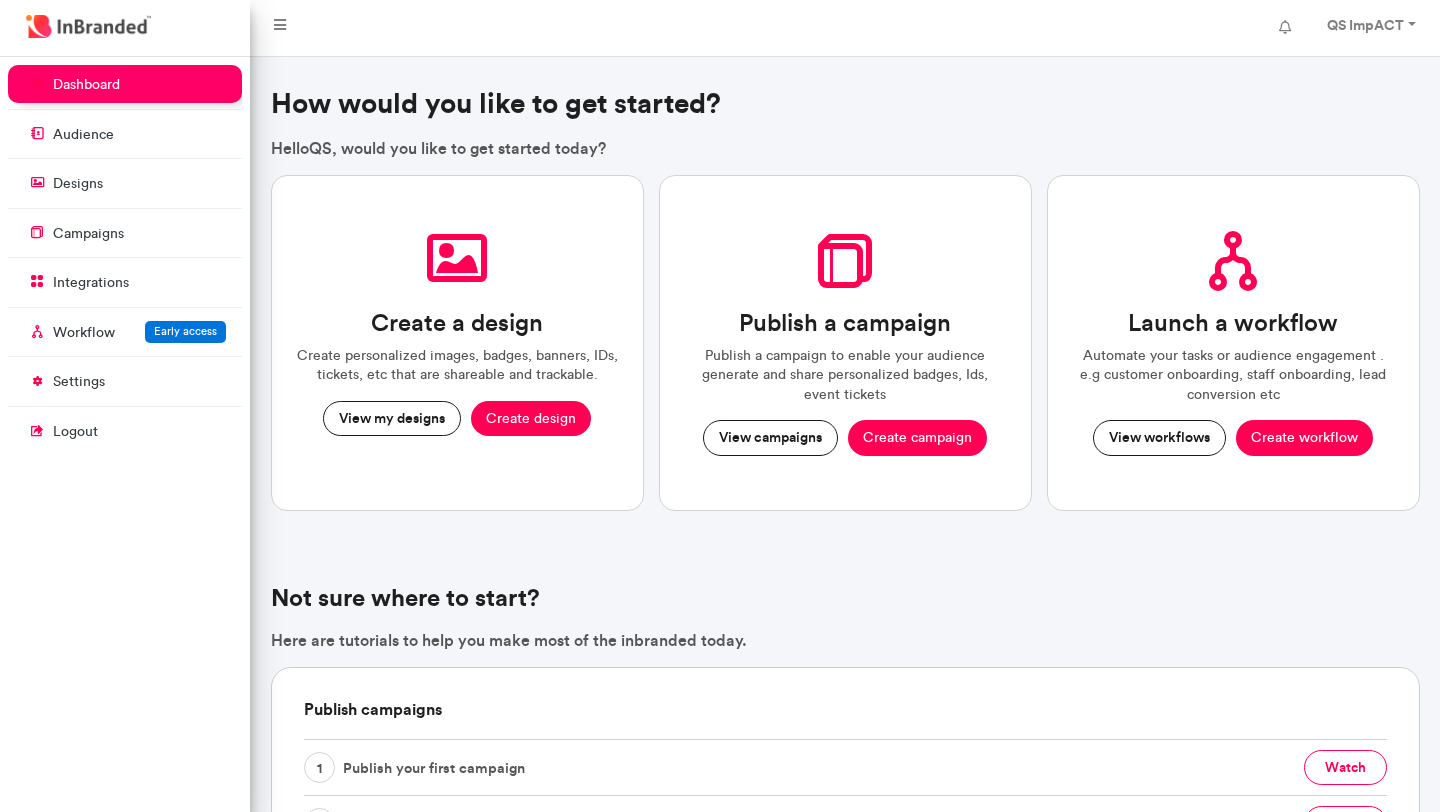 scroll, scrollTop: 0, scrollLeft: 0, axis: both 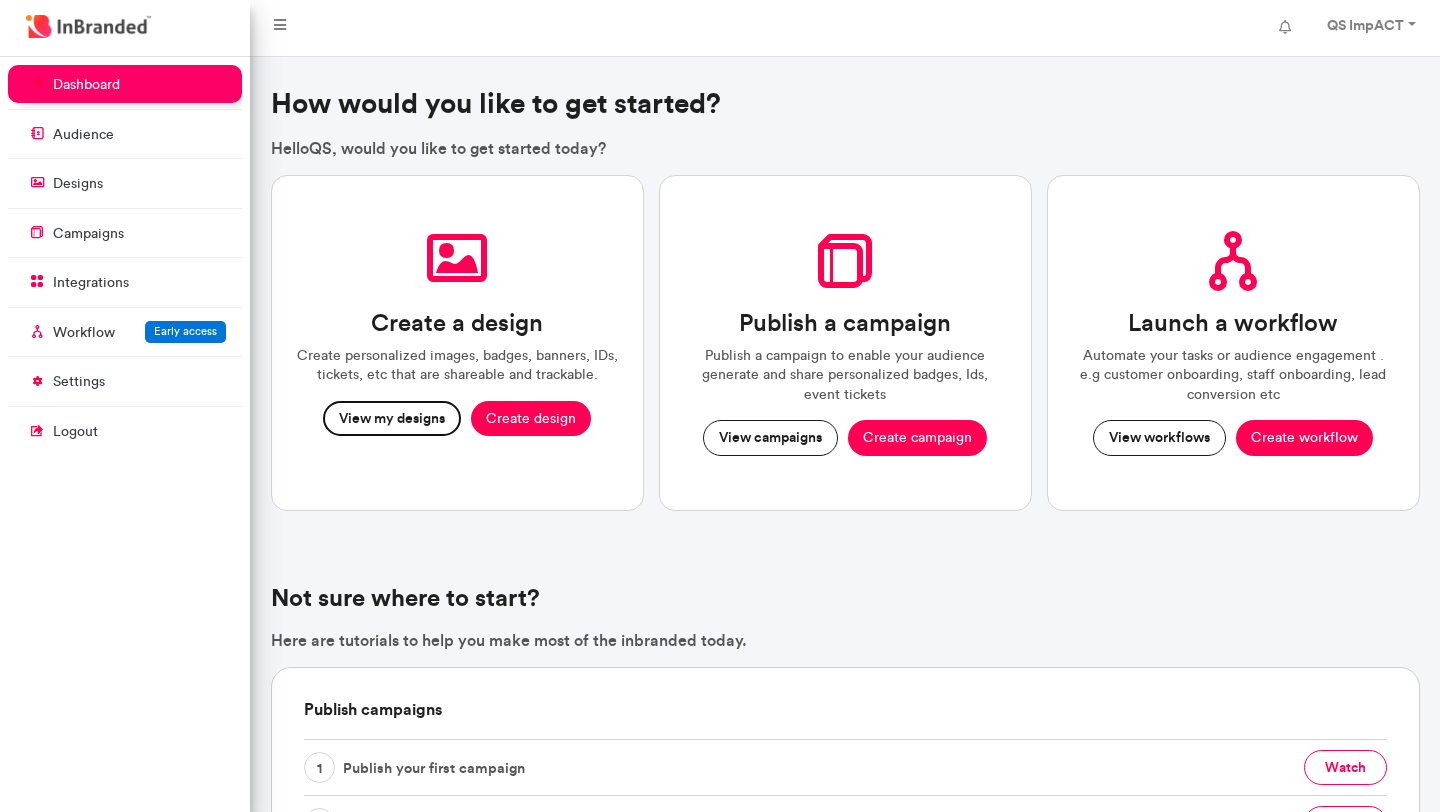 click on "View my designs" at bounding box center (392, 419) 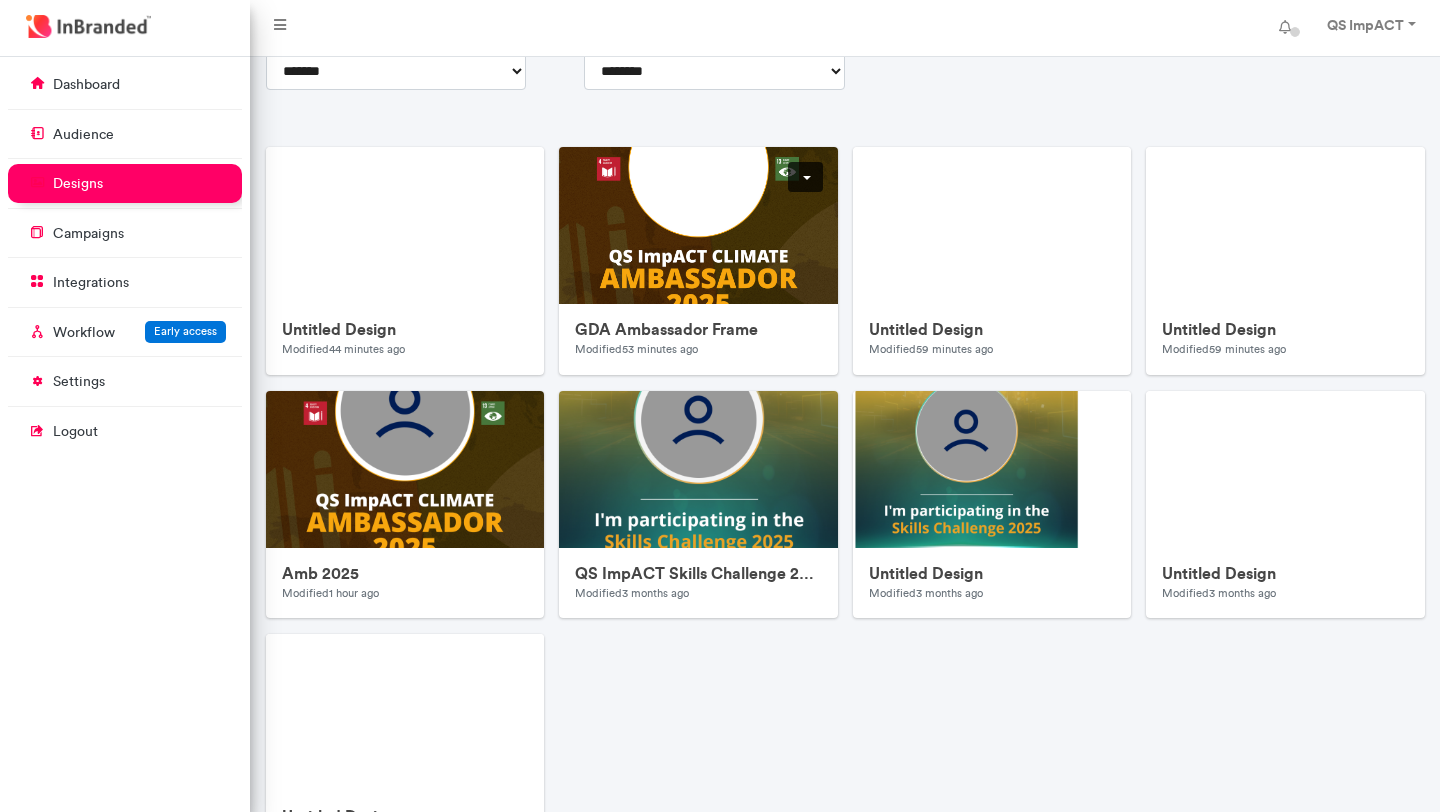 scroll, scrollTop: 370, scrollLeft: 0, axis: vertical 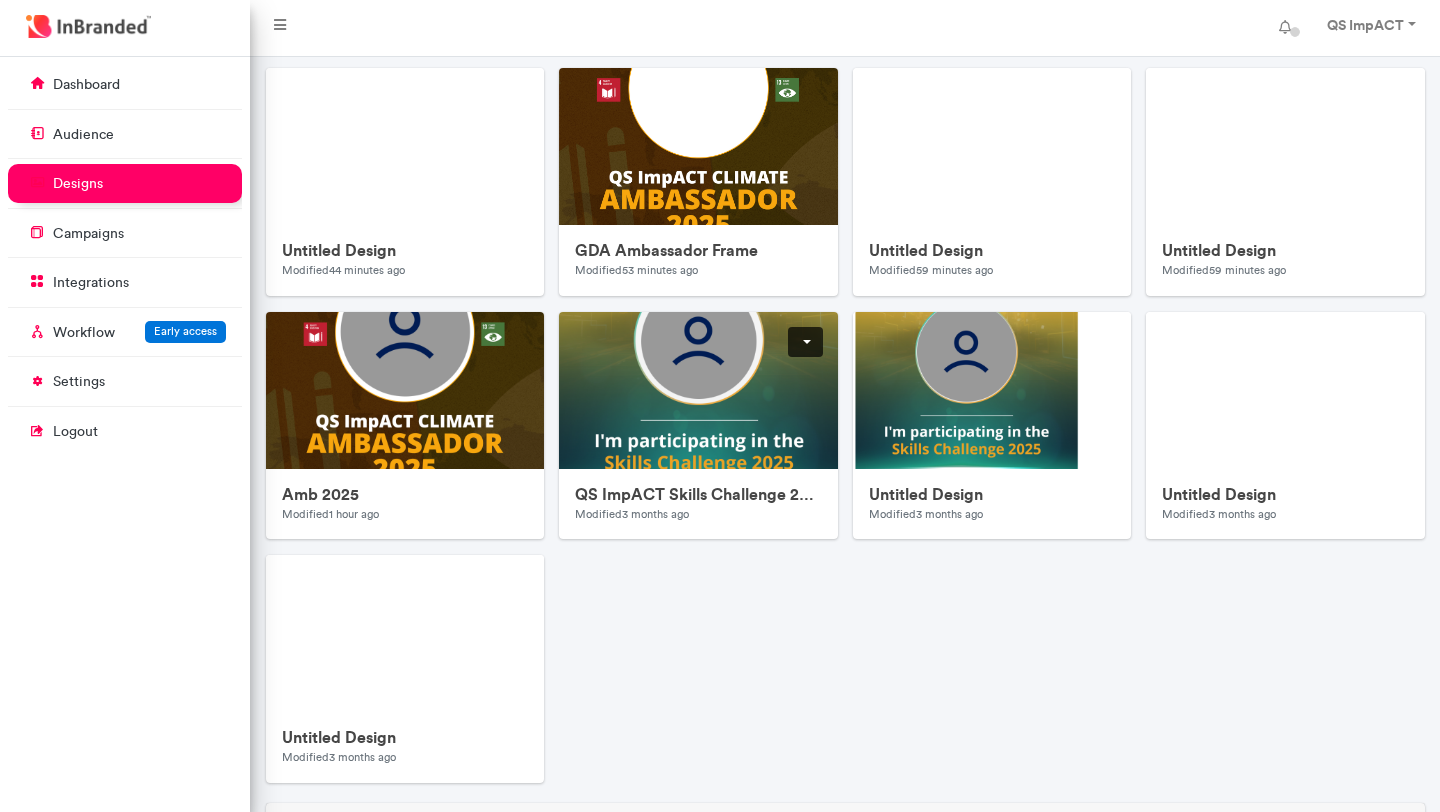 click at bounding box center (805, 342) 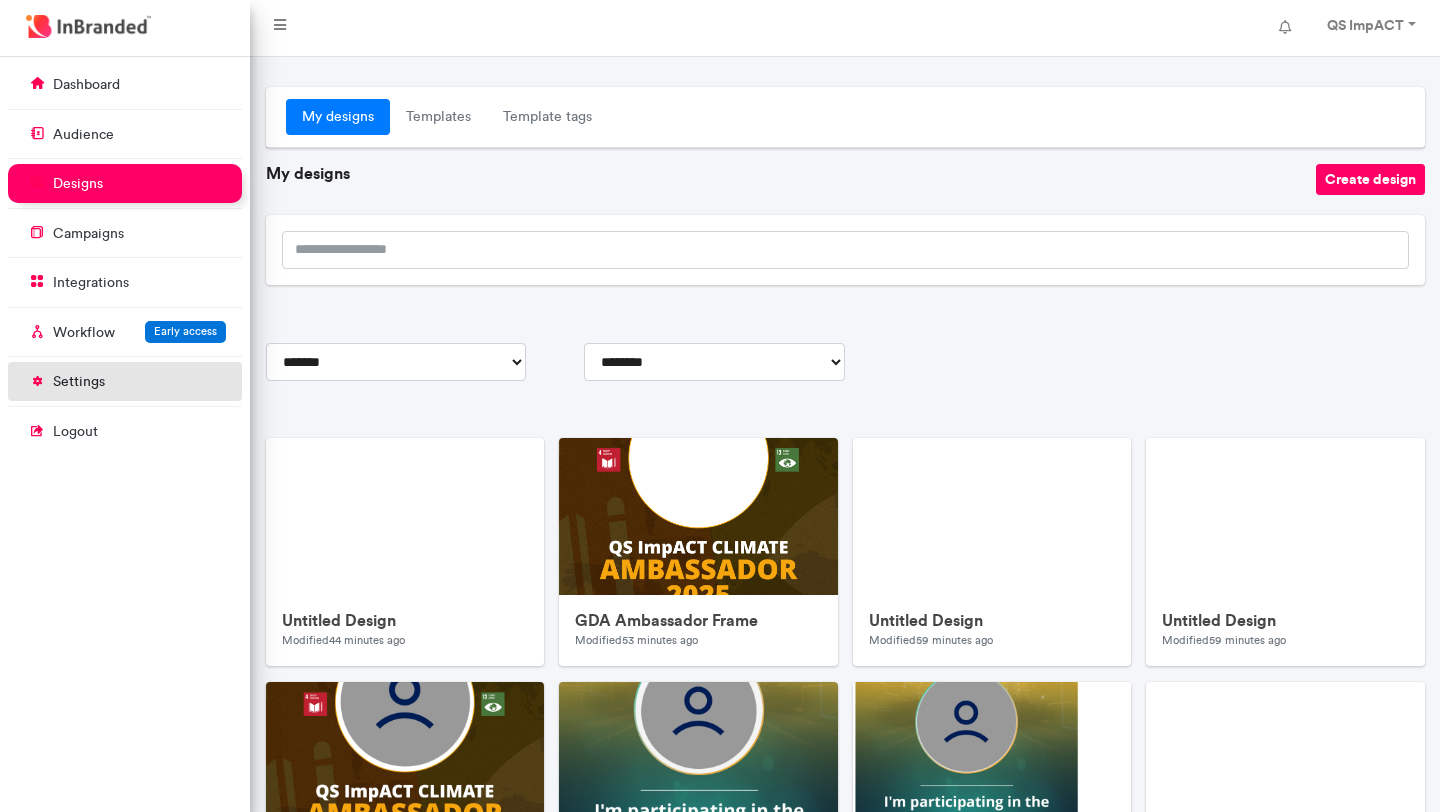scroll, scrollTop: 111, scrollLeft: 0, axis: vertical 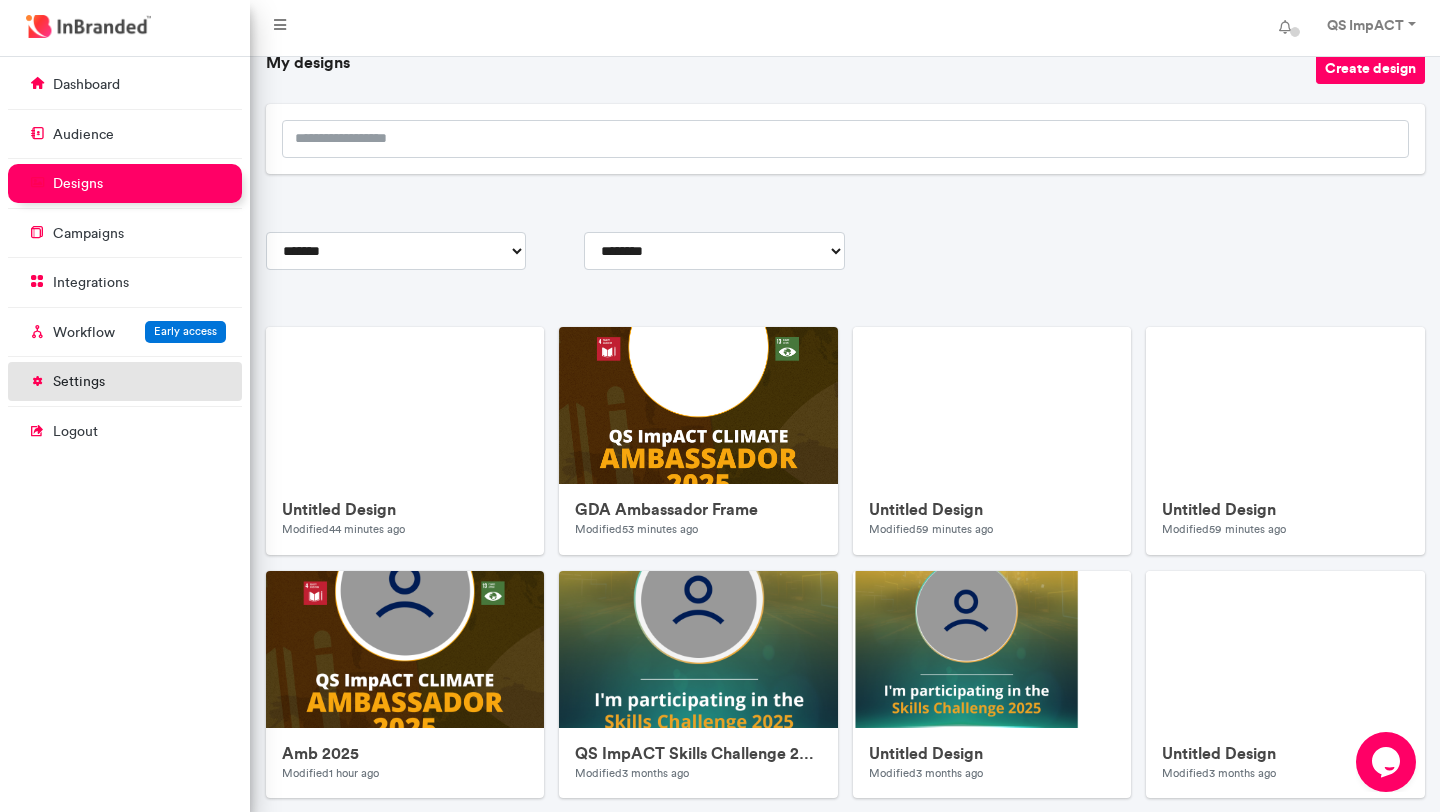 click on "settings" at bounding box center [79, 382] 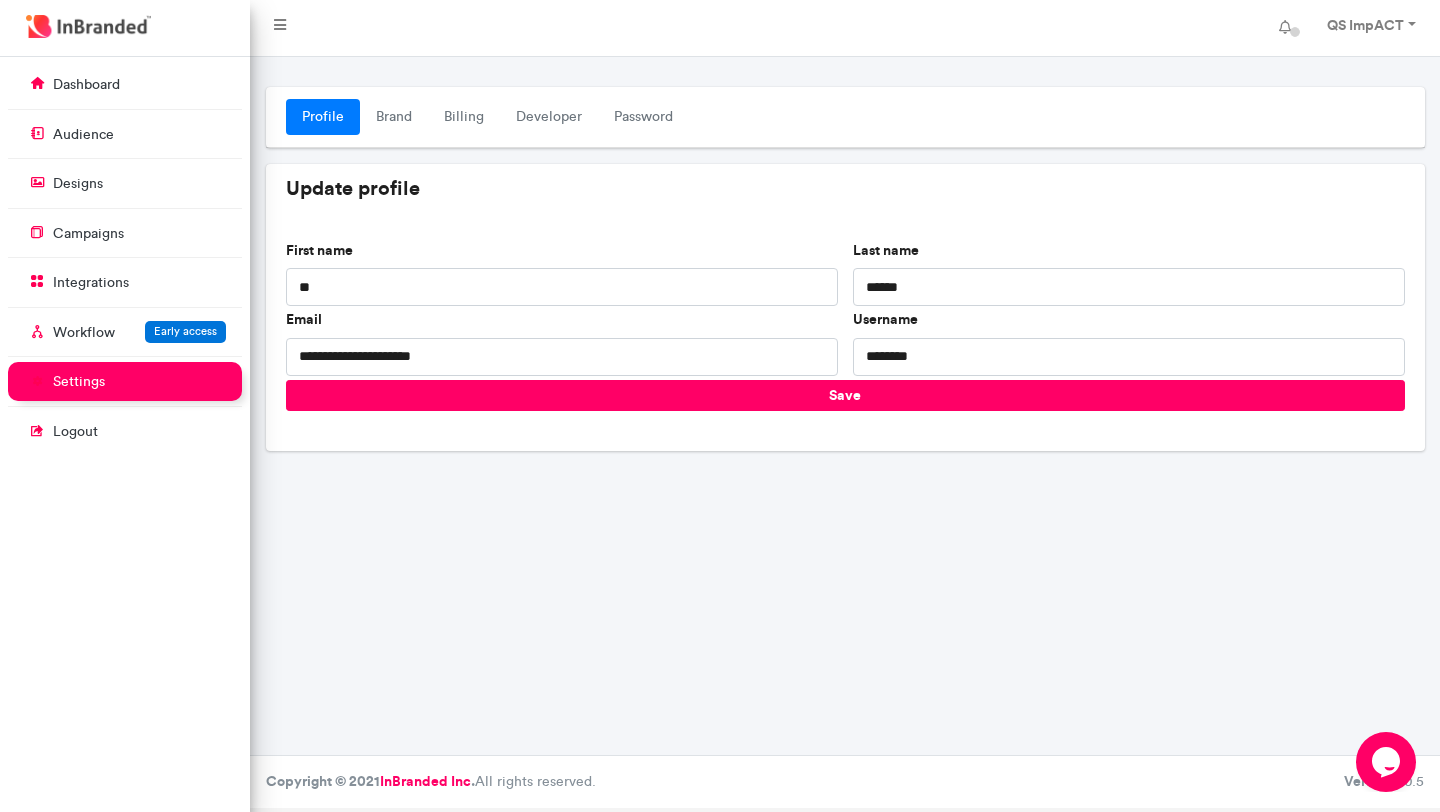 scroll, scrollTop: 0, scrollLeft: 0, axis: both 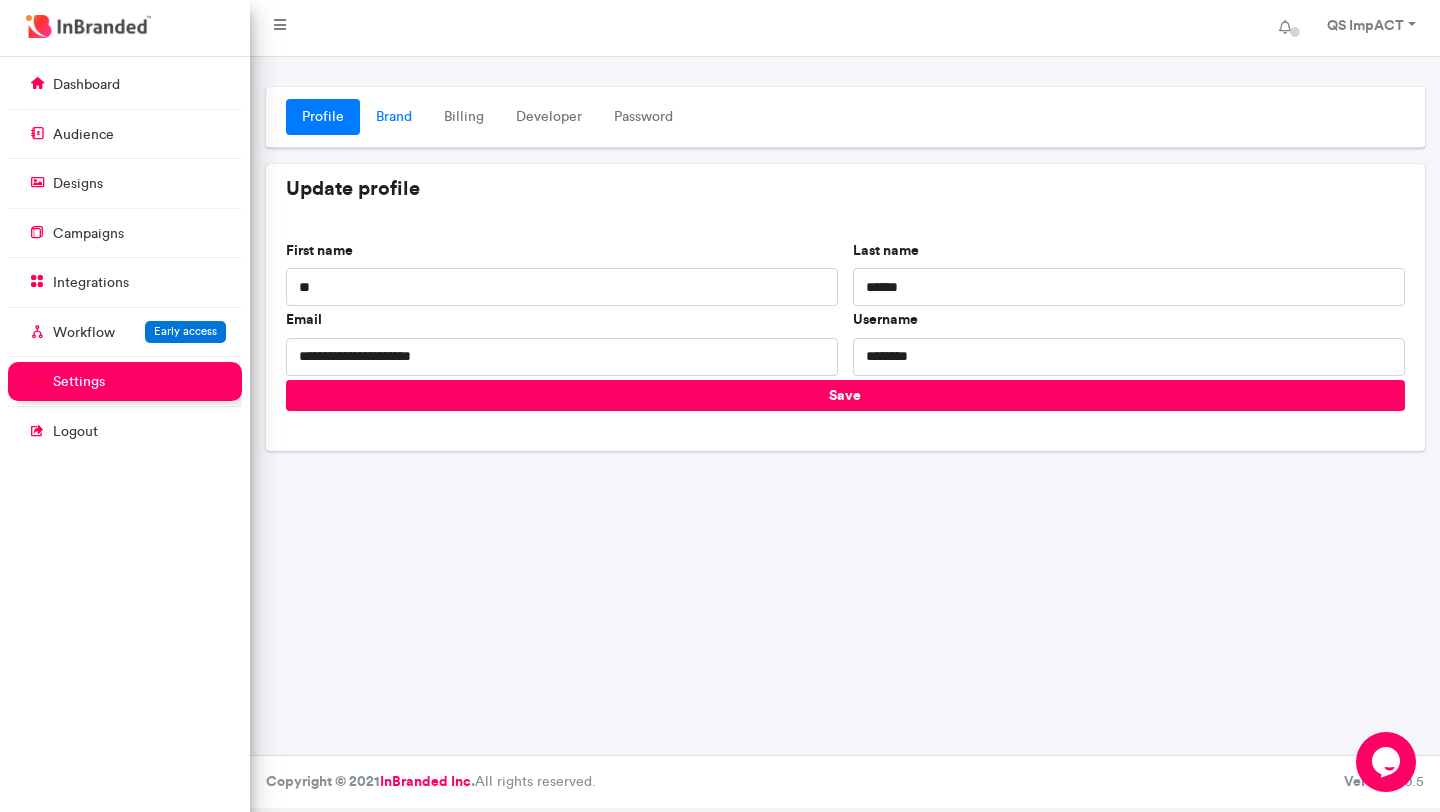 click on "Brand" at bounding box center [394, 117] 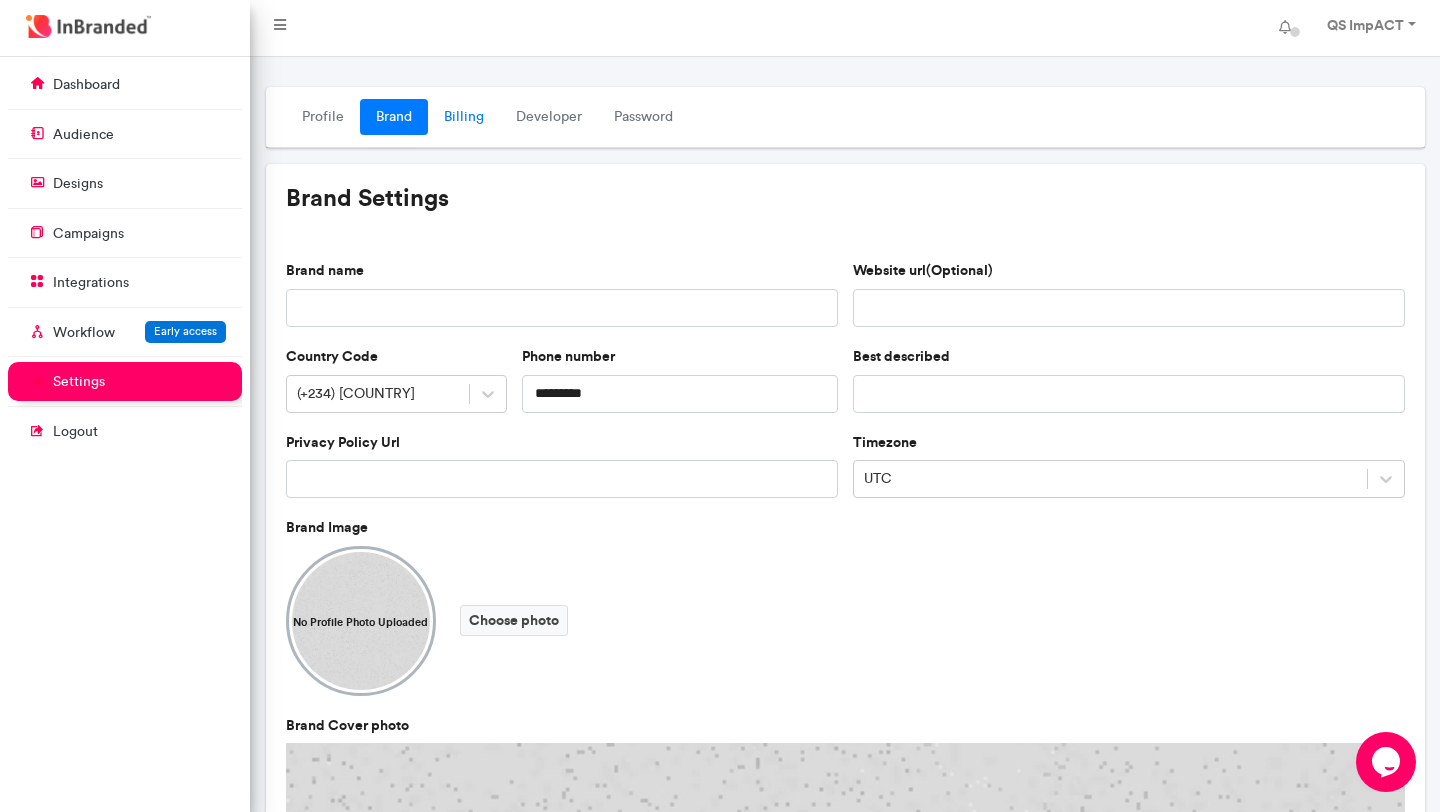 click on "Billing" at bounding box center (464, 117) 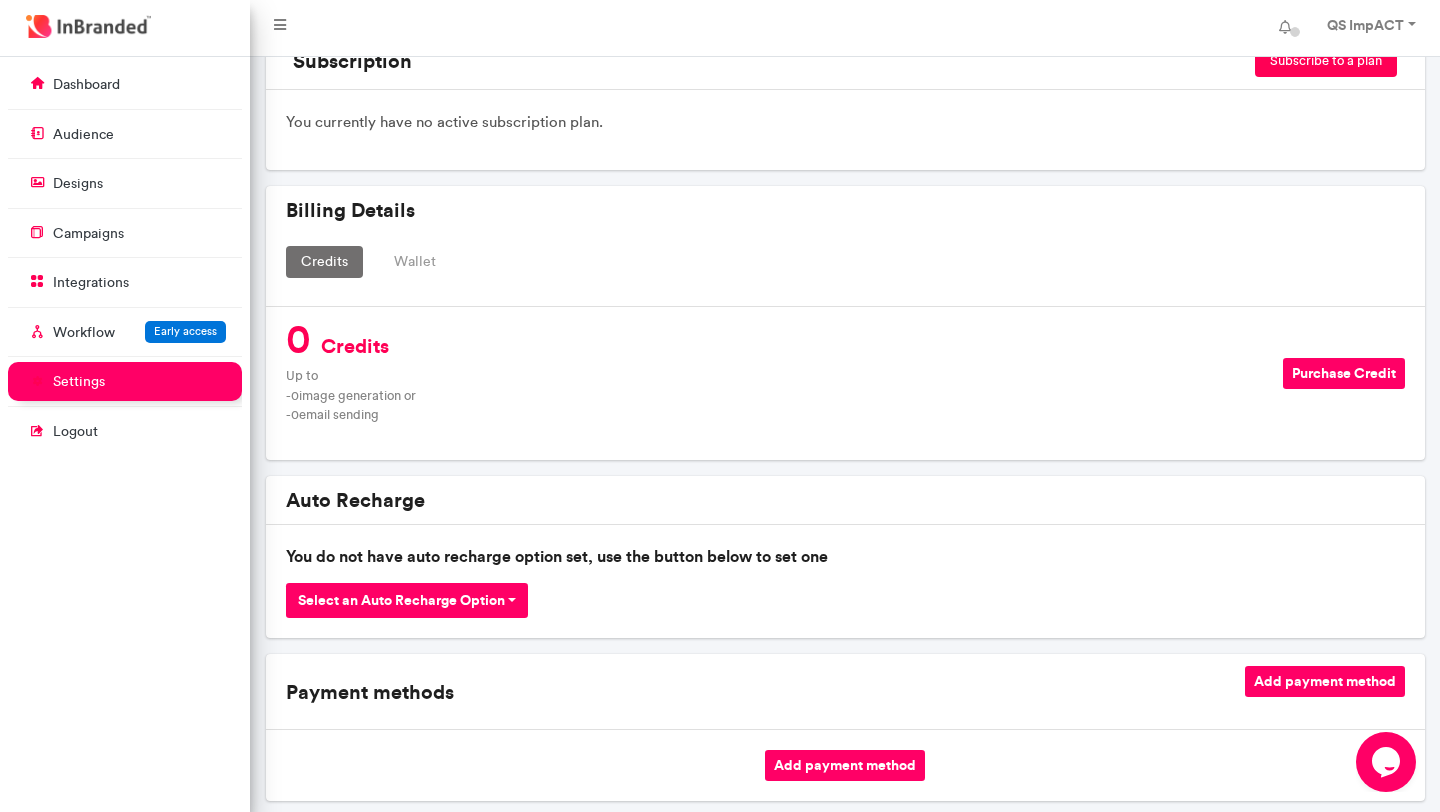 scroll, scrollTop: 0, scrollLeft: 0, axis: both 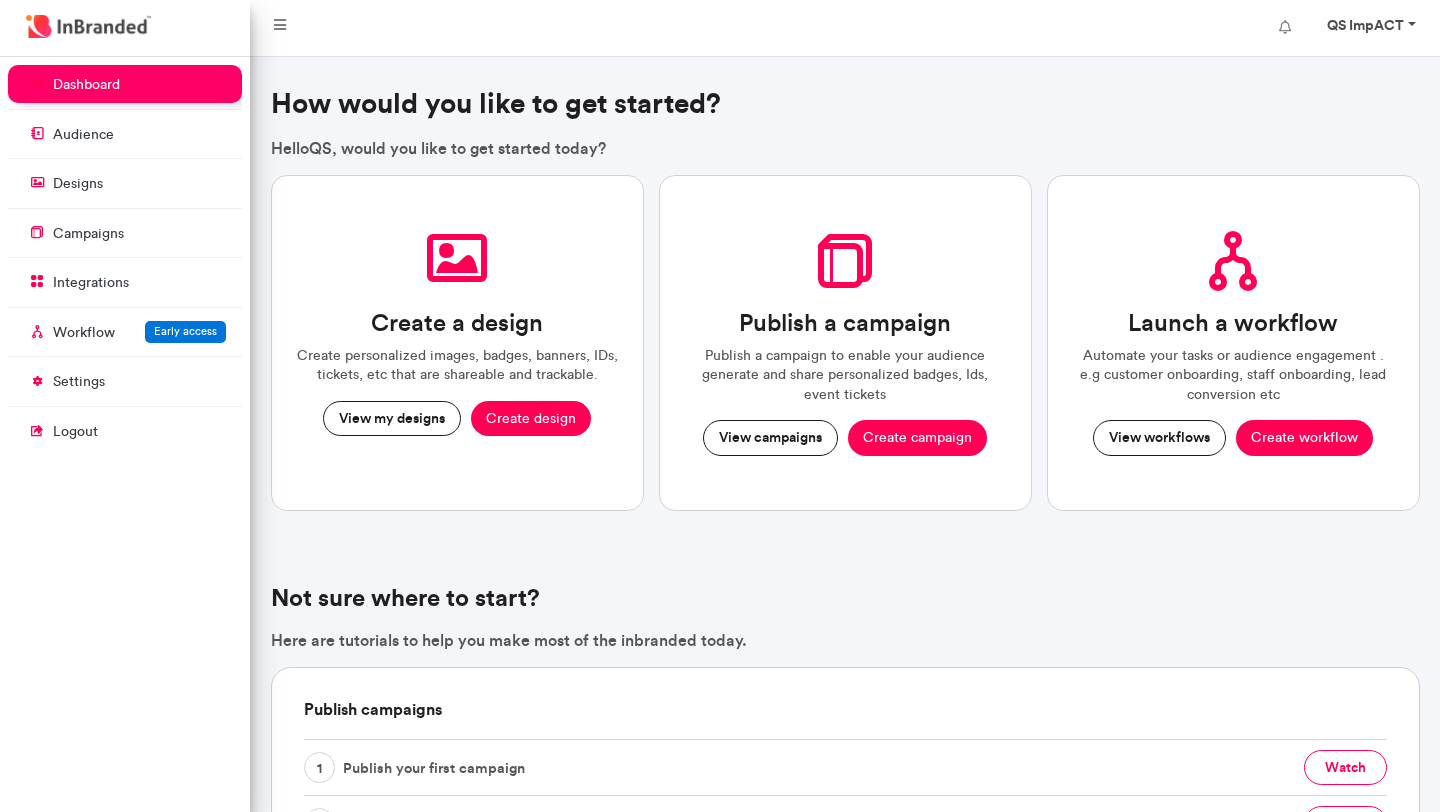click on "QS ImpACT" at bounding box center [1365, 25] 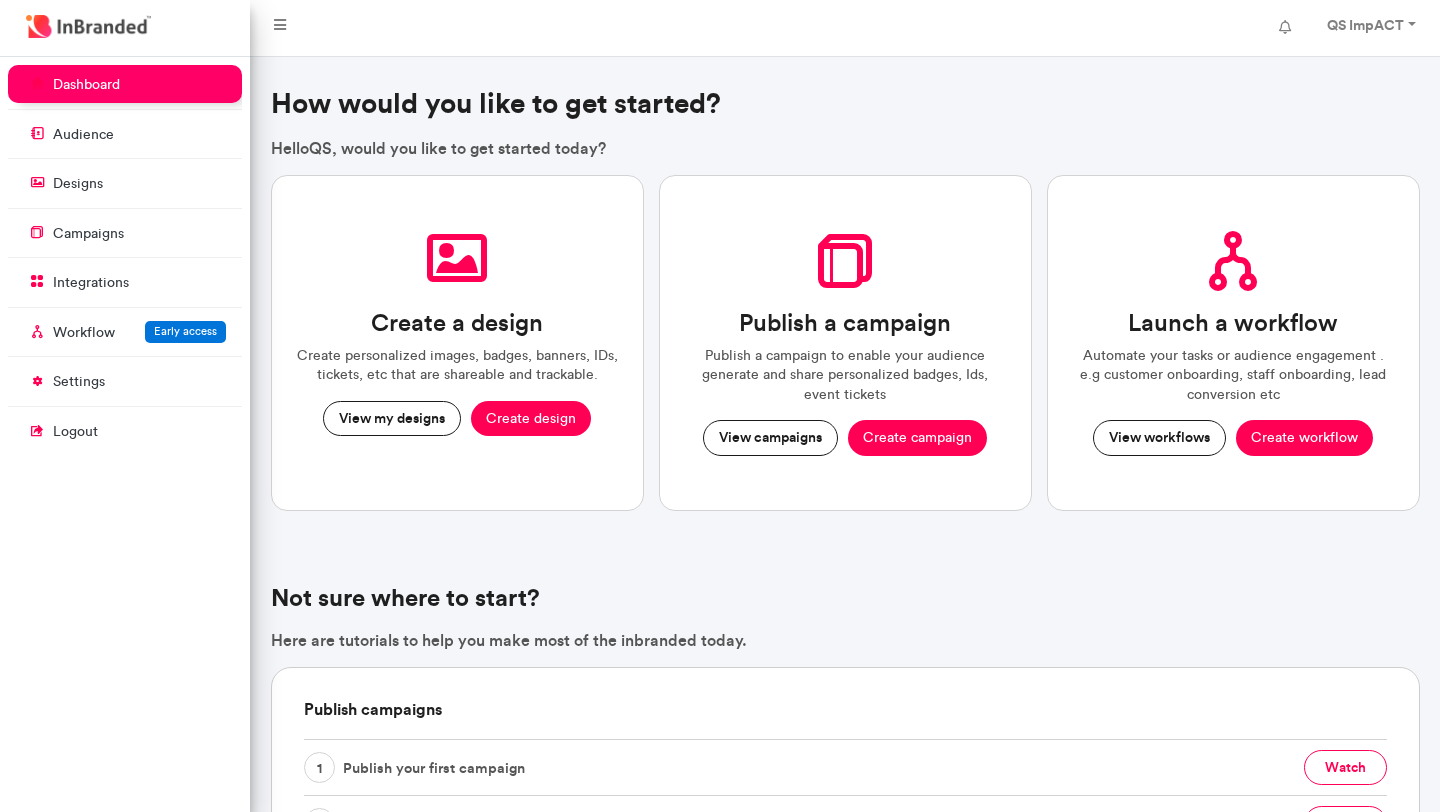 scroll, scrollTop: 0, scrollLeft: 0, axis: both 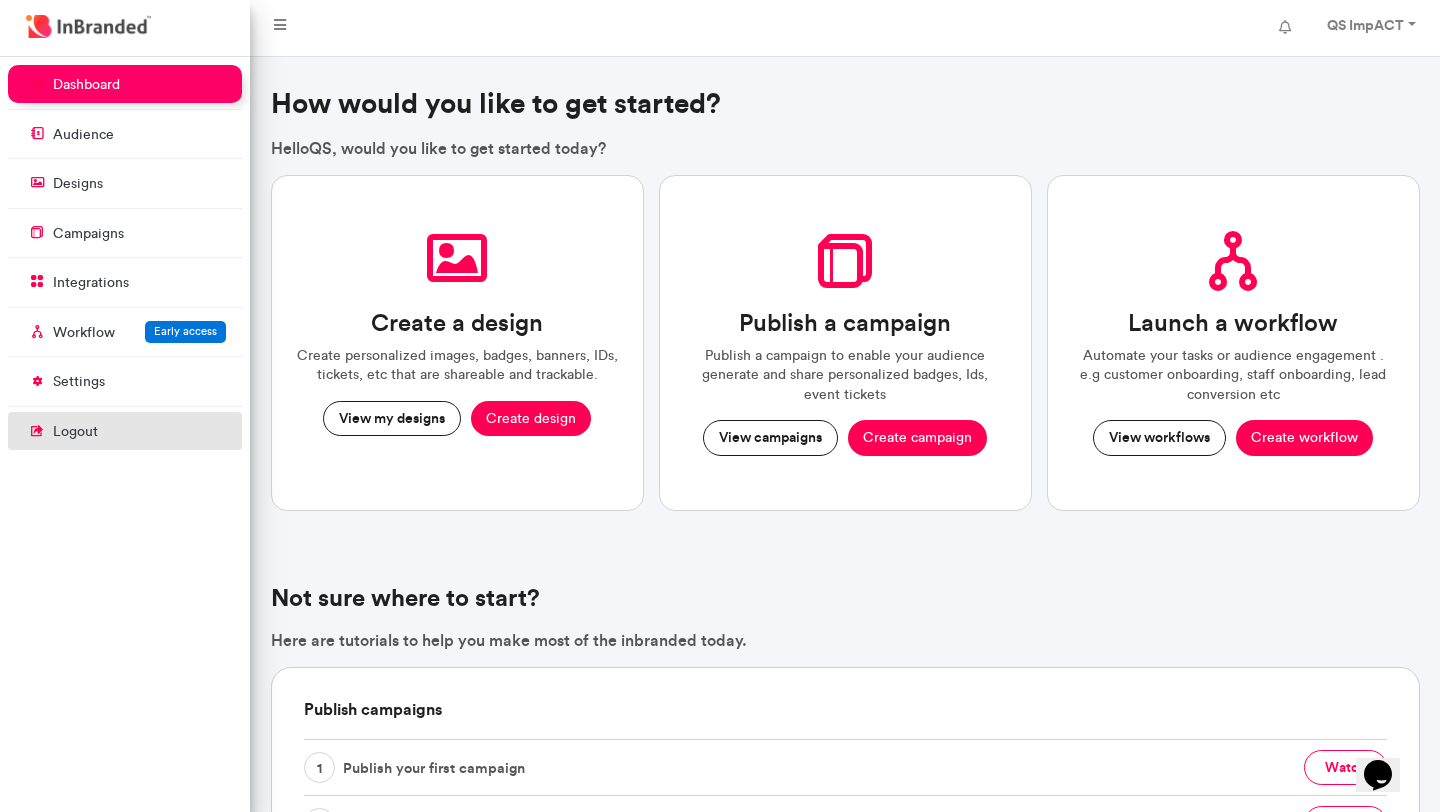 click on "logout" at bounding box center (125, 431) 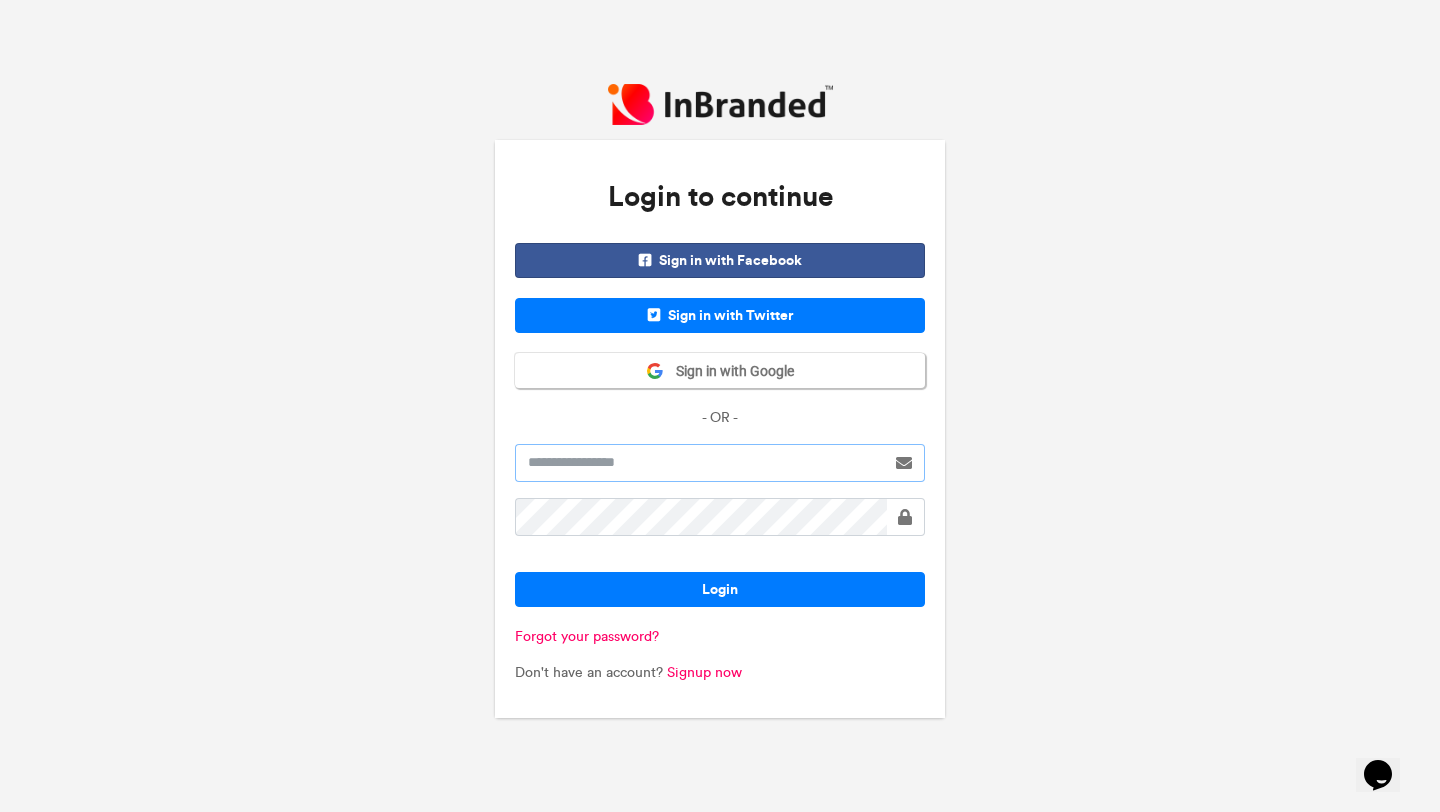type on "**********" 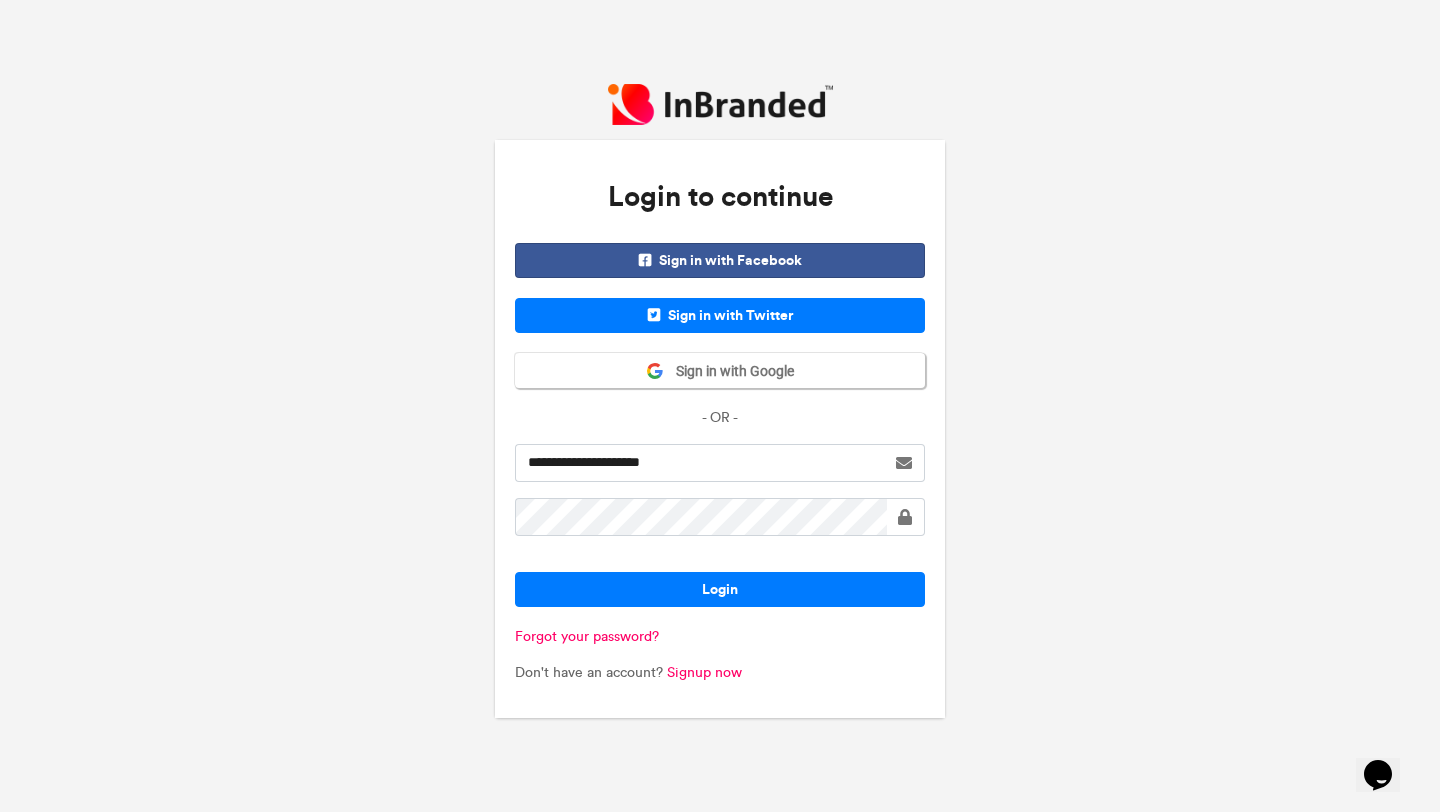 click on "**********" at bounding box center (720, 429) 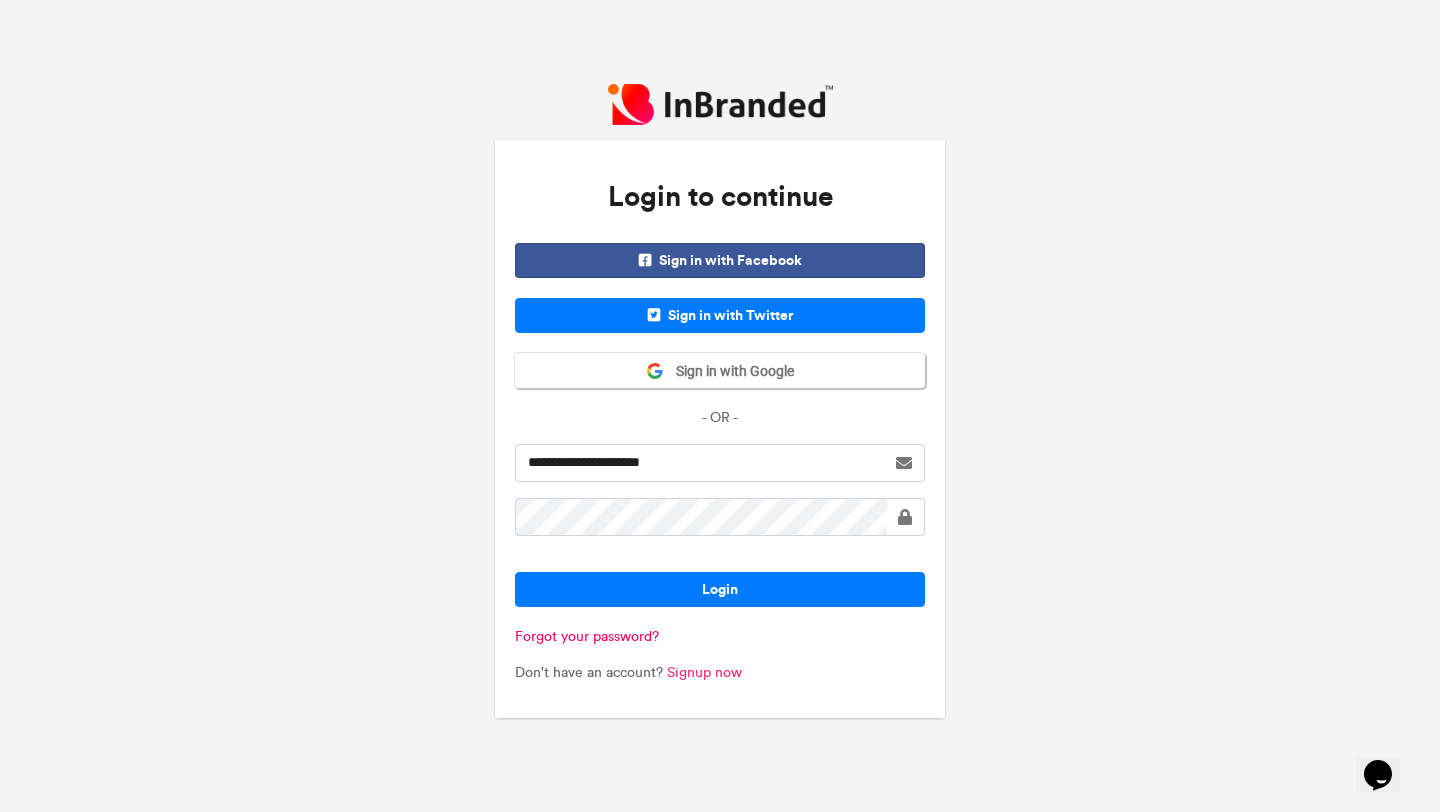 click on "Signup now" at bounding box center (704, 672) 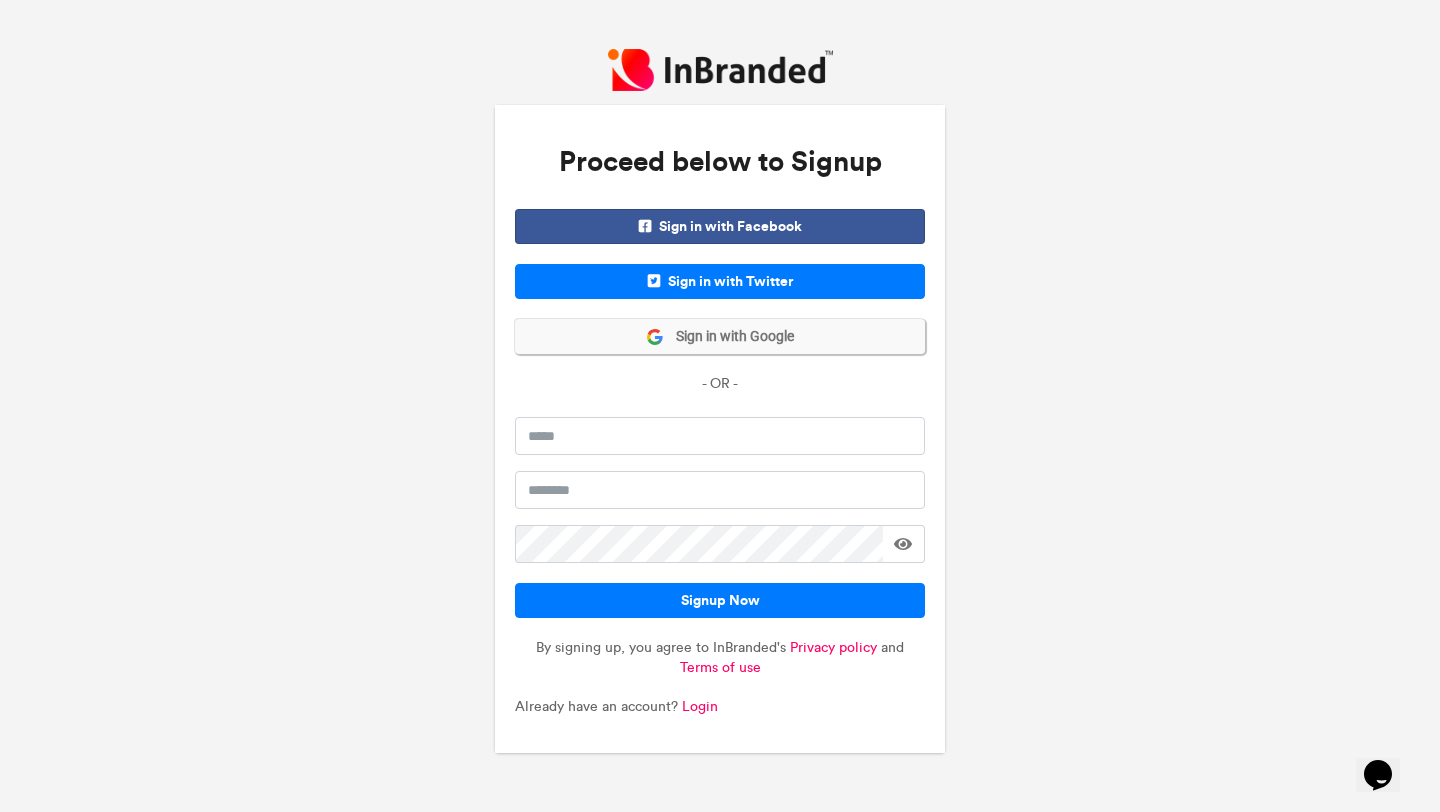 click on "Sign in with Google" at bounding box center (729, 337) 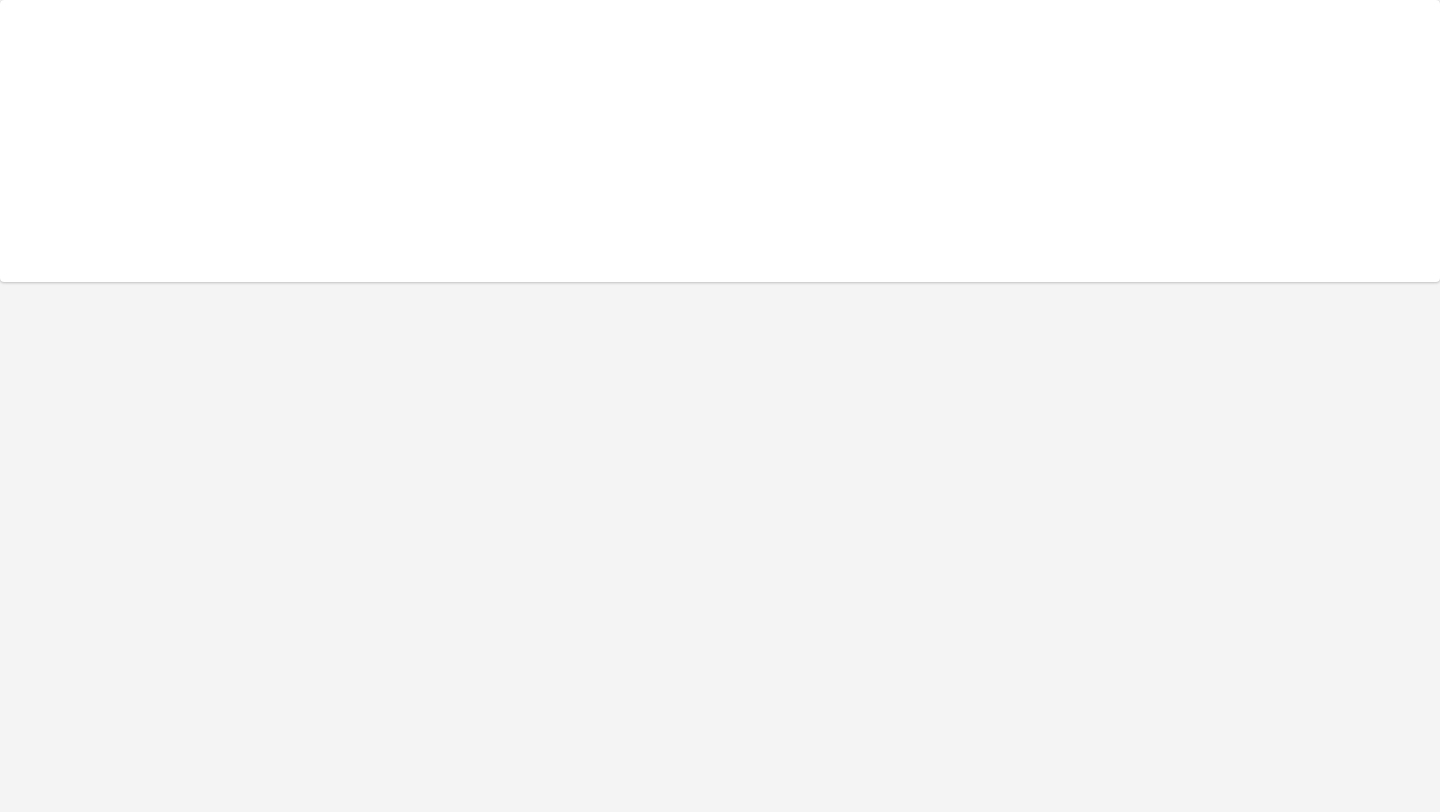 scroll, scrollTop: 0, scrollLeft: 0, axis: both 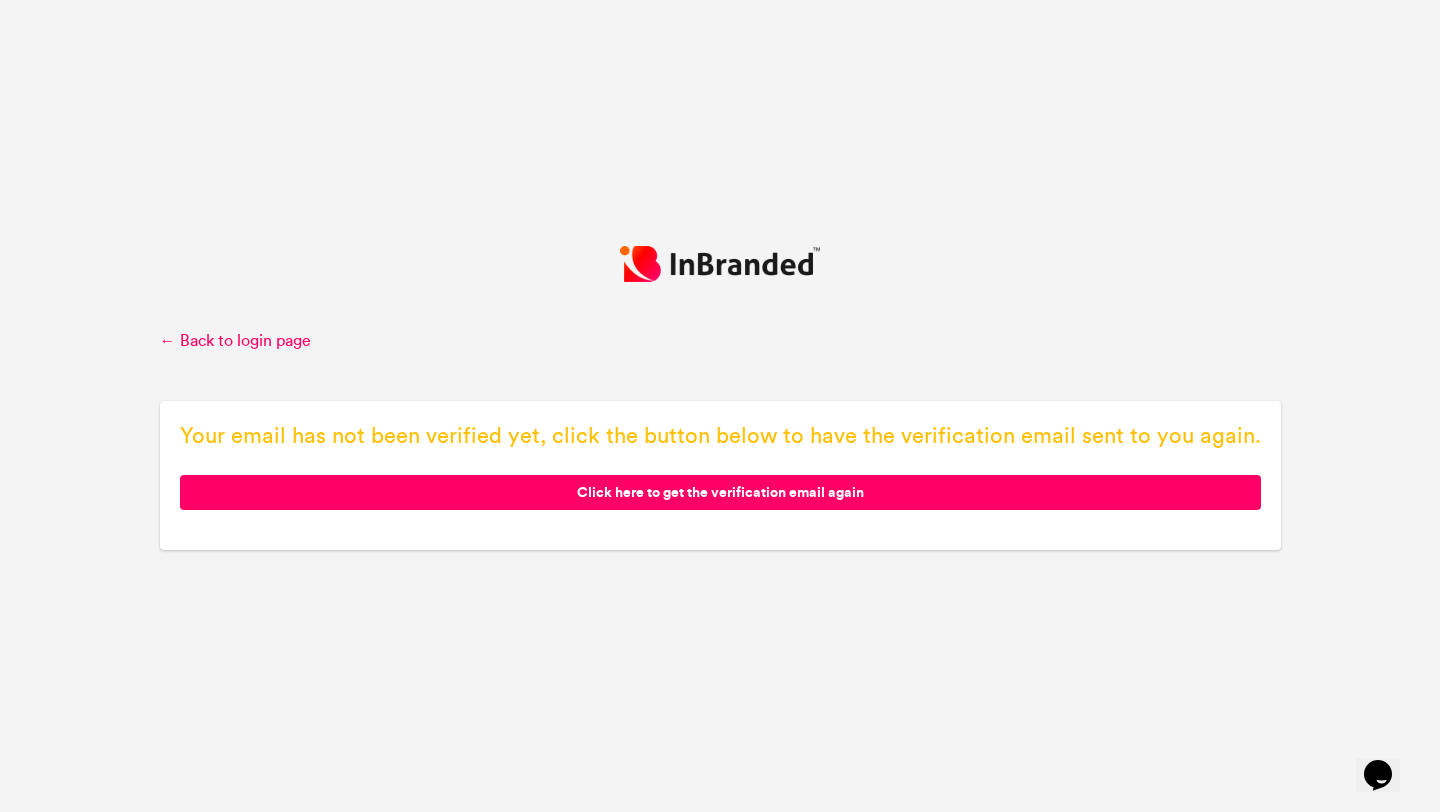 click on "Click here to get the verification email again" 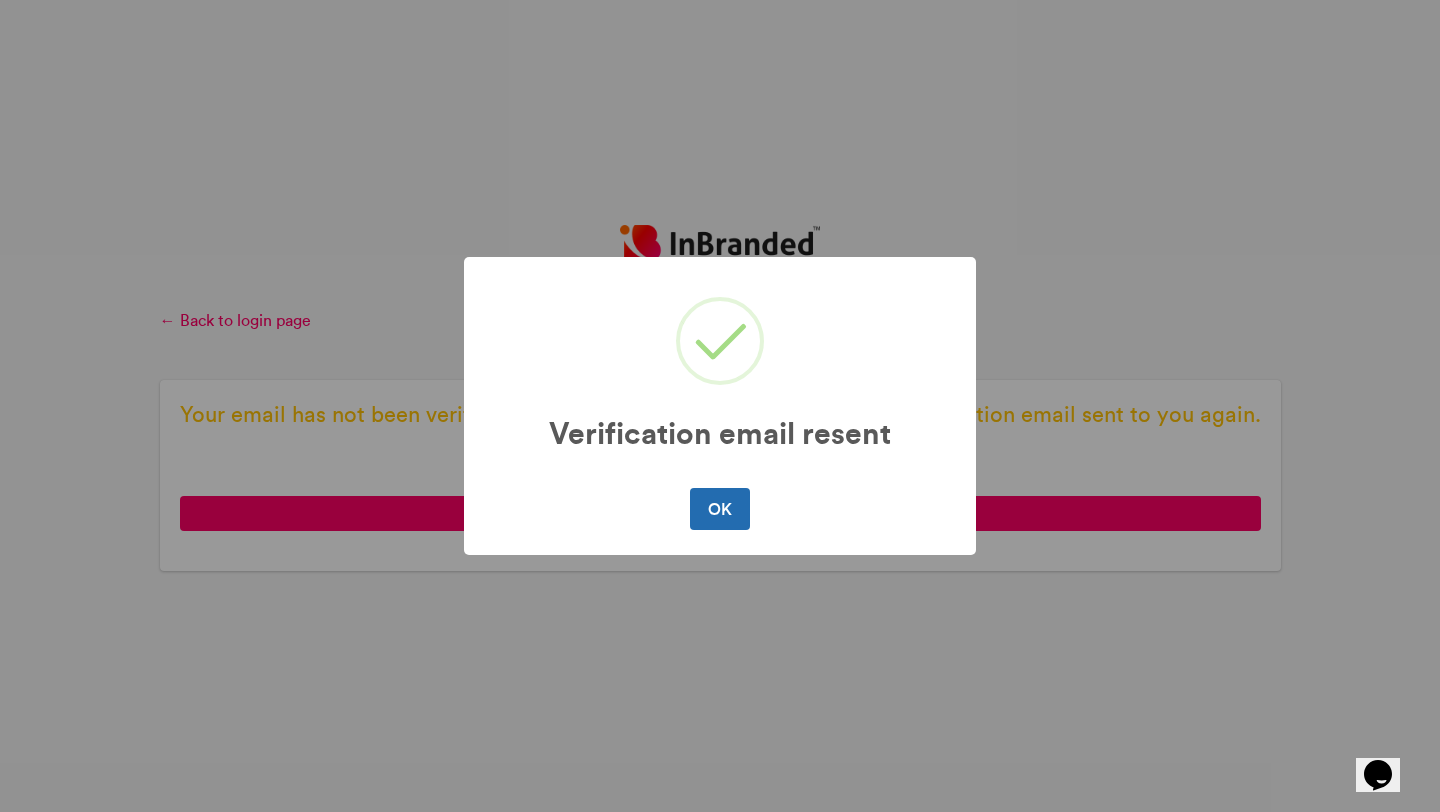 click on "OK" at bounding box center (719, 509) 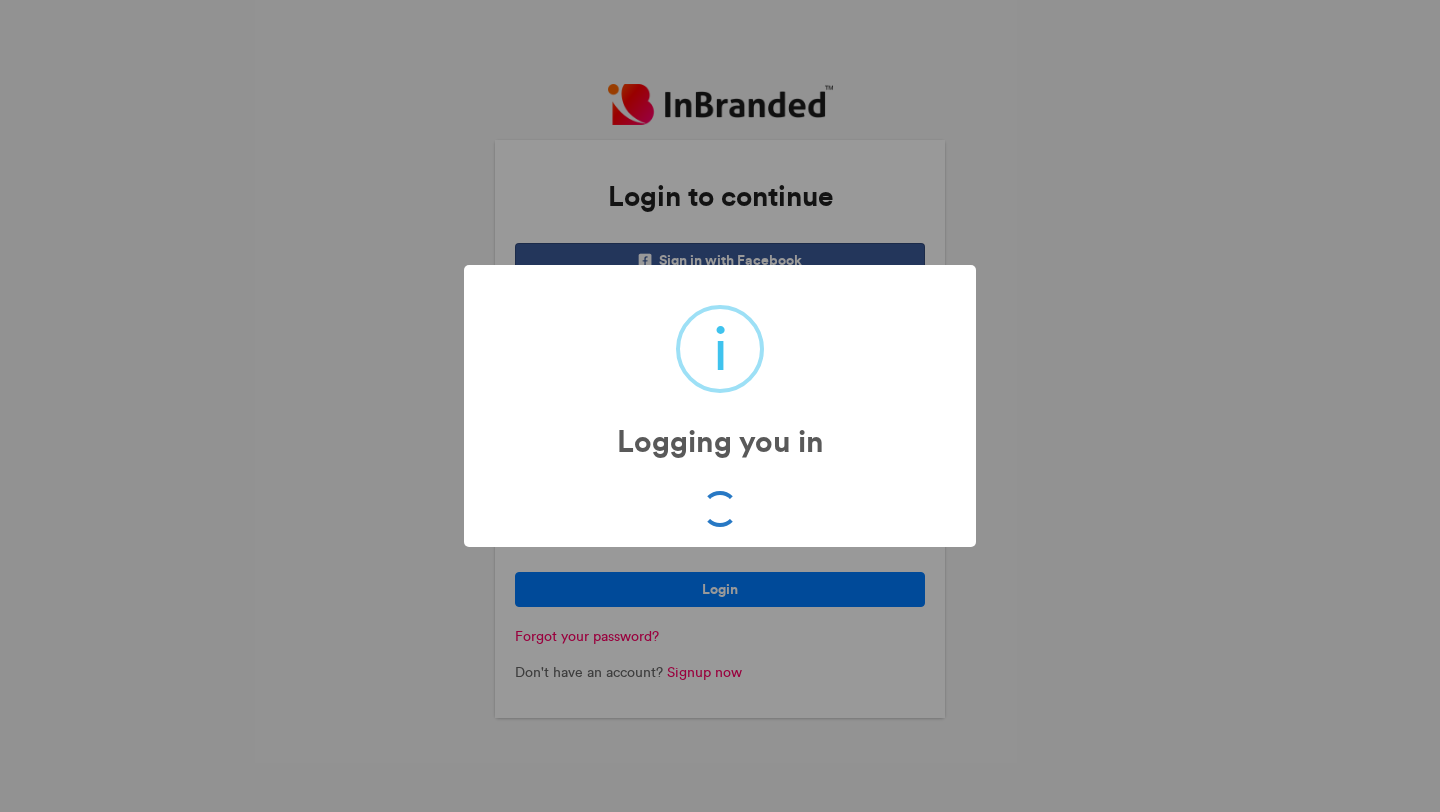 scroll, scrollTop: 0, scrollLeft: 0, axis: both 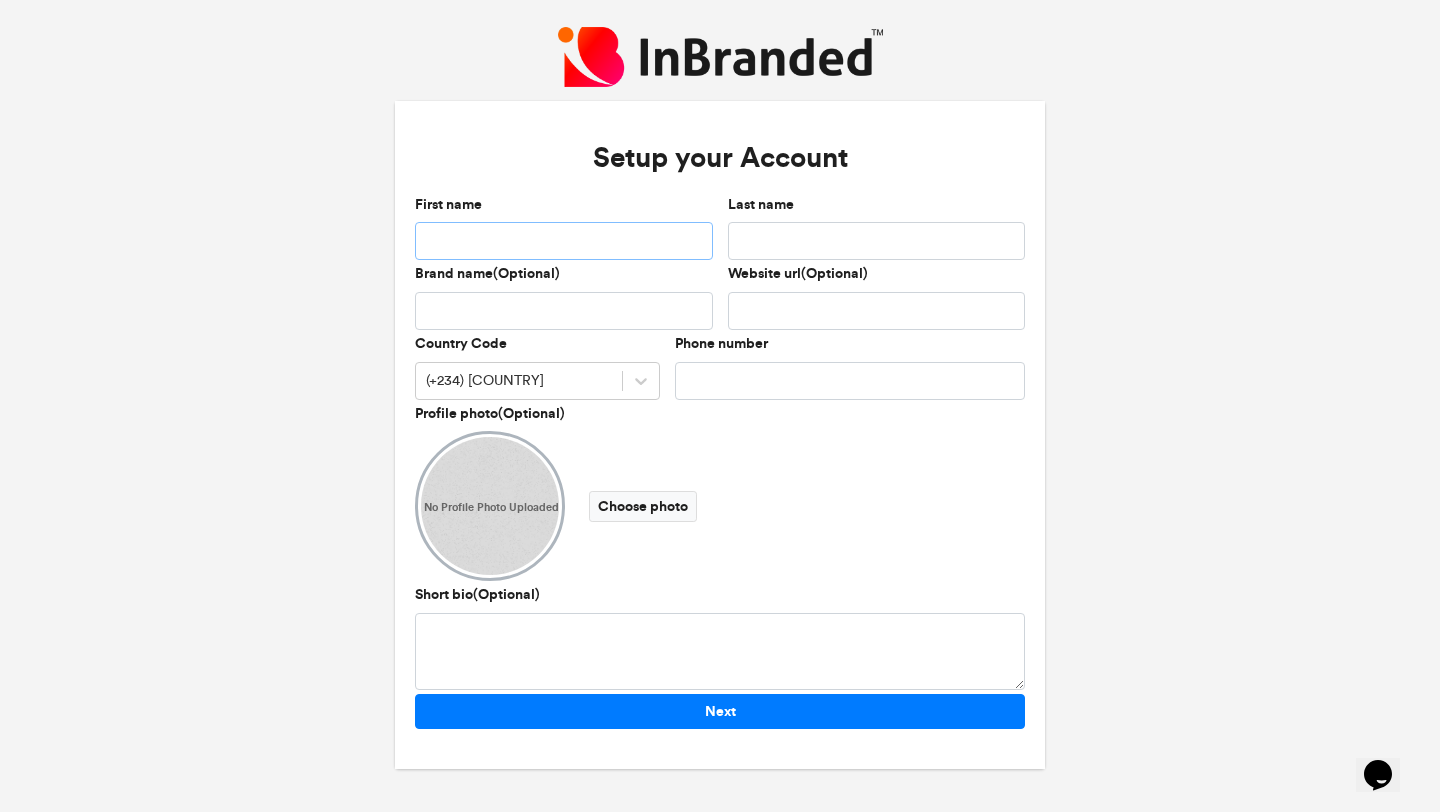 click on "First name" at bounding box center [564, 241] 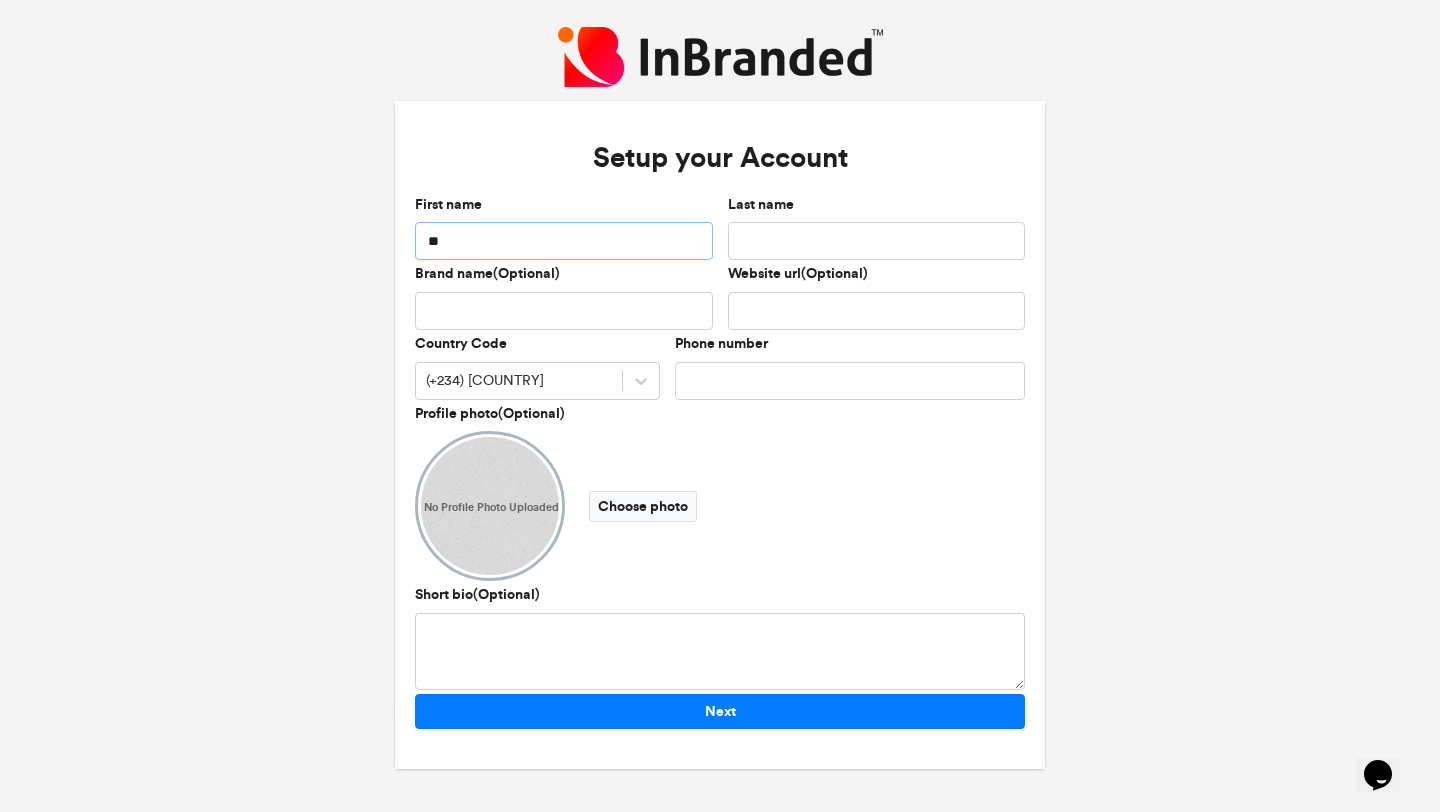 type on "*" 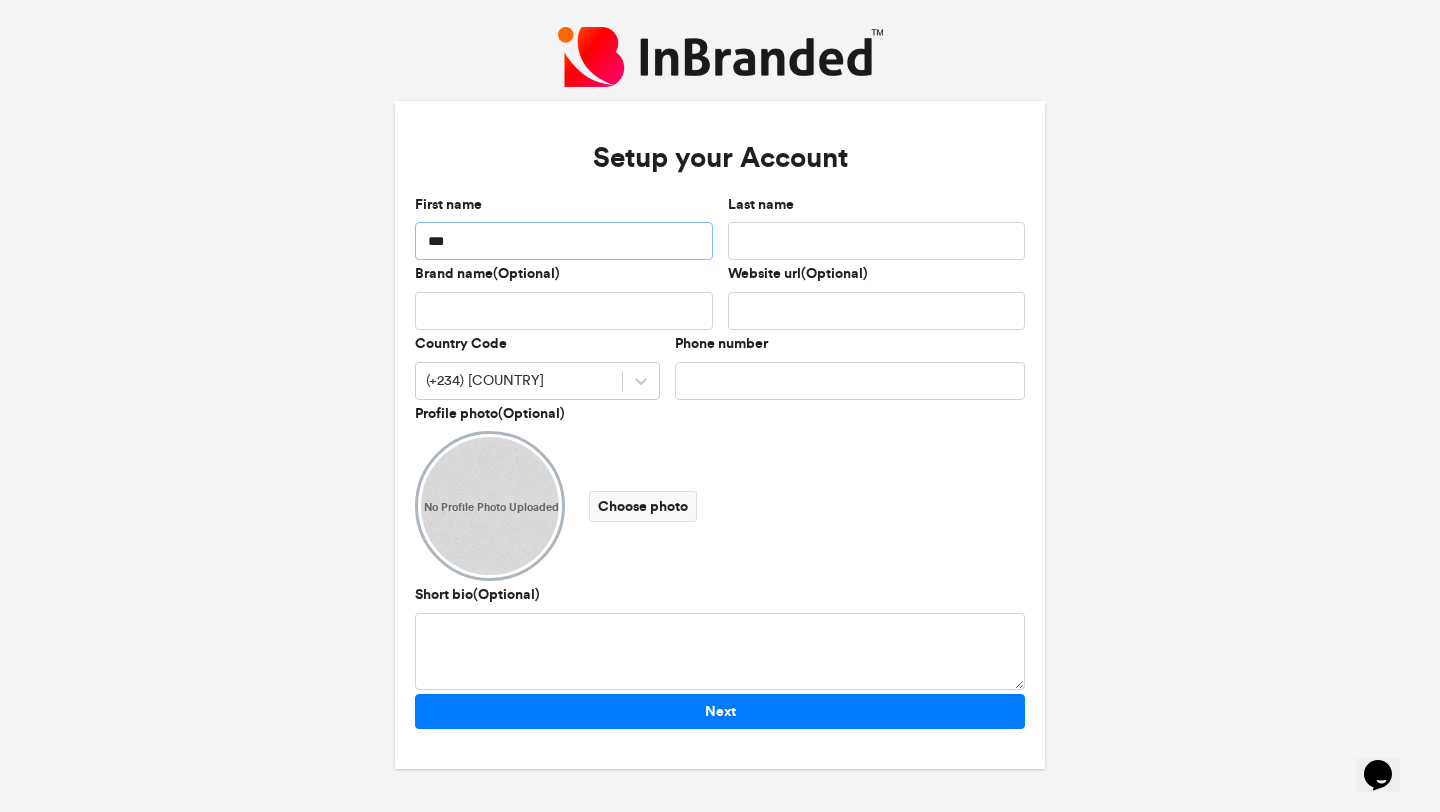 type on "**" 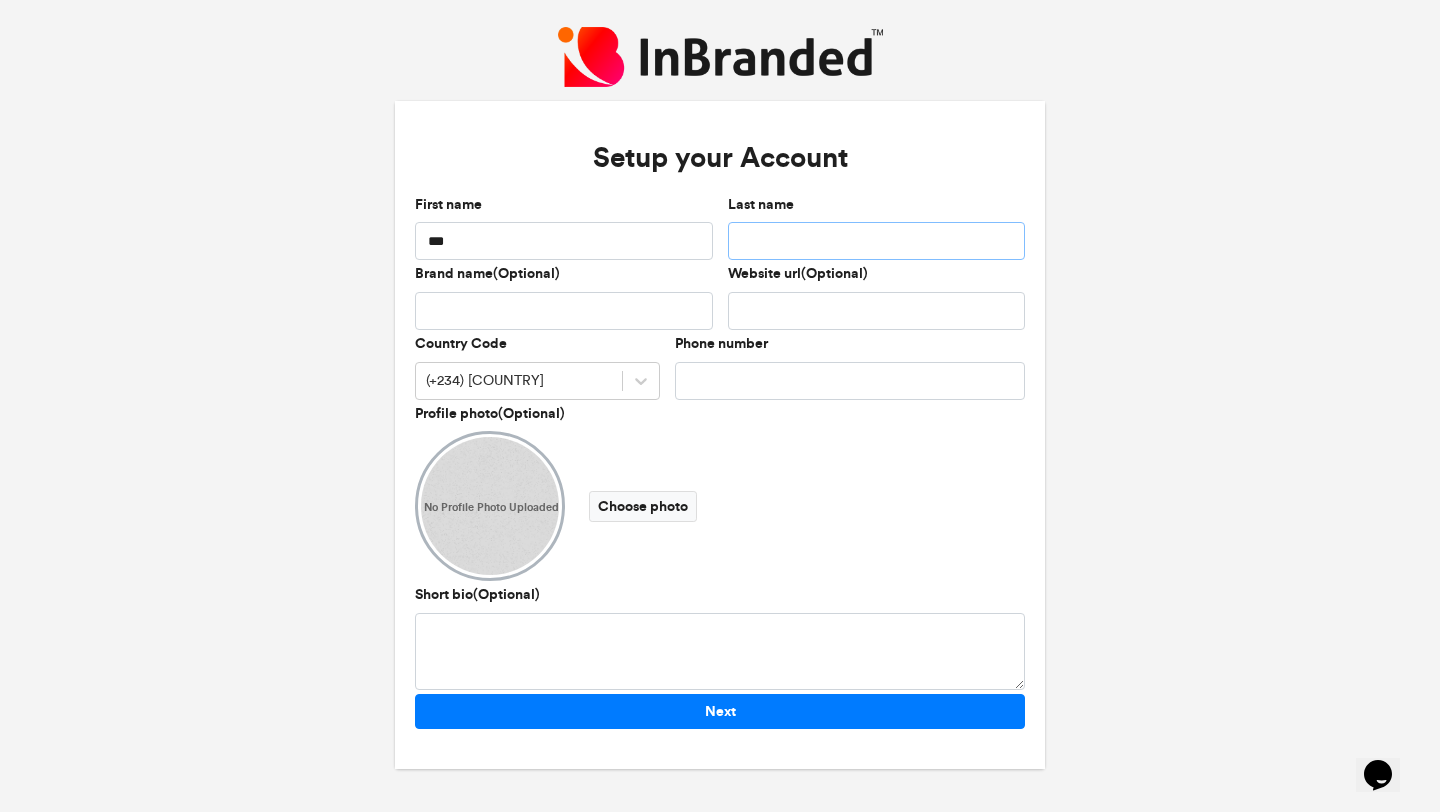 click on "Last name" at bounding box center [877, 241] 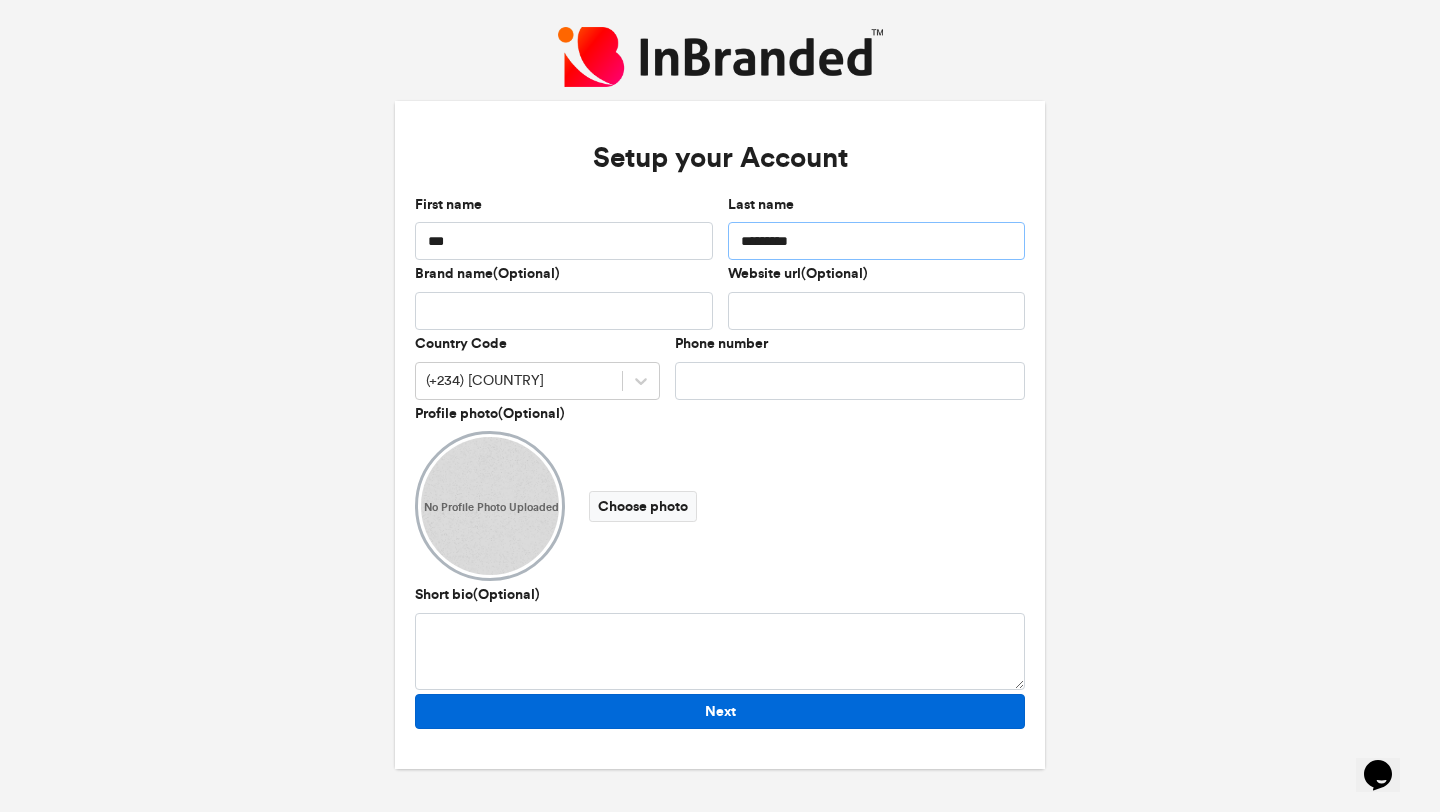 type on "*********" 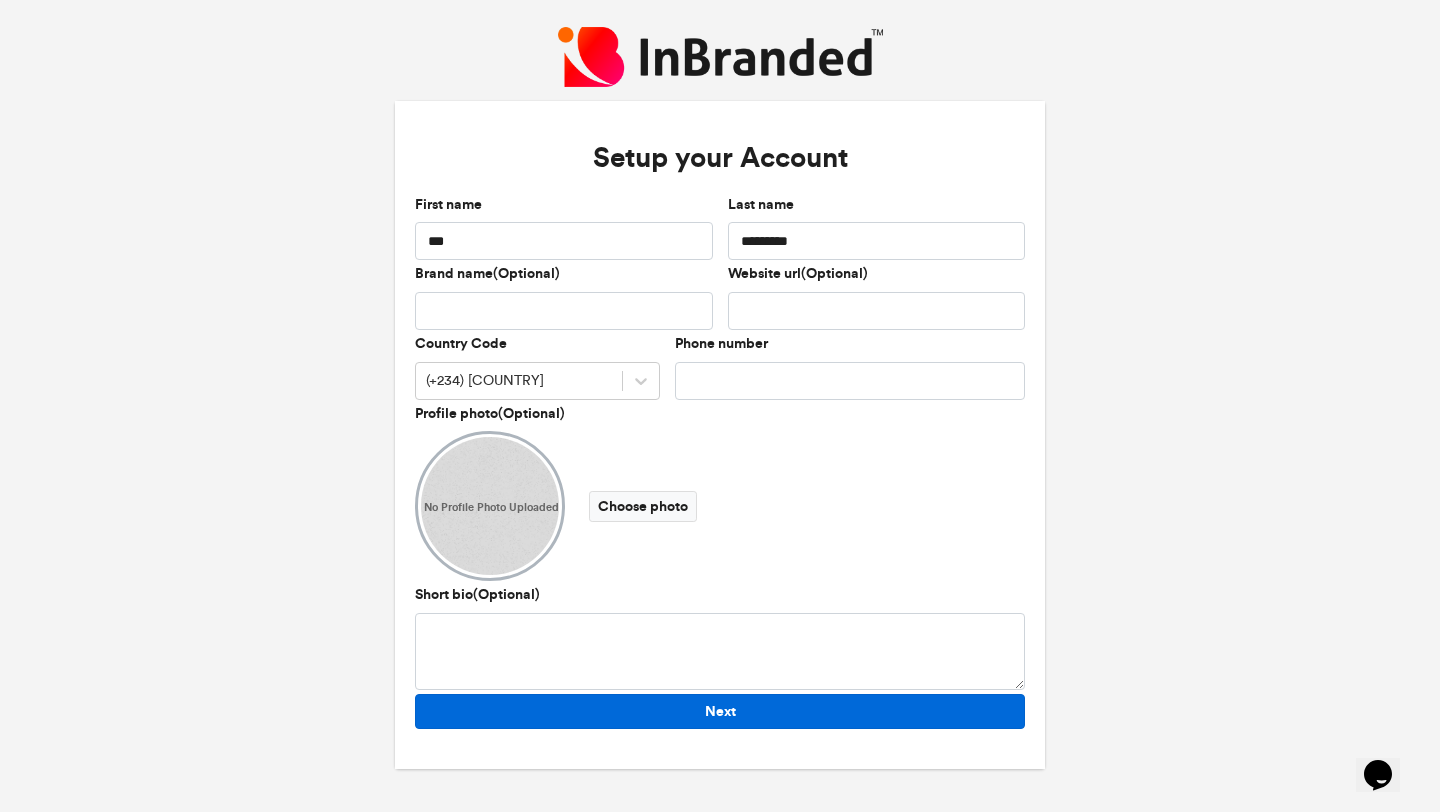 click on "Next" at bounding box center [720, 711] 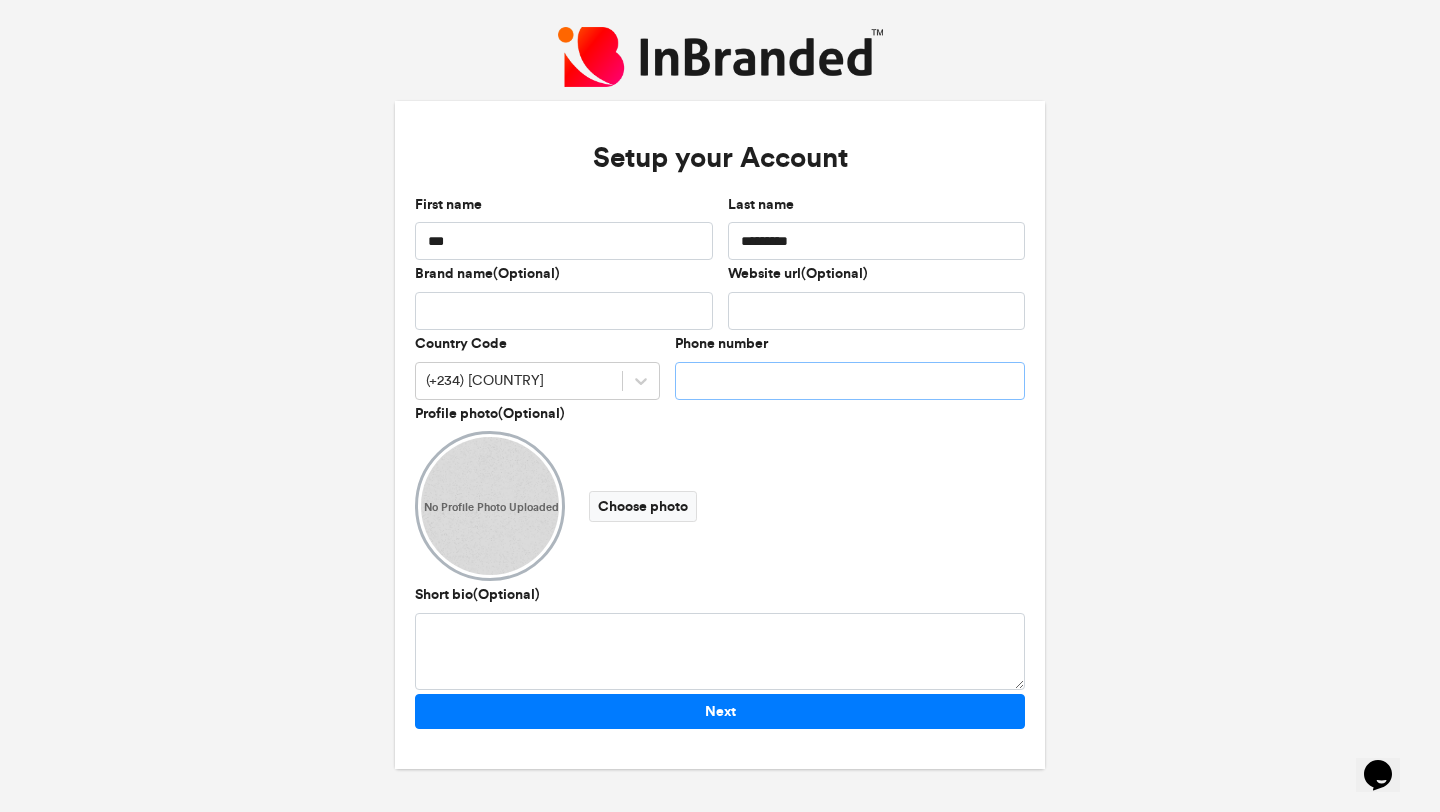 click on "Phone number" at bounding box center [850, 381] 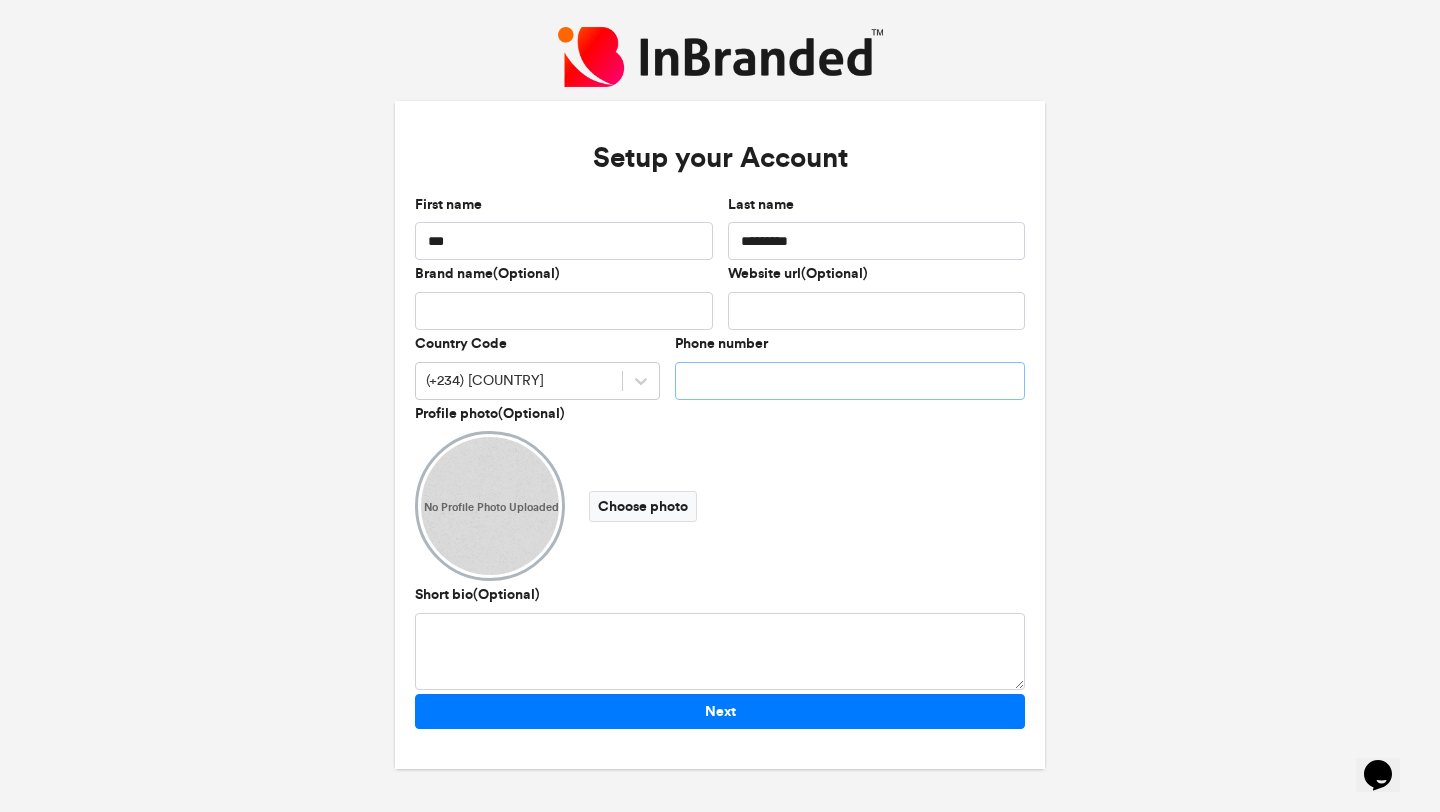 type on "**********" 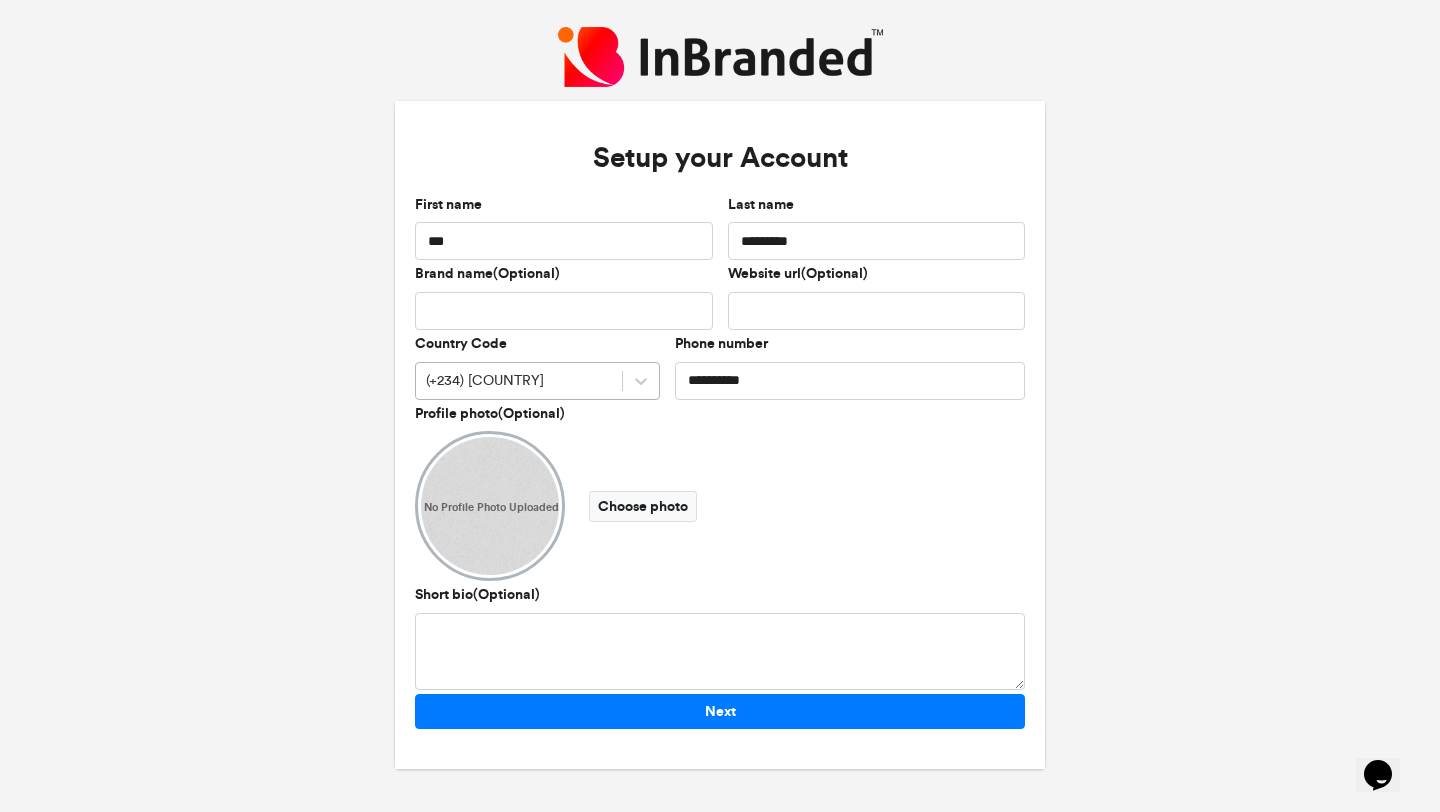 click on "(+234) [COUNTRY]" at bounding box center (519, 380) 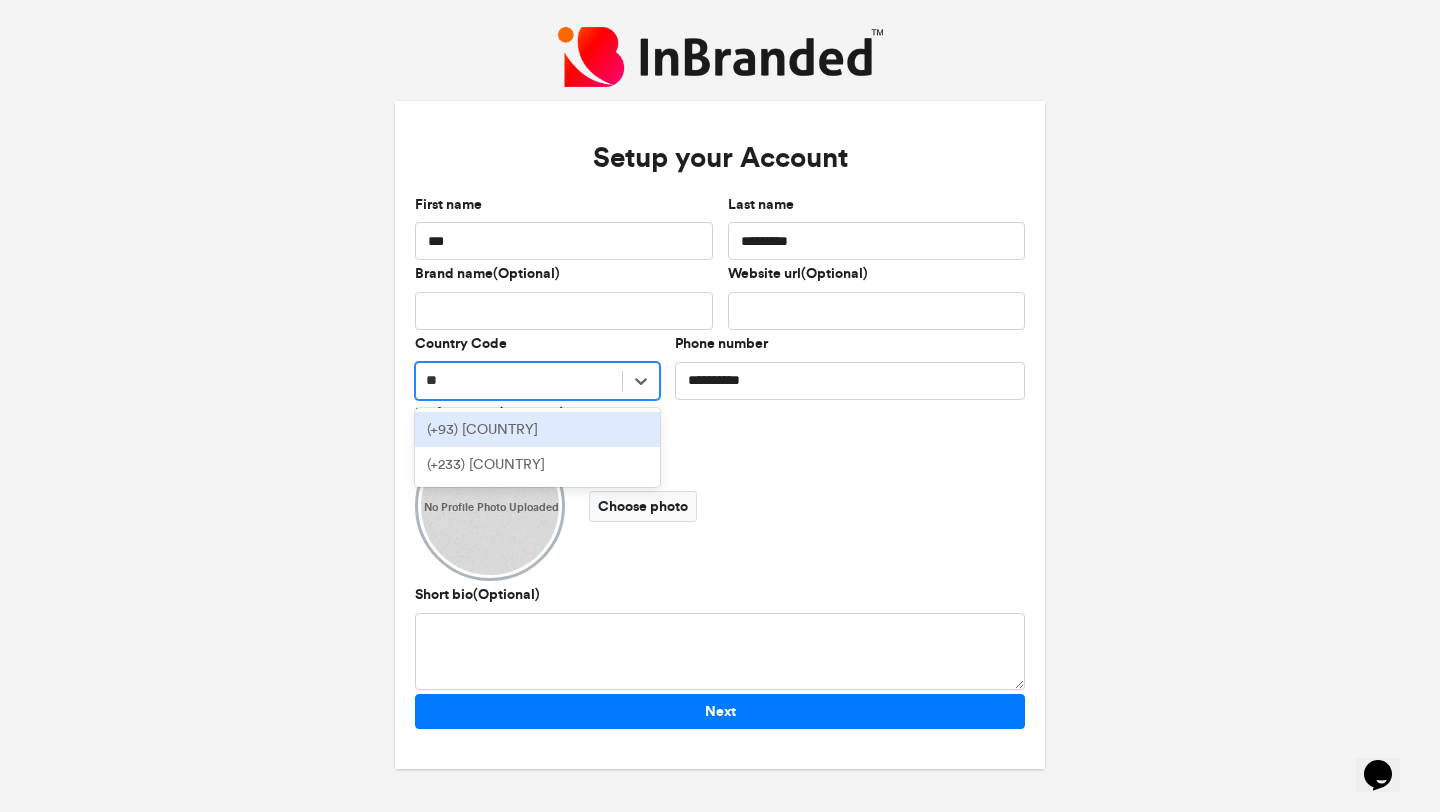 type on "***" 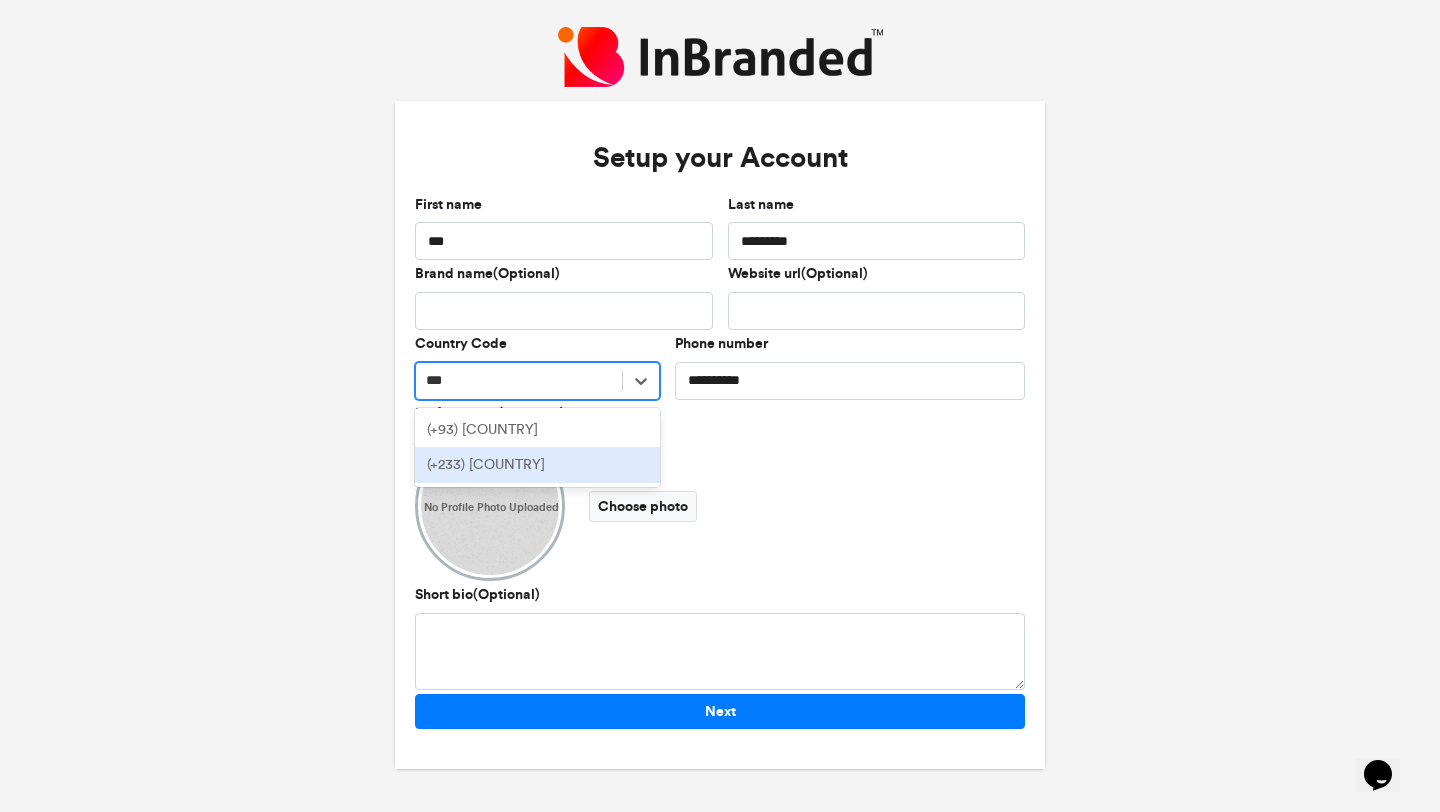 click on "(+233) [COUNTRY] ([COUNTRY])" at bounding box center [537, 465] 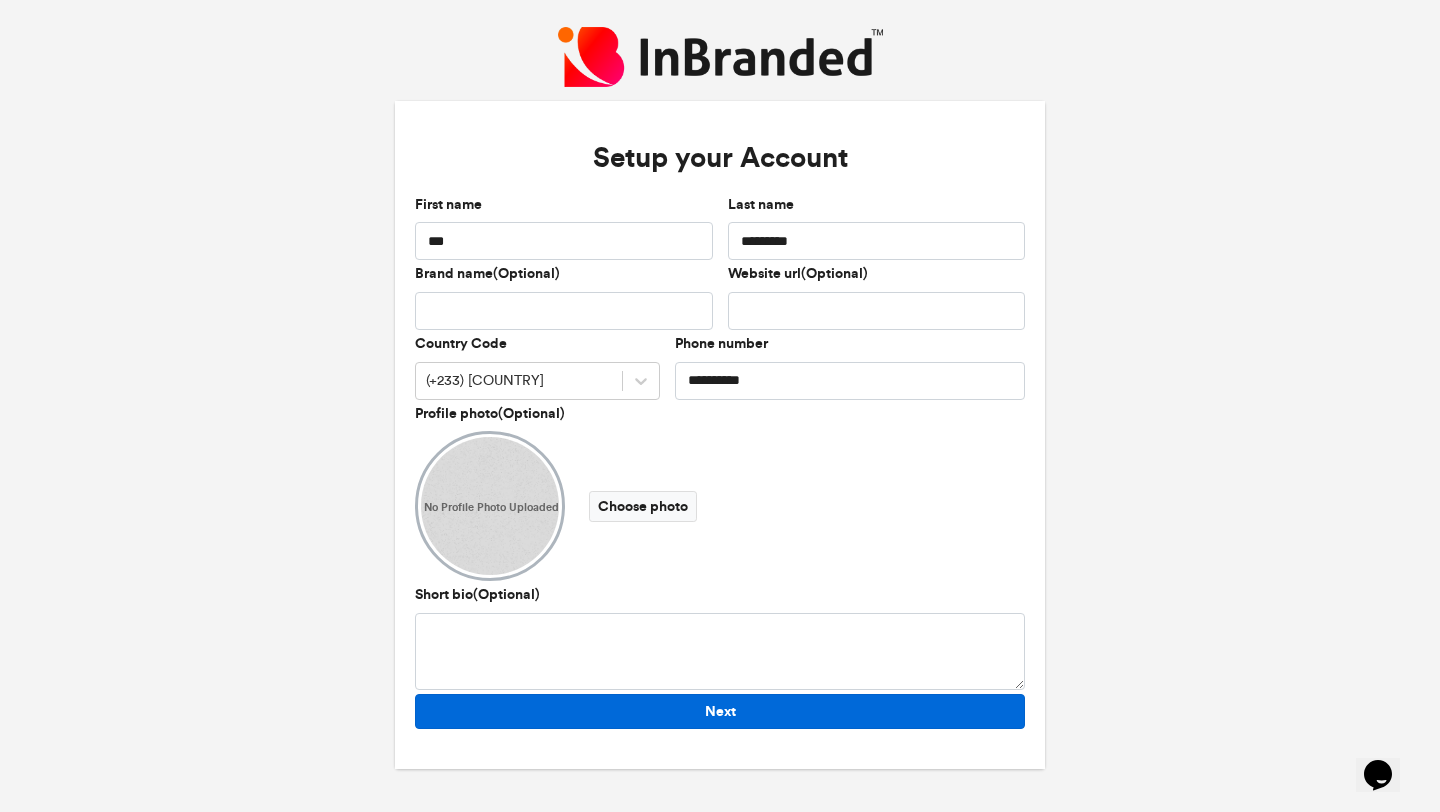click on "Next" at bounding box center [720, 711] 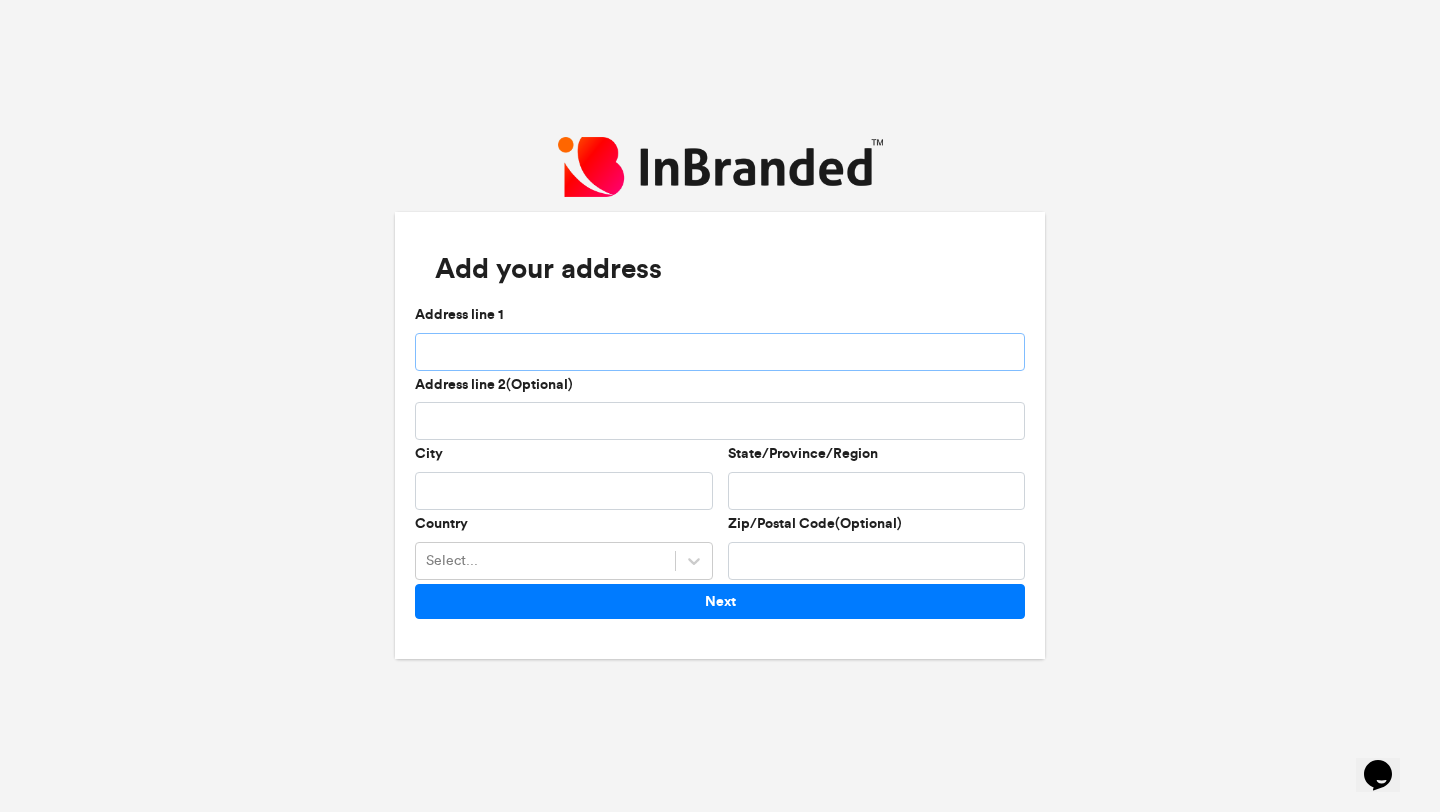 click on "Address line 1" at bounding box center (720, 352) 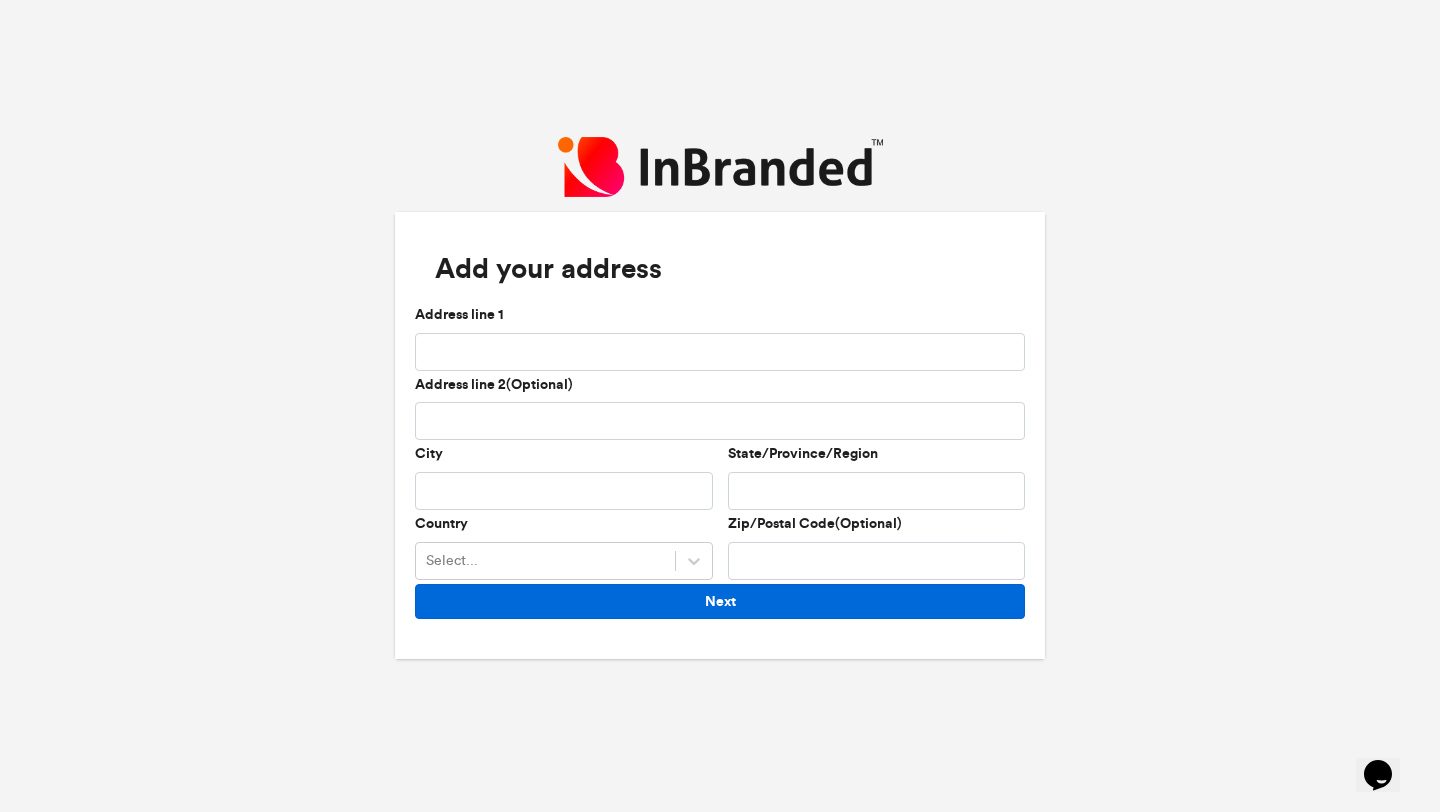 click on "Next" at bounding box center (720, 601) 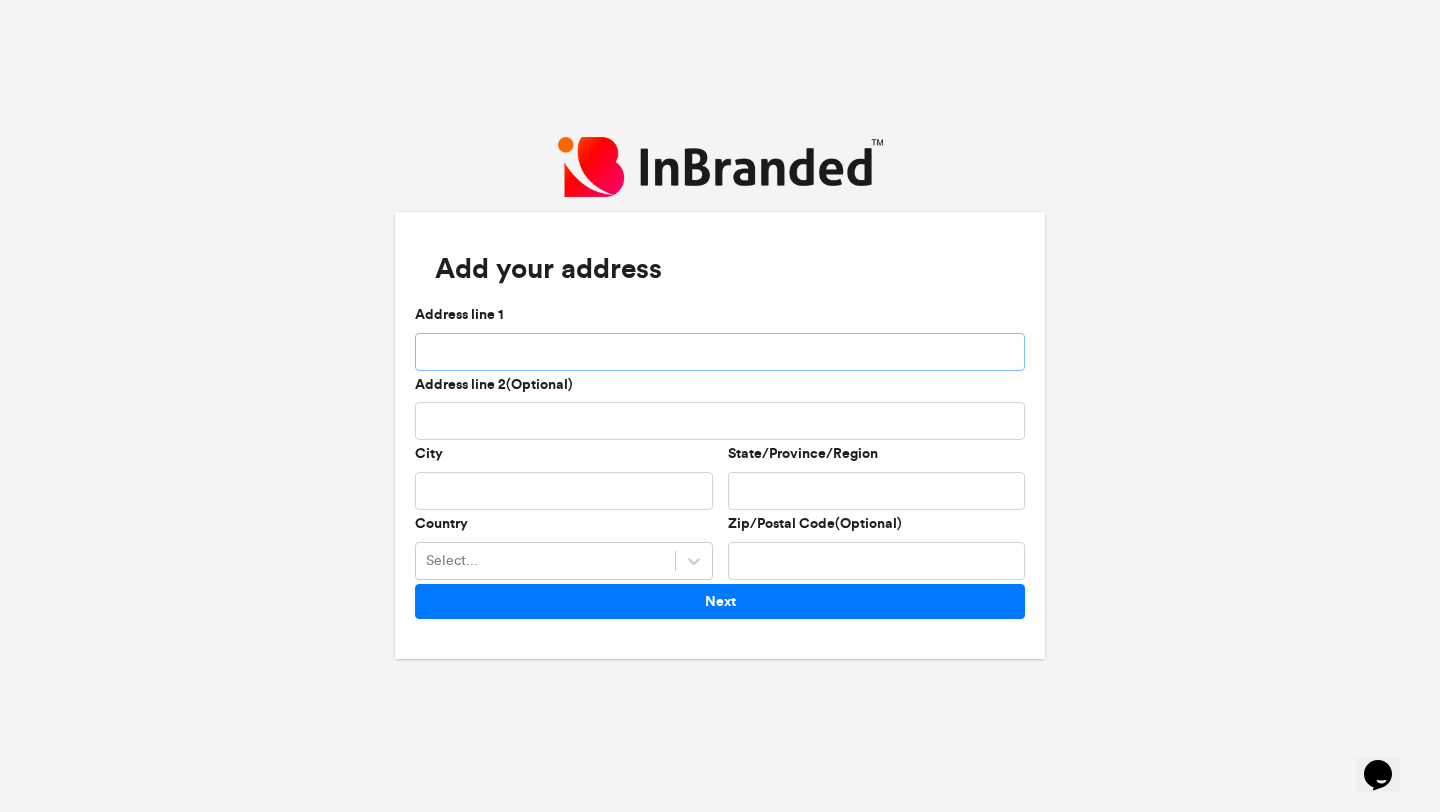 click on "Address line 1" at bounding box center (720, 352) 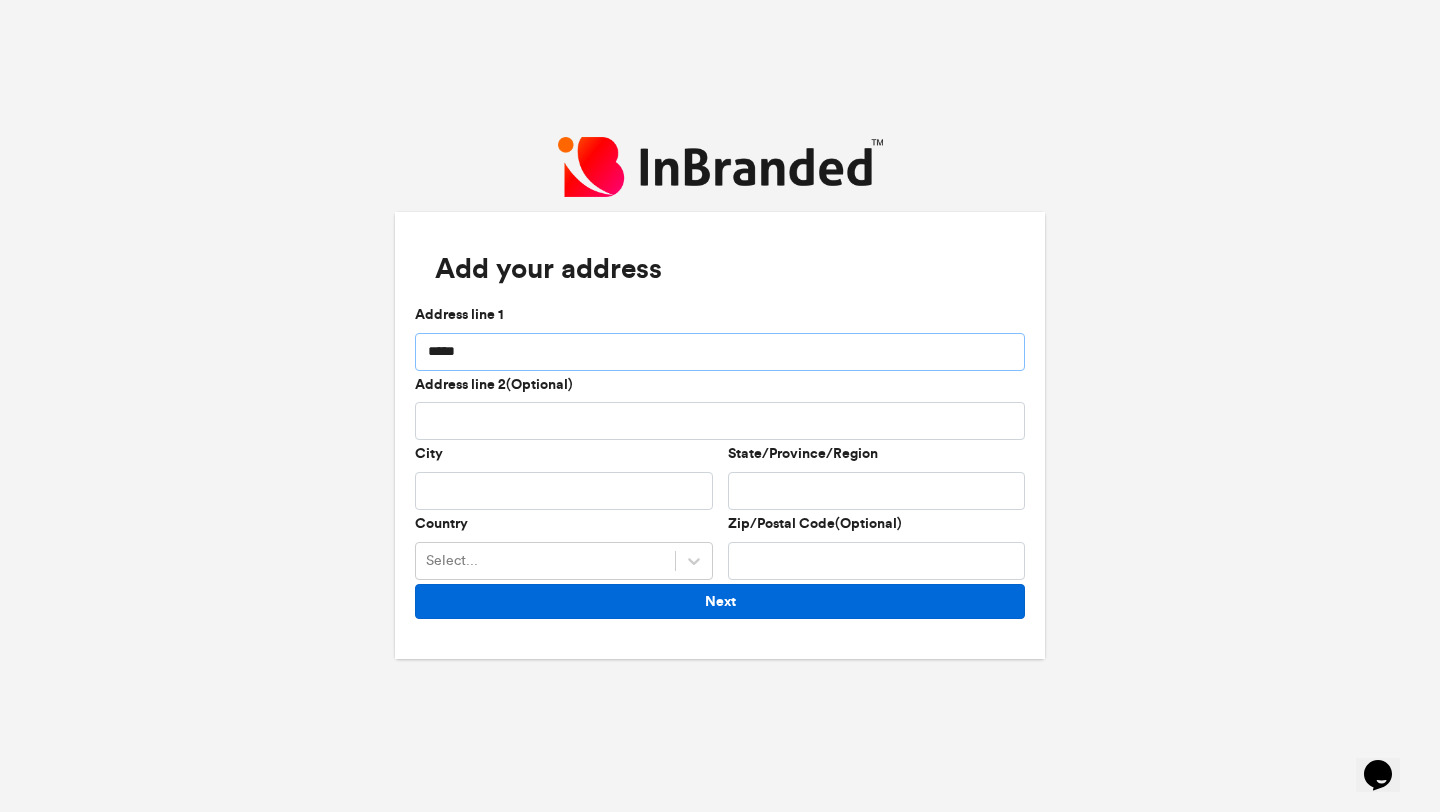 type on "*****" 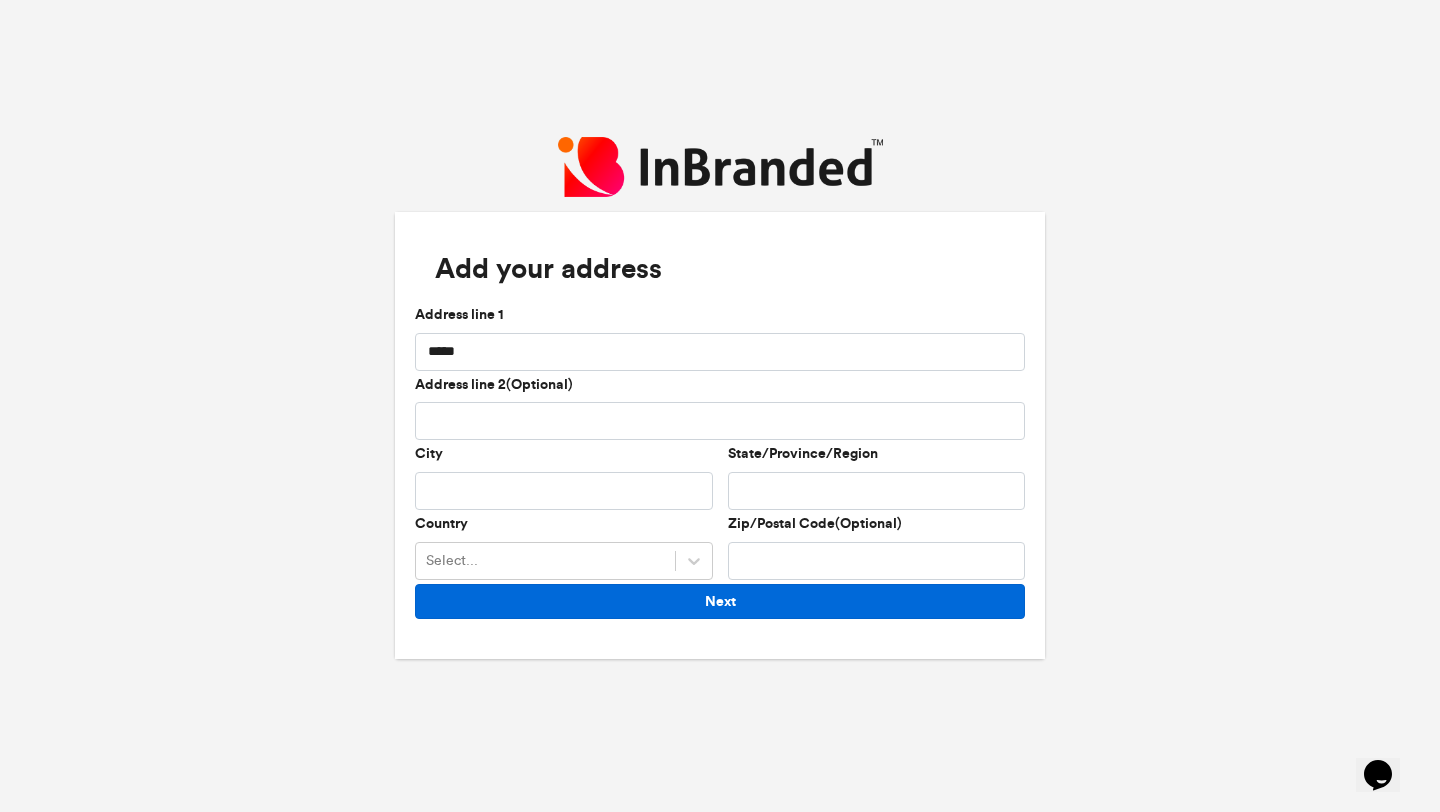 click on "Next" at bounding box center (720, 601) 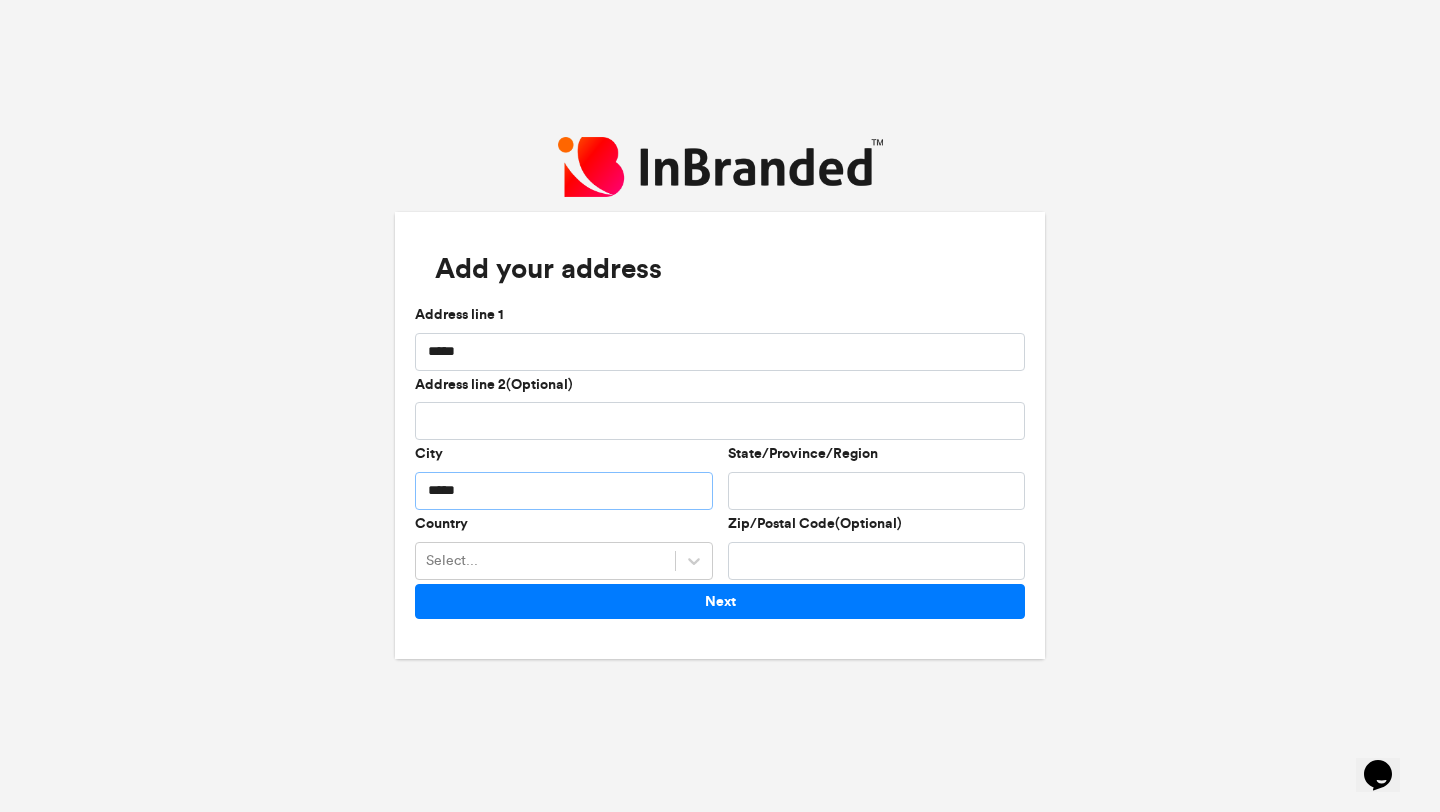 type on "*****" 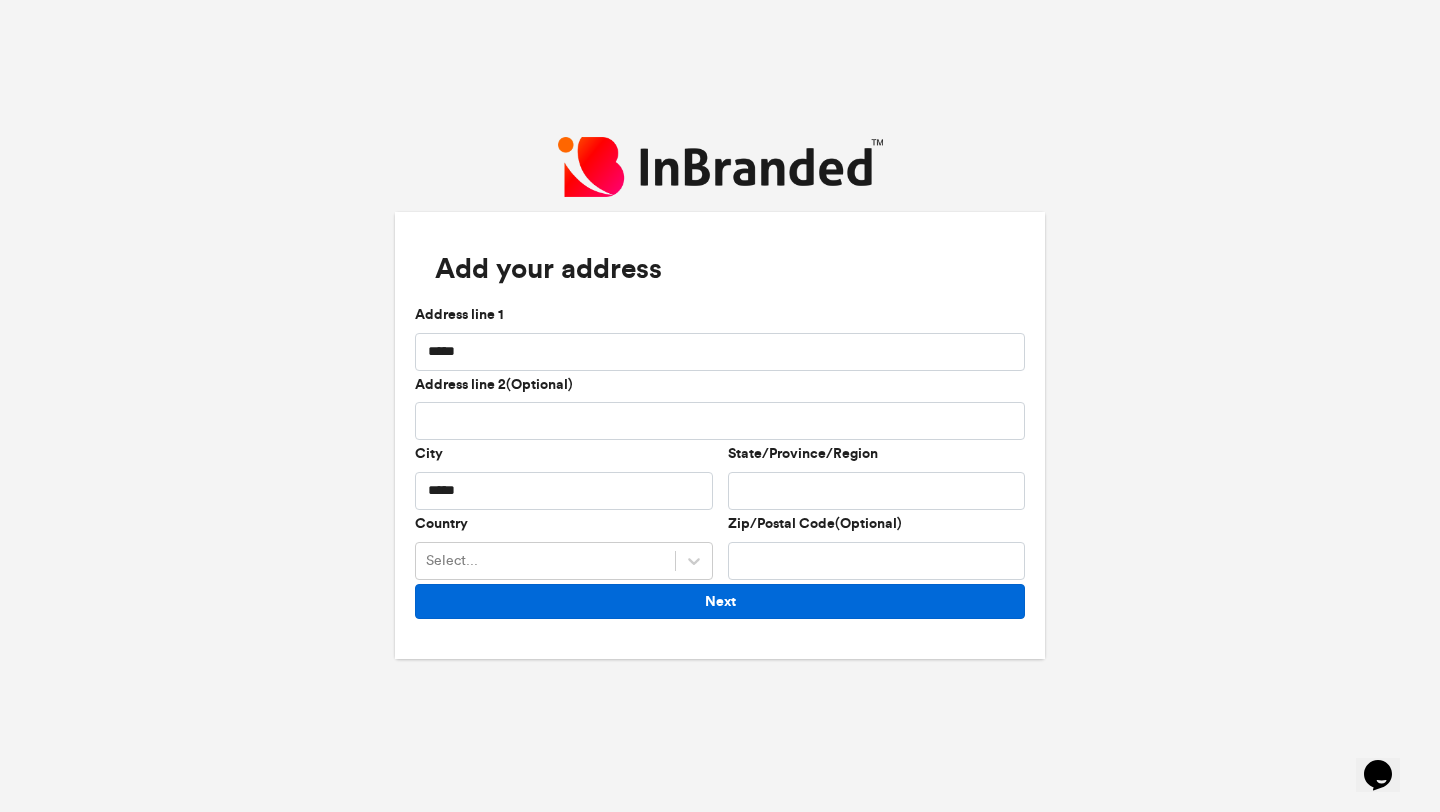 click on "Next" at bounding box center (720, 601) 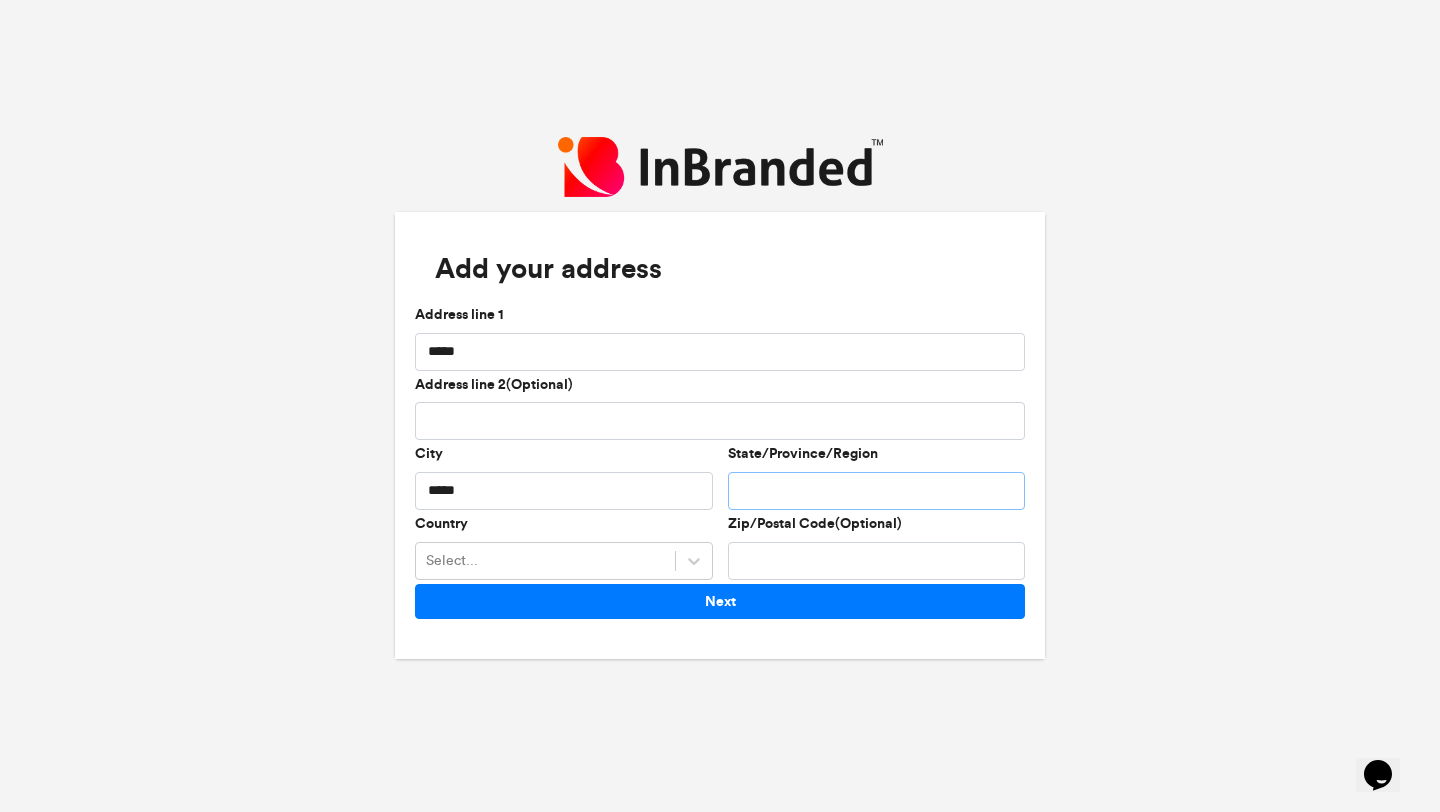 type on "*" 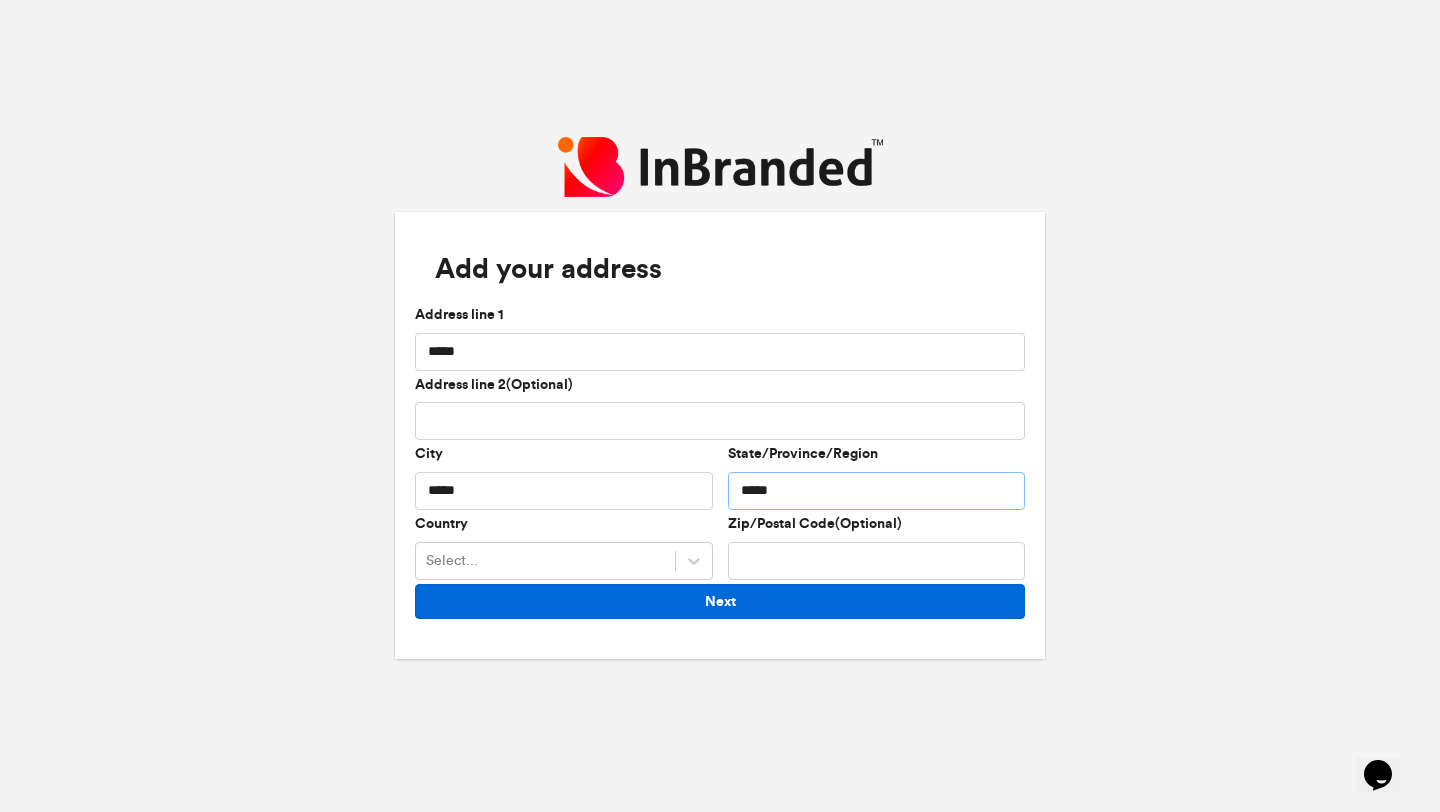 type on "*****" 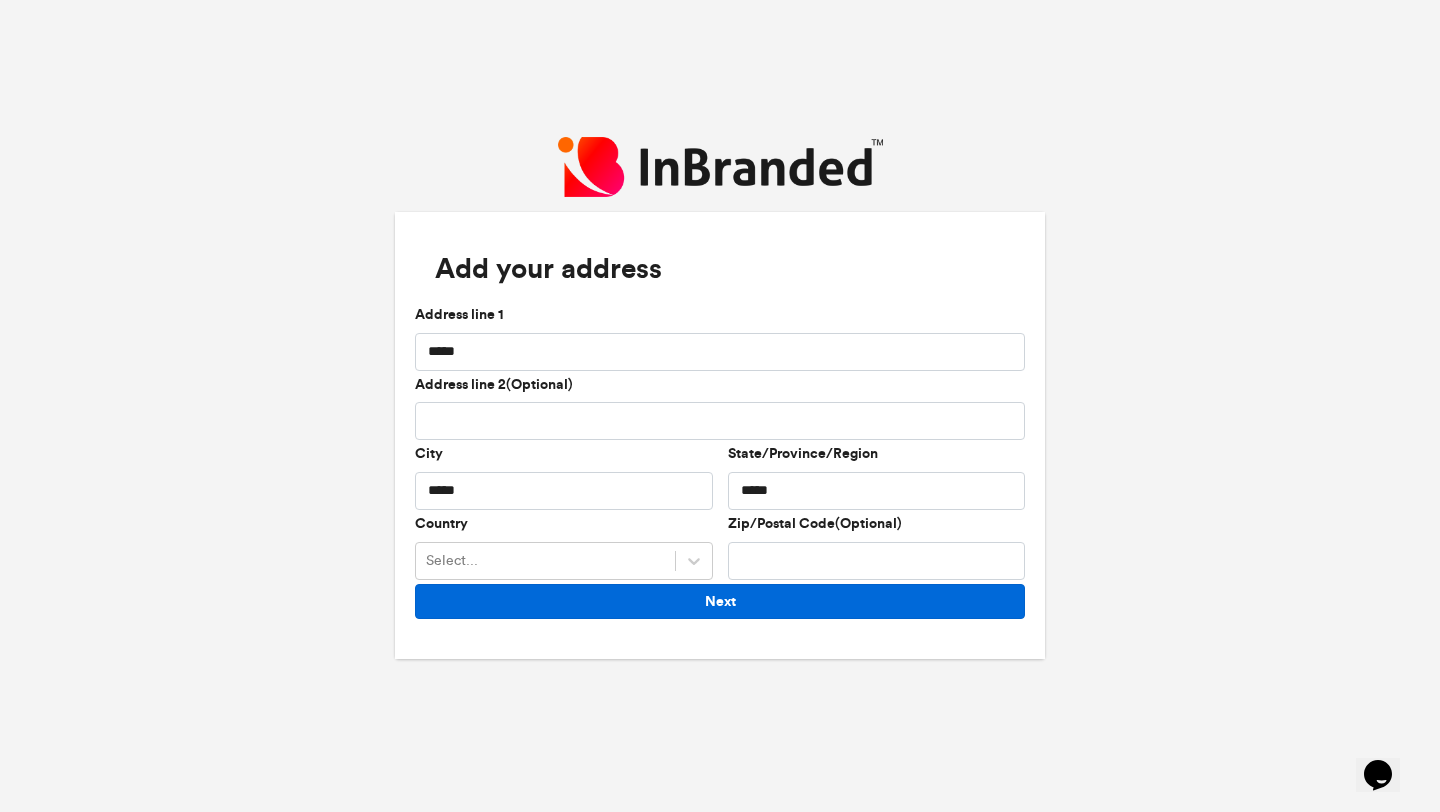 click on "Next" at bounding box center (720, 601) 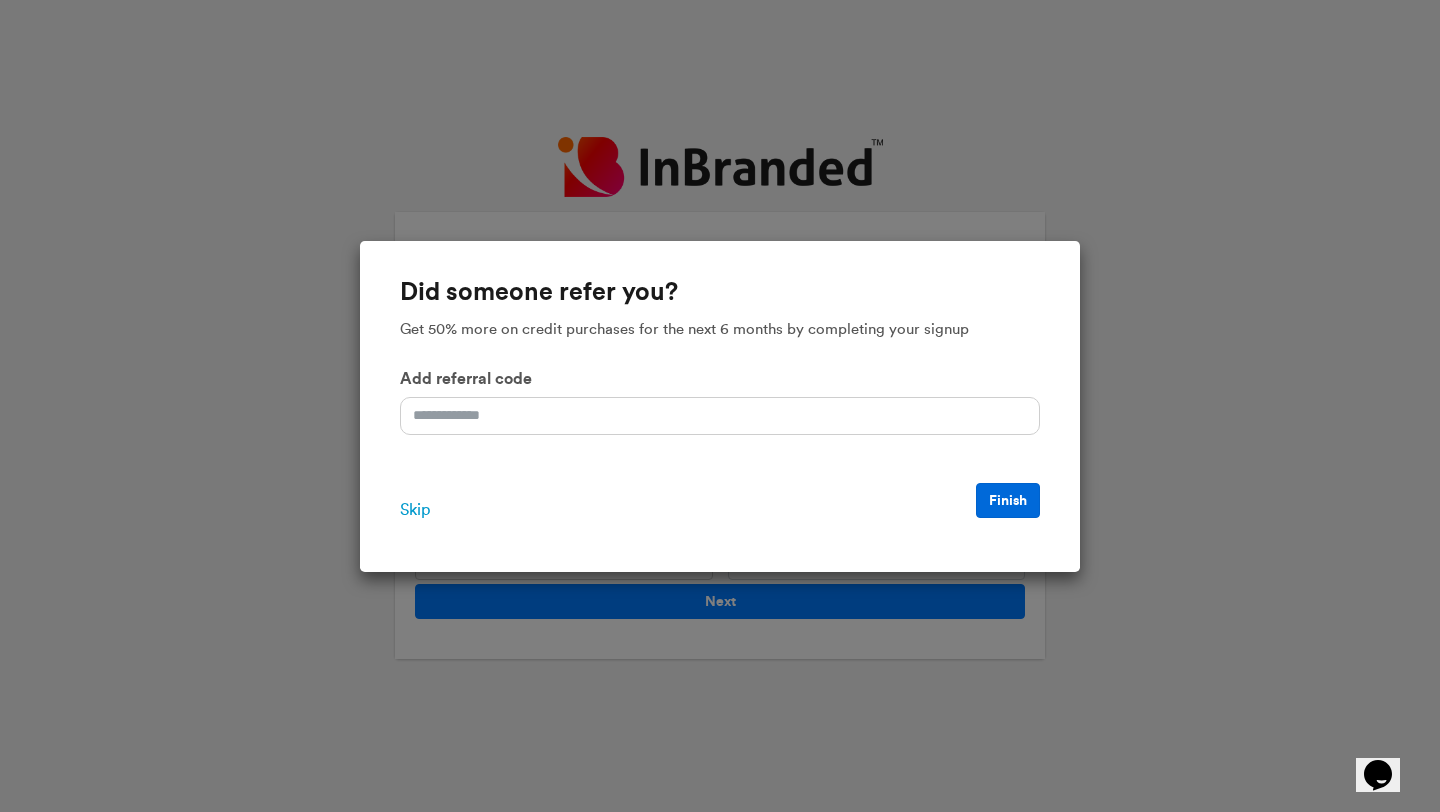 click on "Finish" at bounding box center (1008, 500) 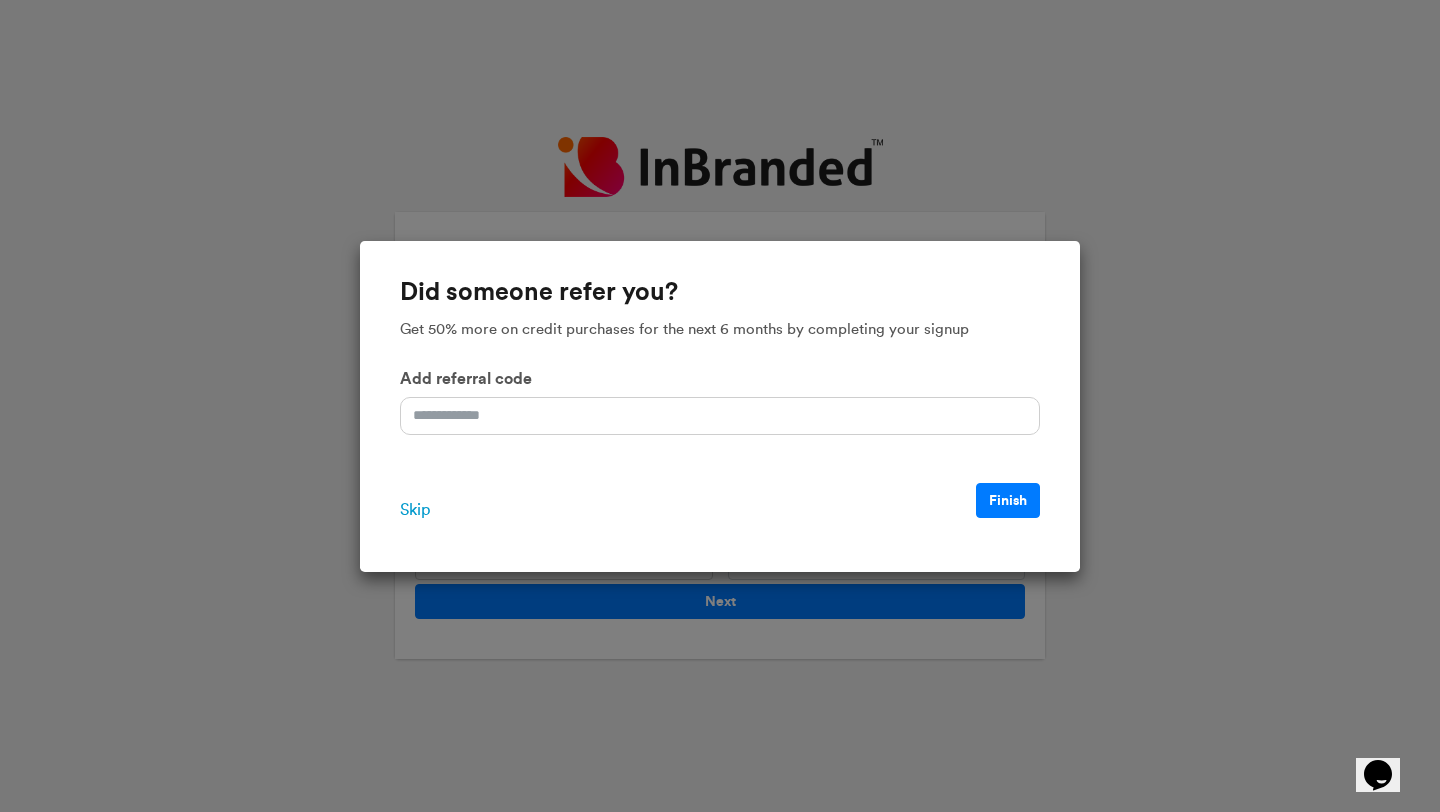 click on "Skip" at bounding box center [415, 510] 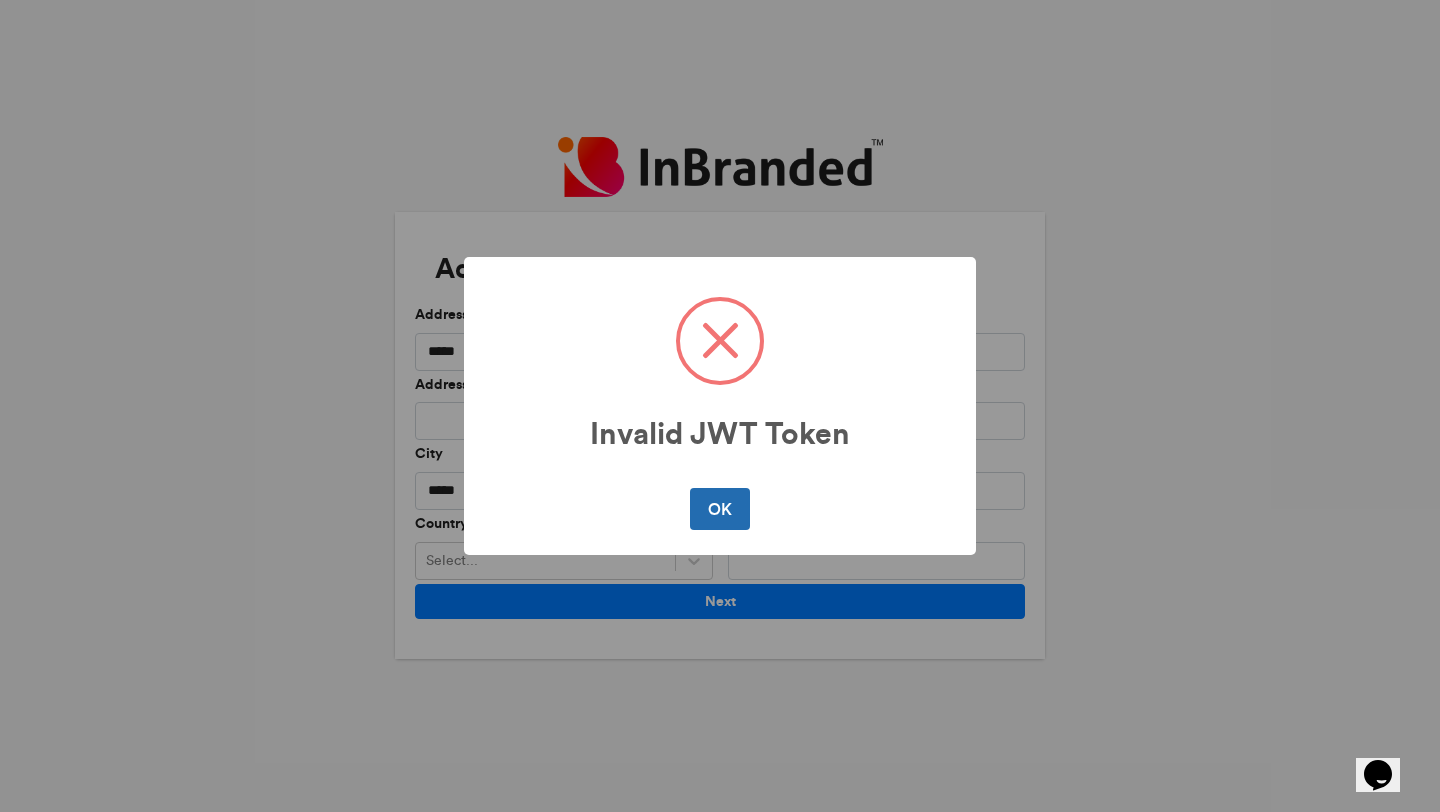 click on "OK" at bounding box center [719, 509] 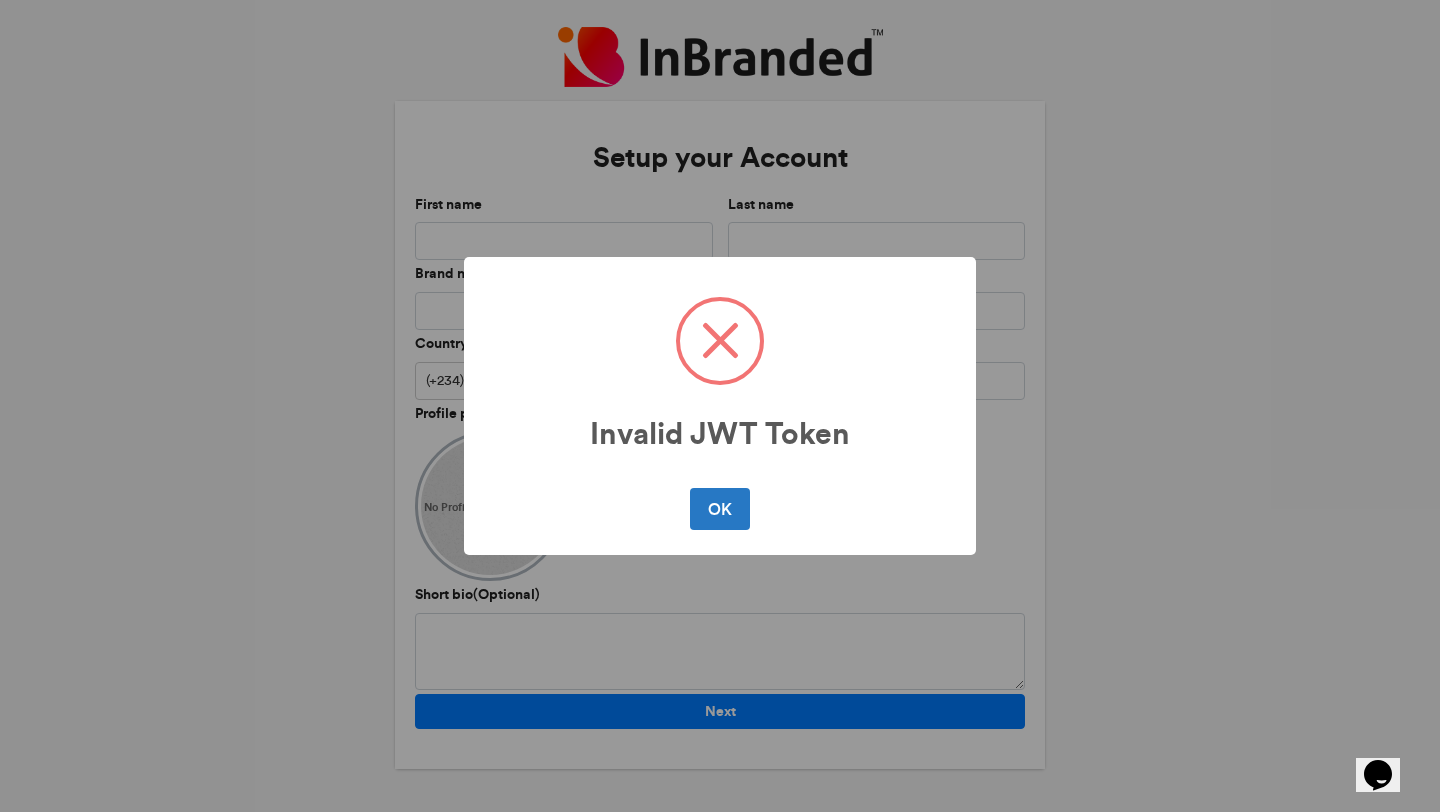 click on "OK" at bounding box center (719, 509) 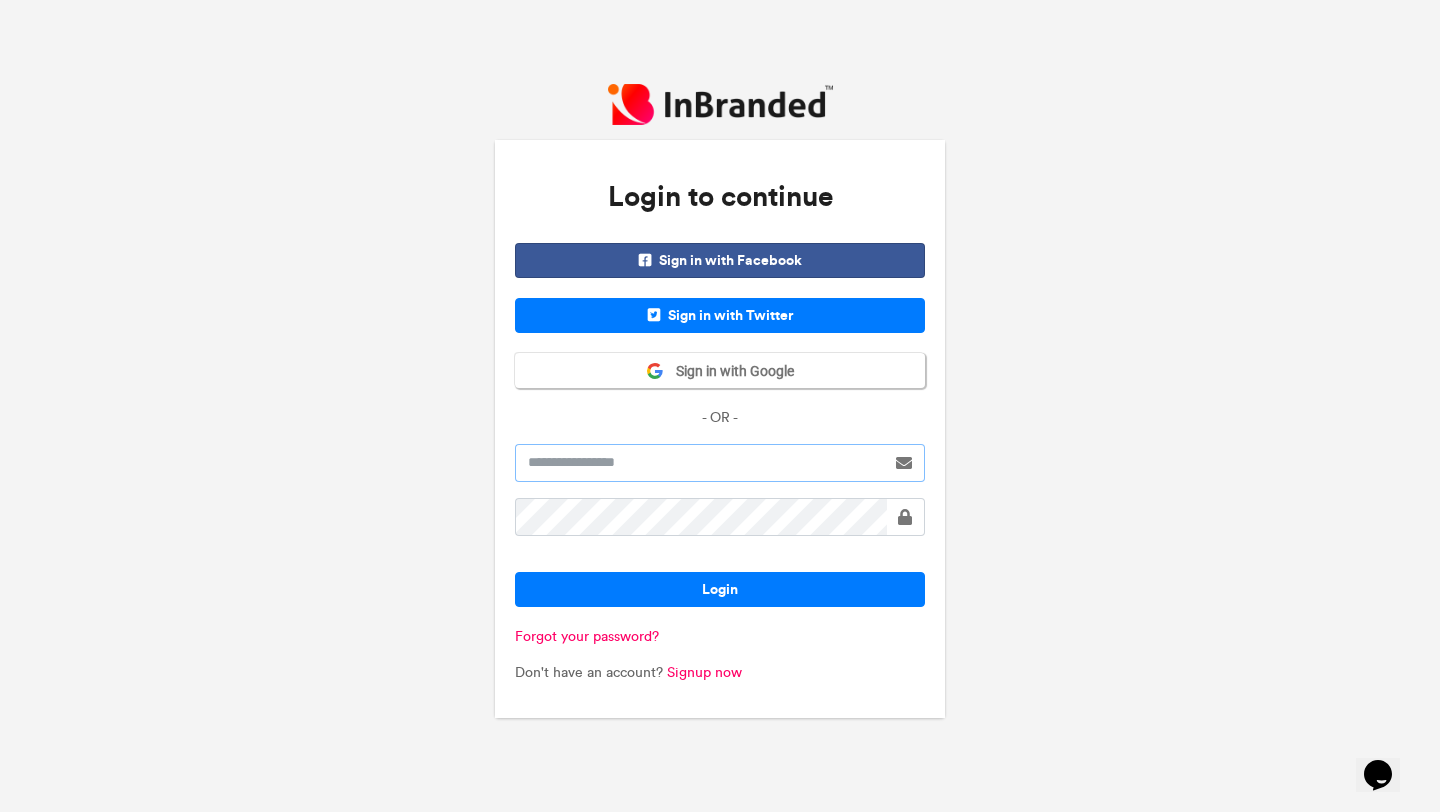 type on "**********" 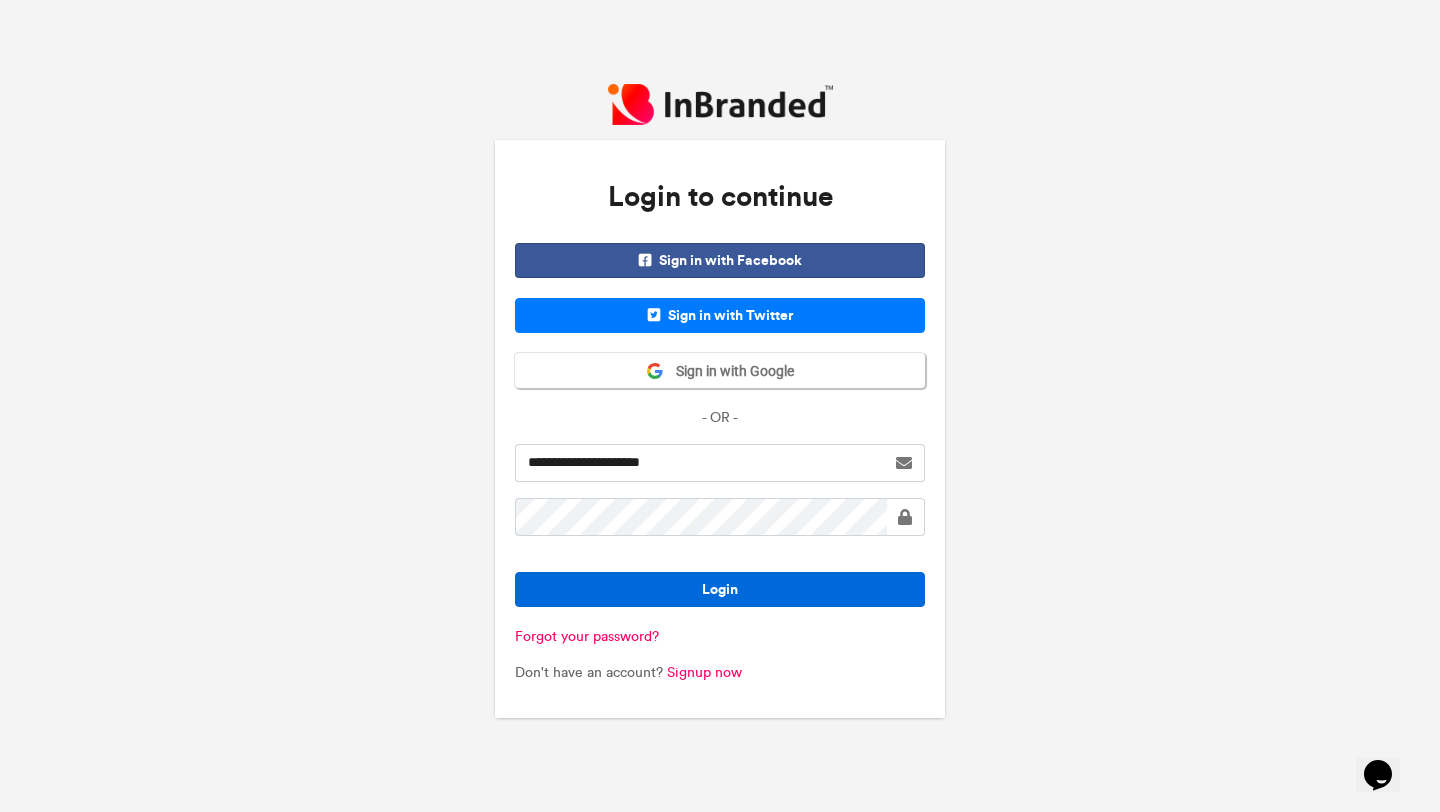 click on "Login" at bounding box center (720, 589) 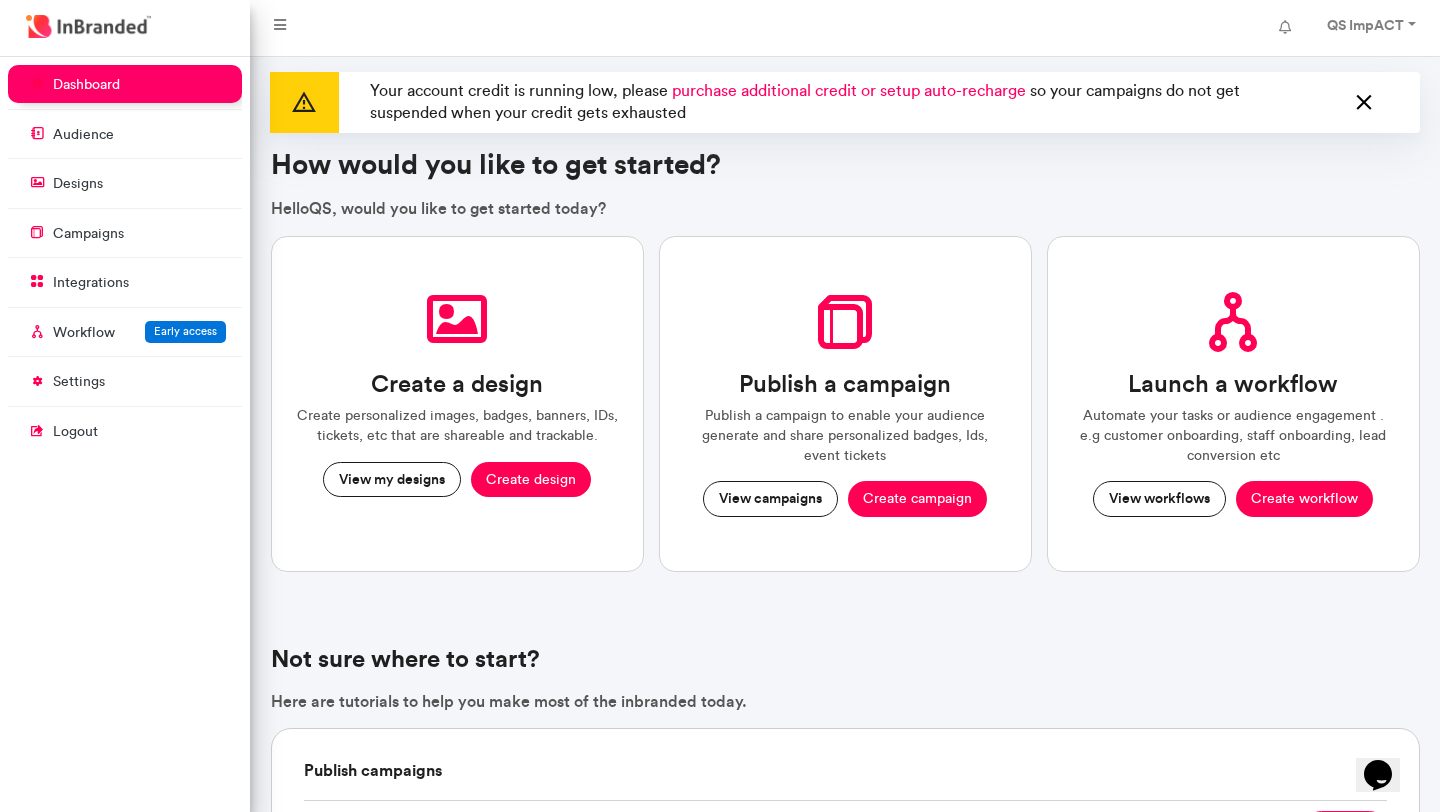 click at bounding box center [1364, 103] 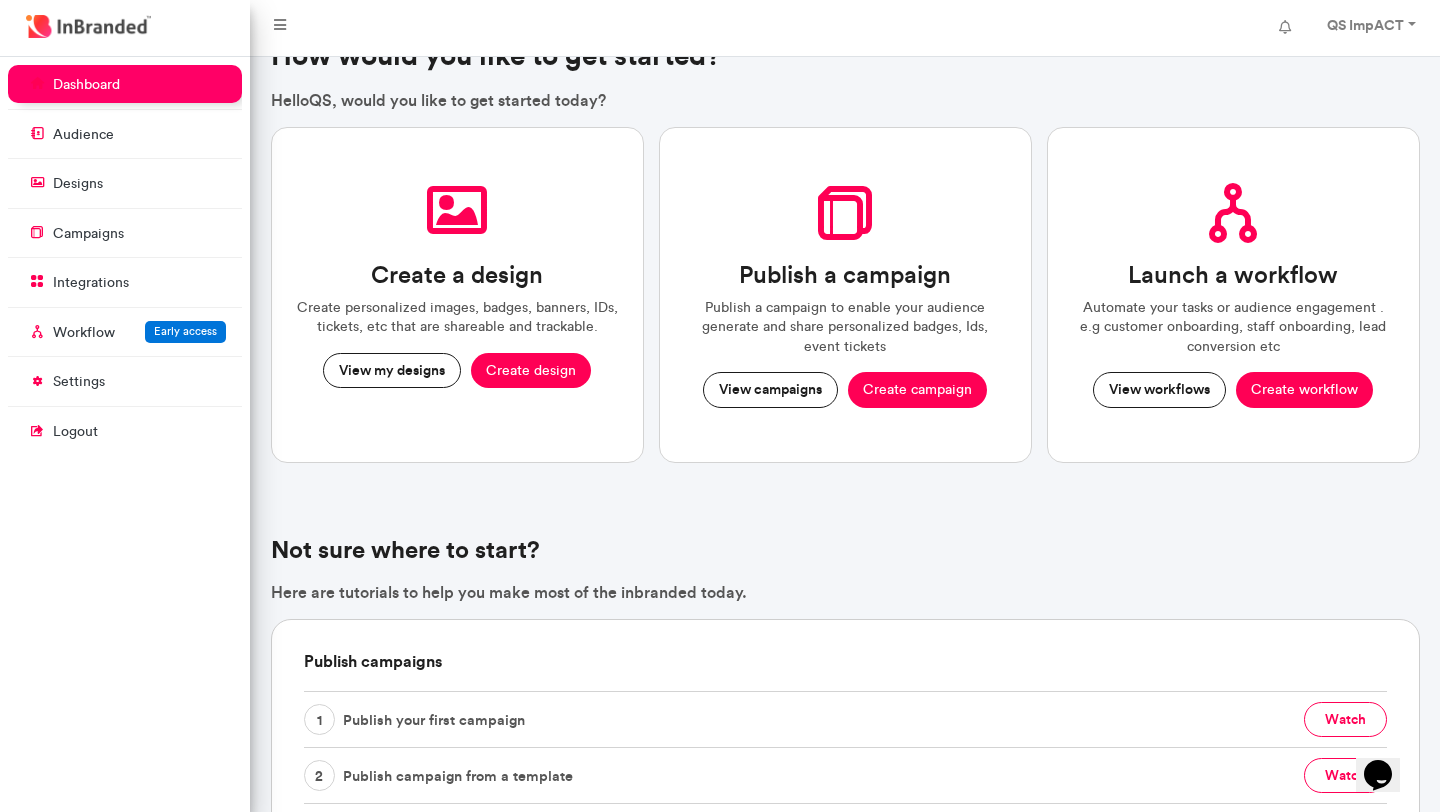 scroll, scrollTop: 54, scrollLeft: 0, axis: vertical 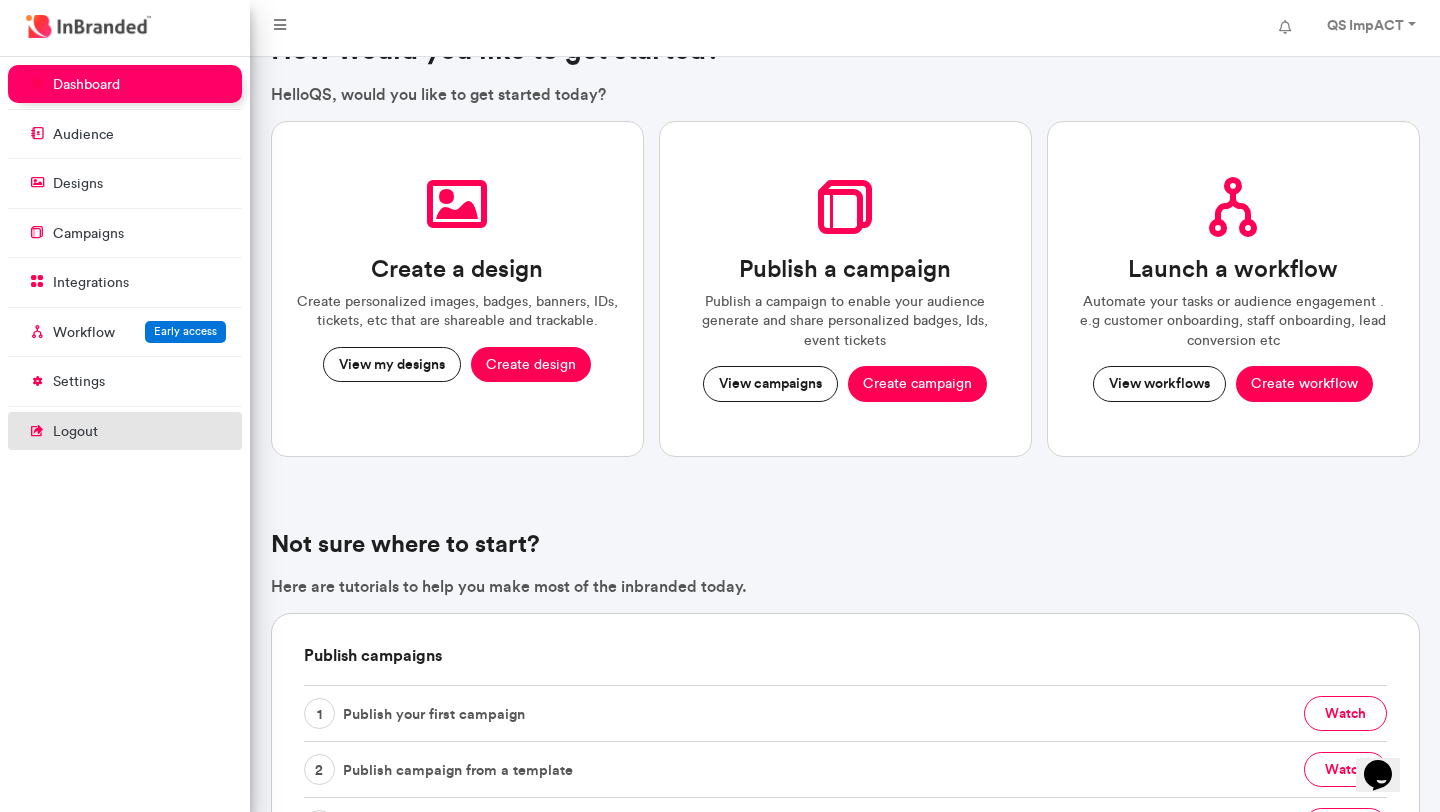 click on "logout" at bounding box center [75, 432] 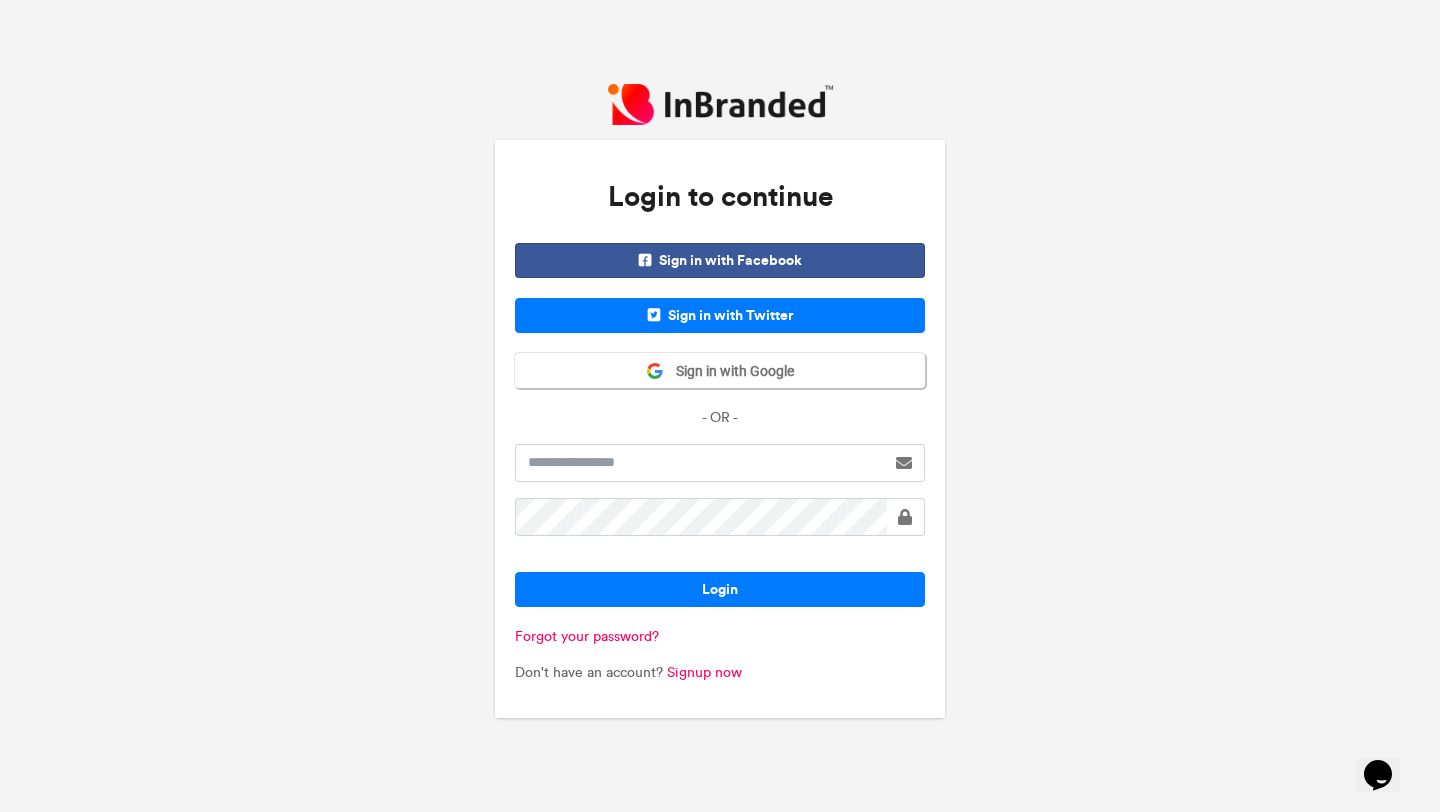 scroll, scrollTop: 0, scrollLeft: 0, axis: both 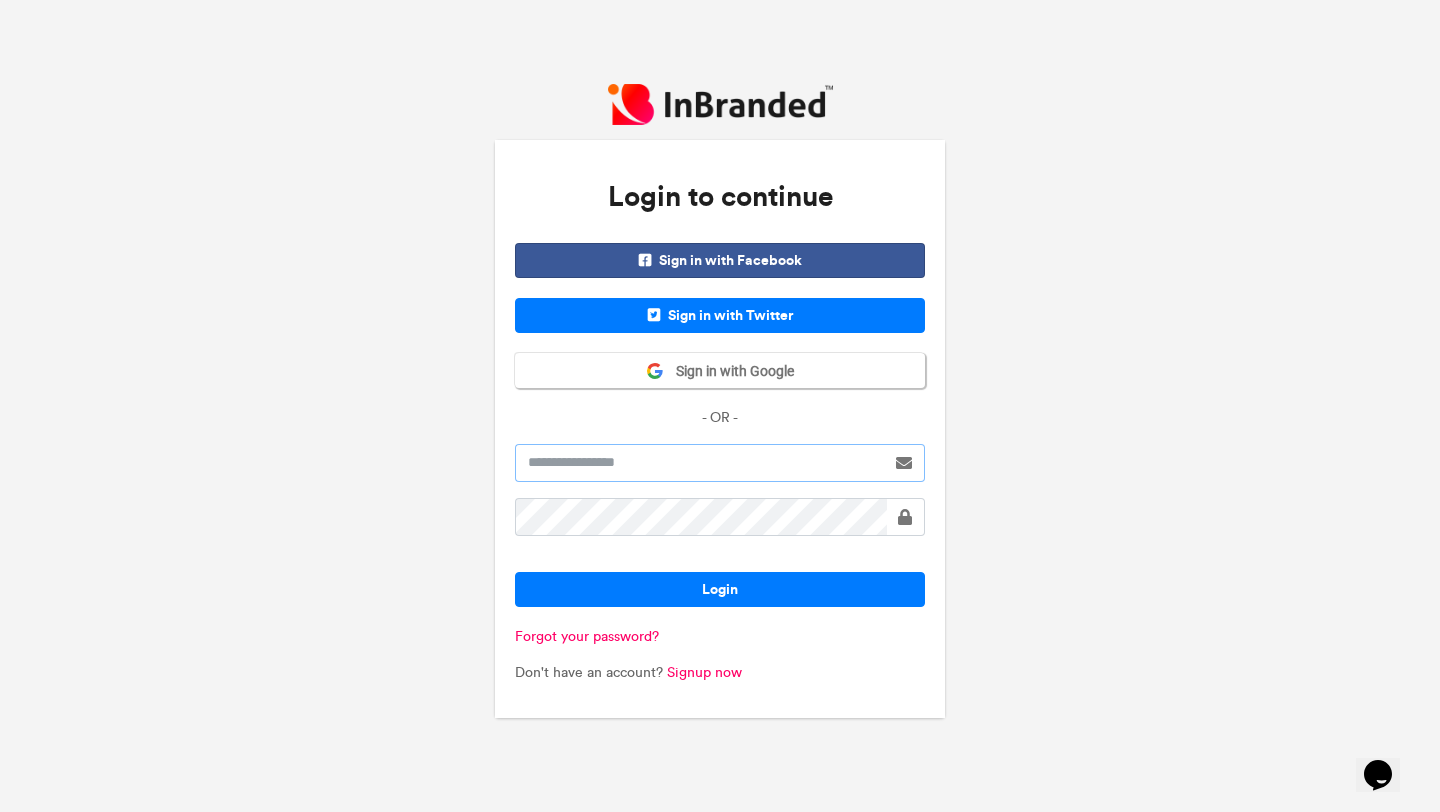 type on "**********" 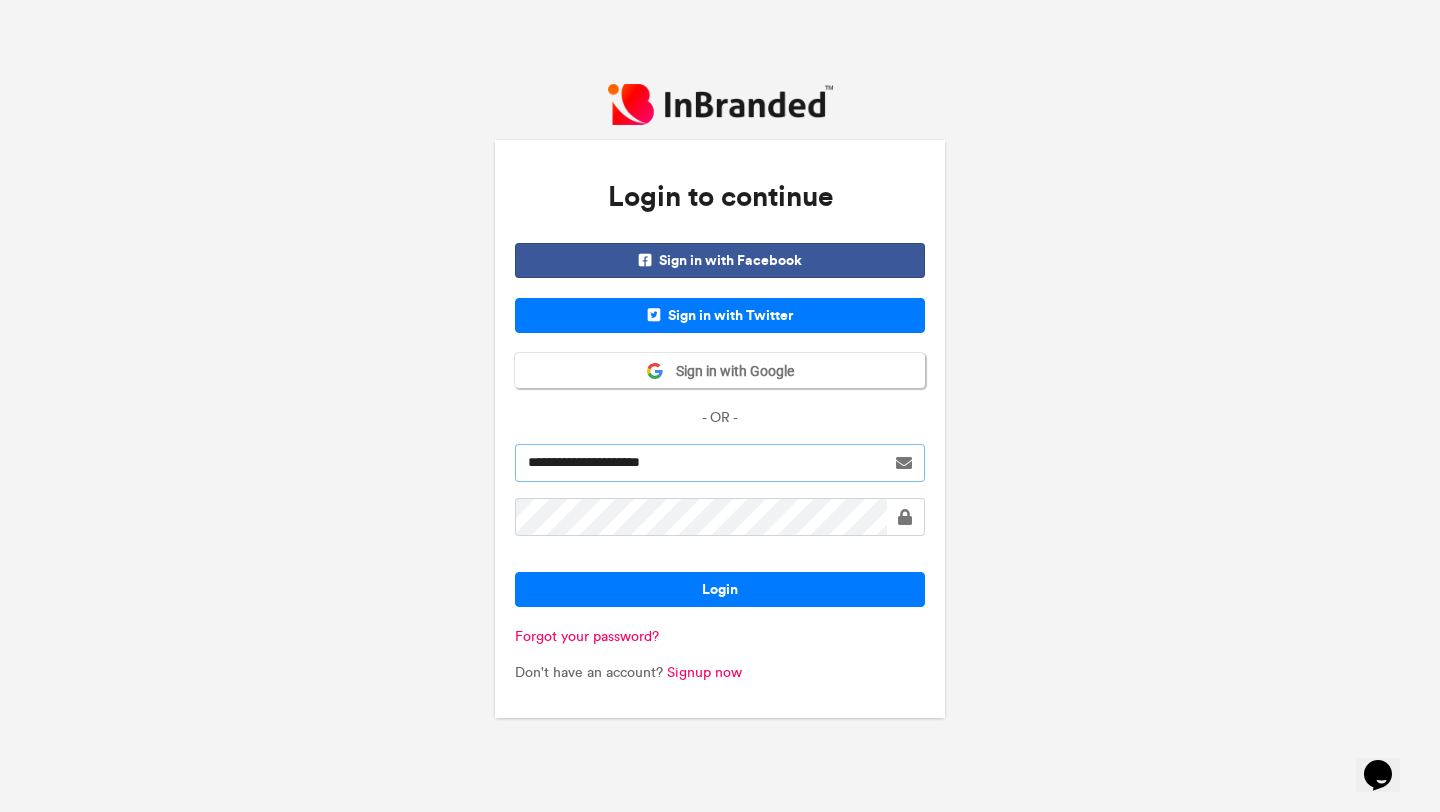 drag, startPoint x: 762, startPoint y: 469, endPoint x: 504, endPoint y: 448, distance: 258.85324 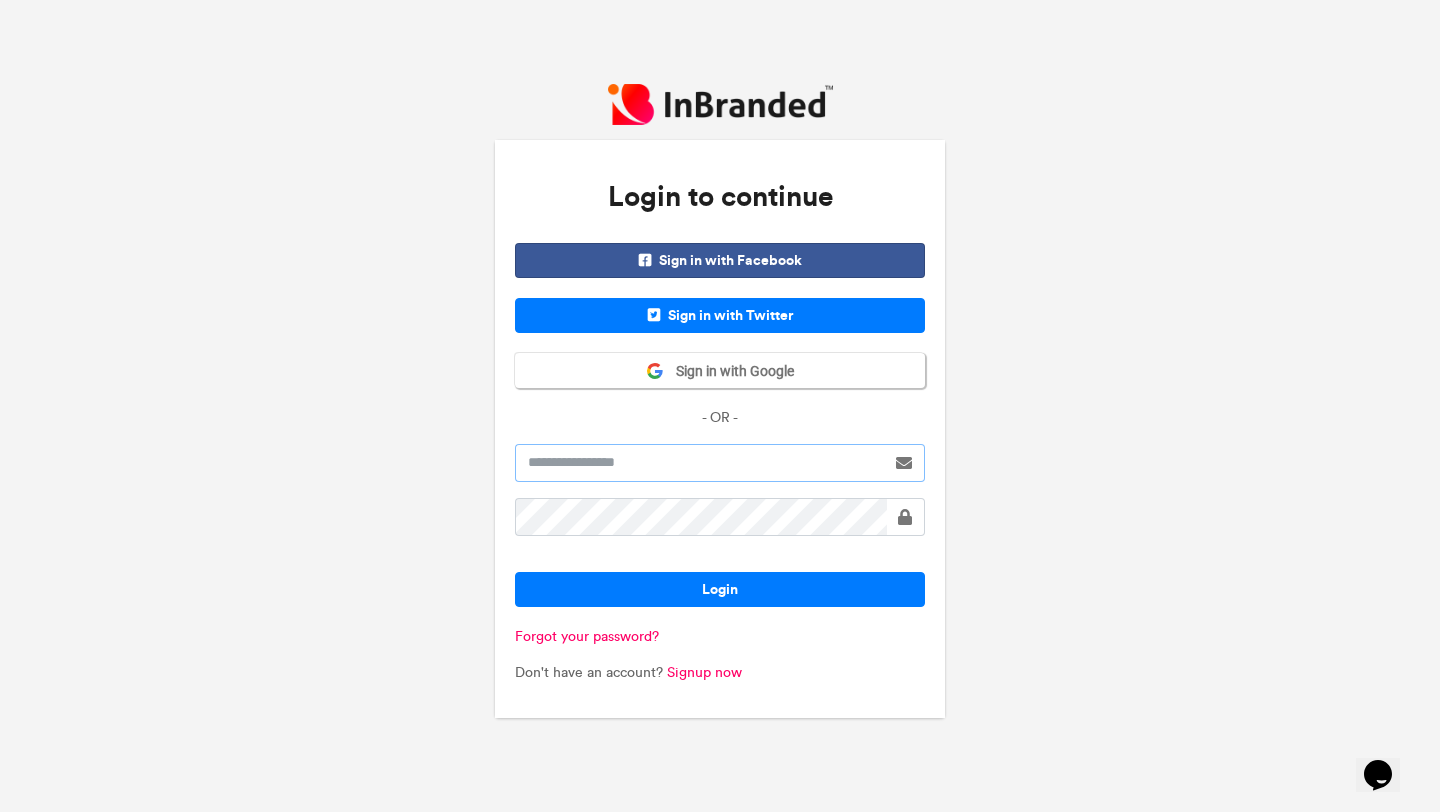 type 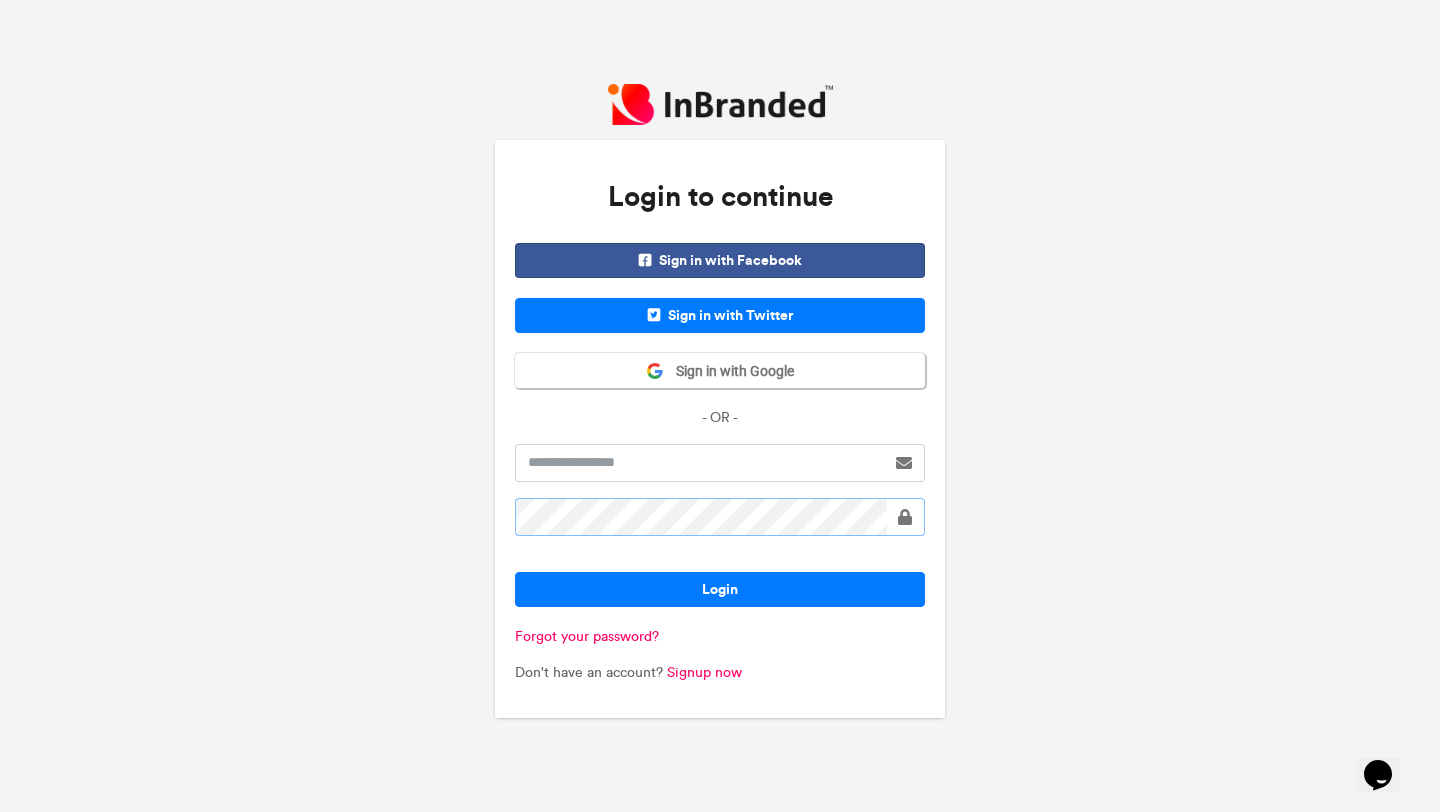 click on "Login to continue  Sign in with Facebook  Sign in with Twitter Sign in with Google - OR - Login Forgot your password? Don't have an account?   Signup now" at bounding box center [720, 406] 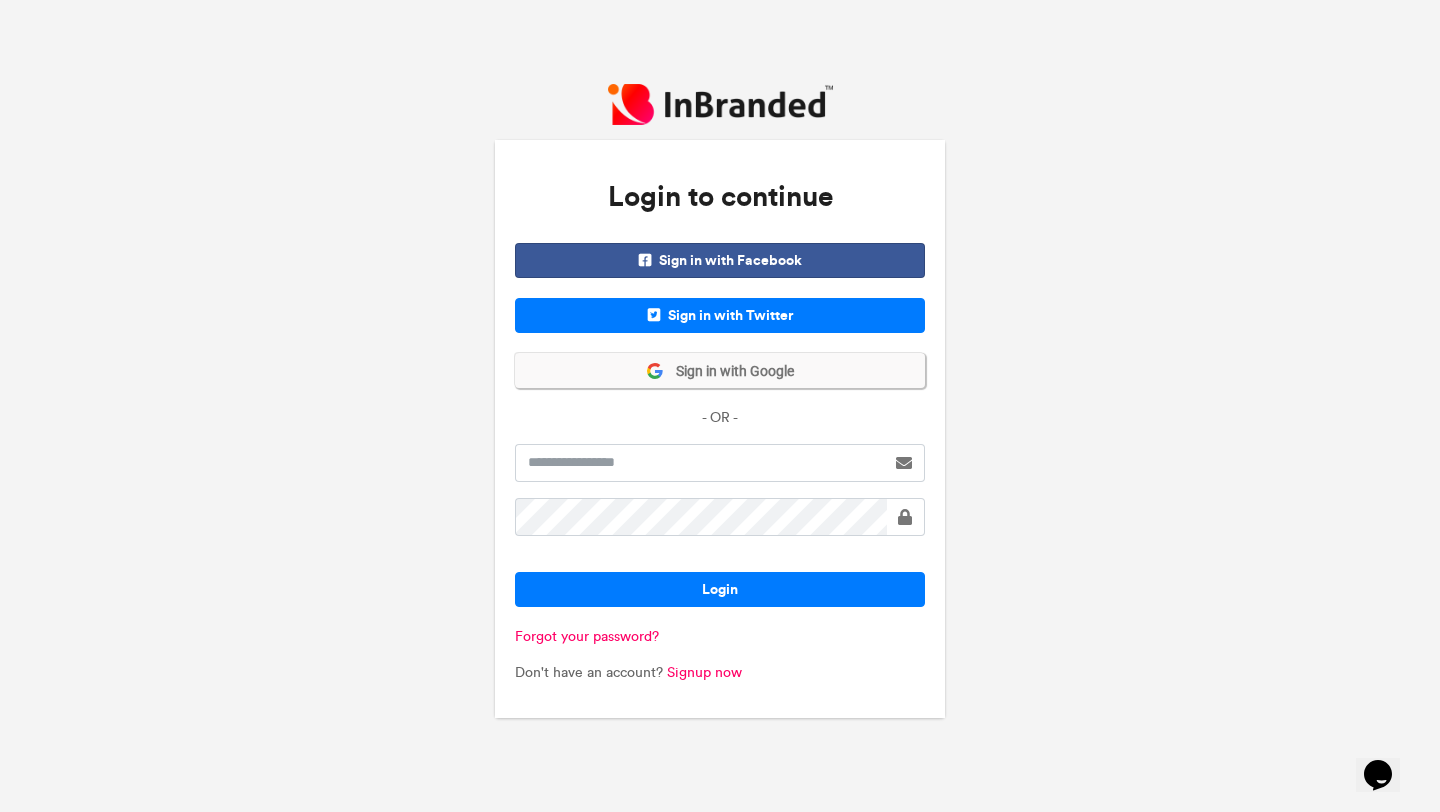click on "Sign in with Google" at bounding box center [729, 372] 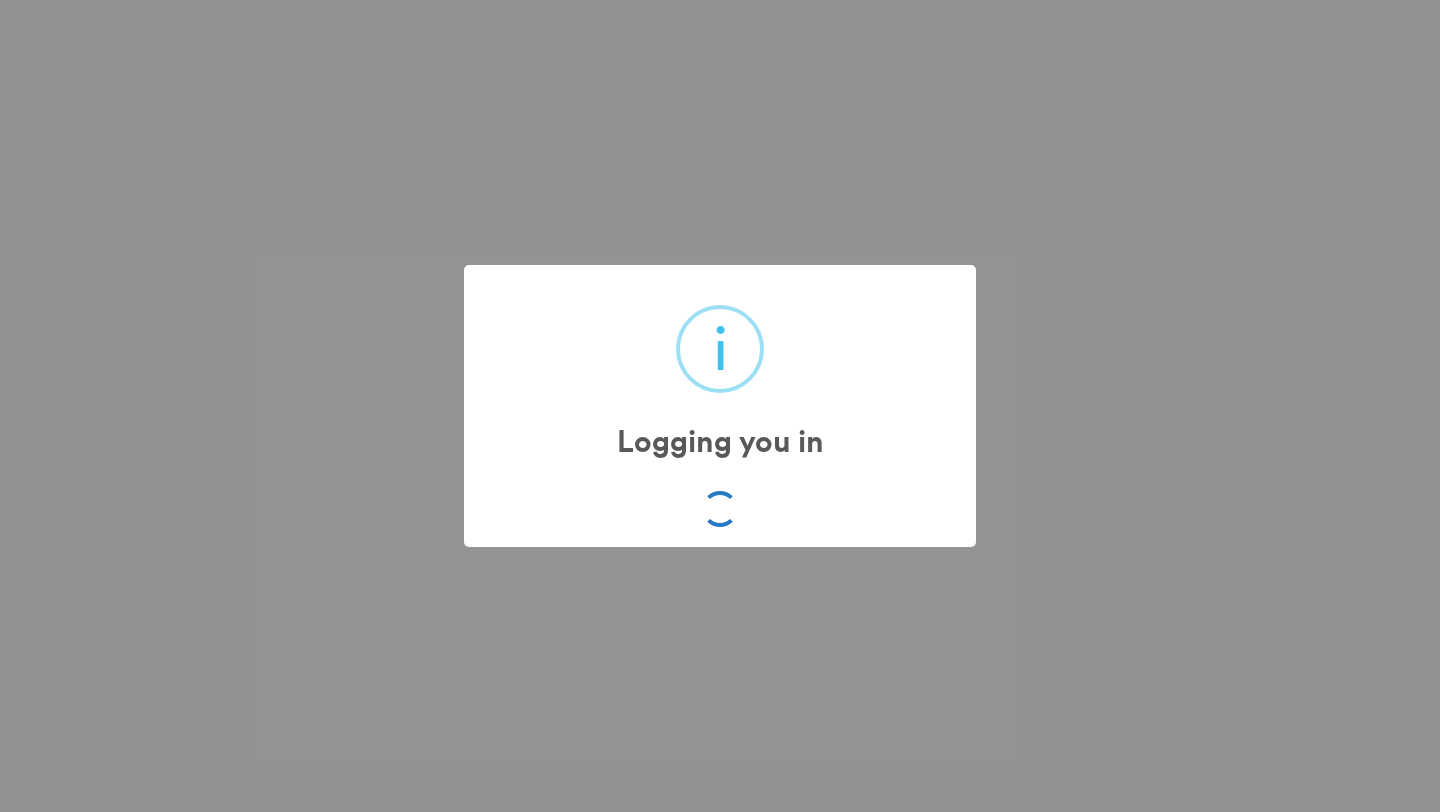 scroll, scrollTop: 0, scrollLeft: 0, axis: both 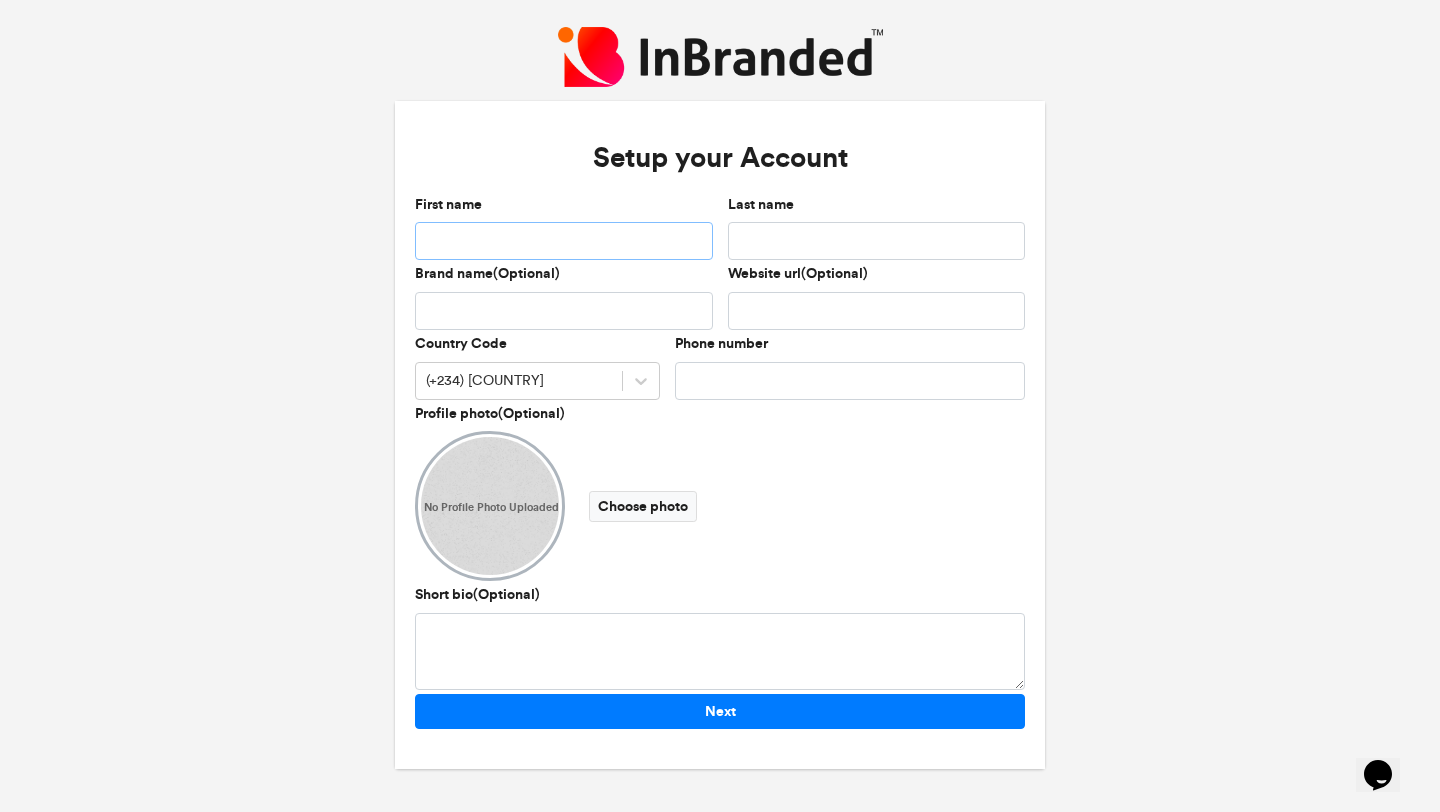 click on "First name" at bounding box center (564, 241) 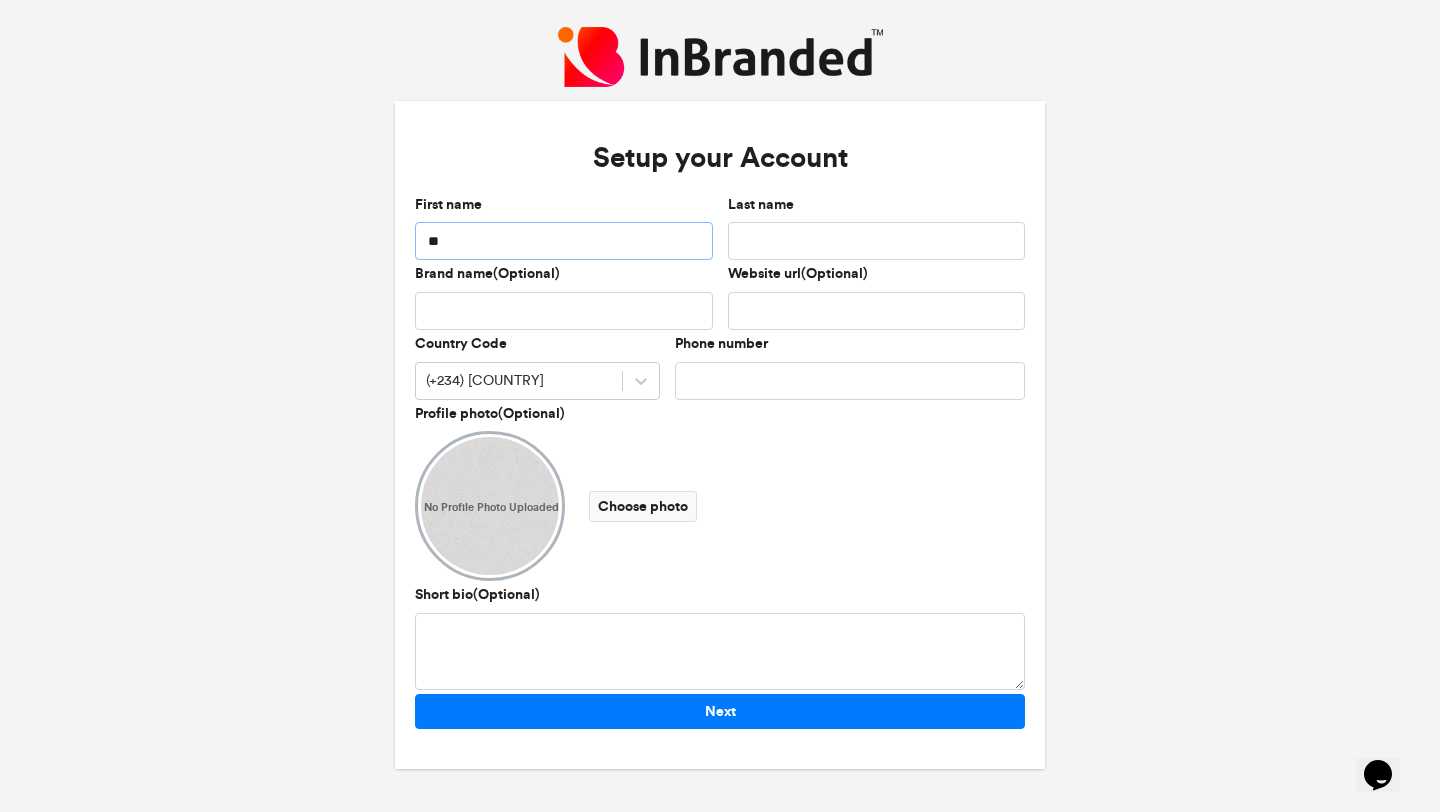type on "**" 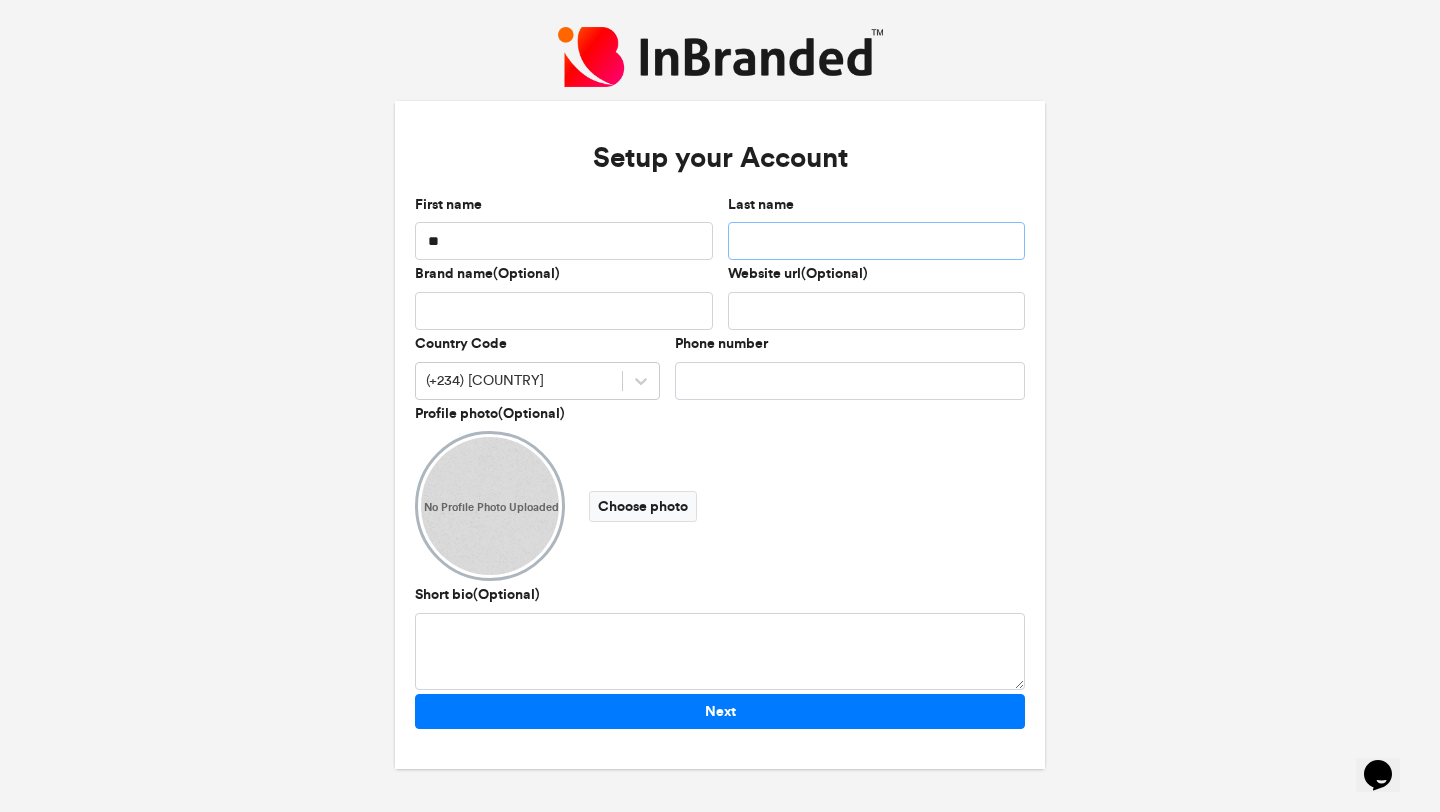 click on "Last name" at bounding box center [877, 241] 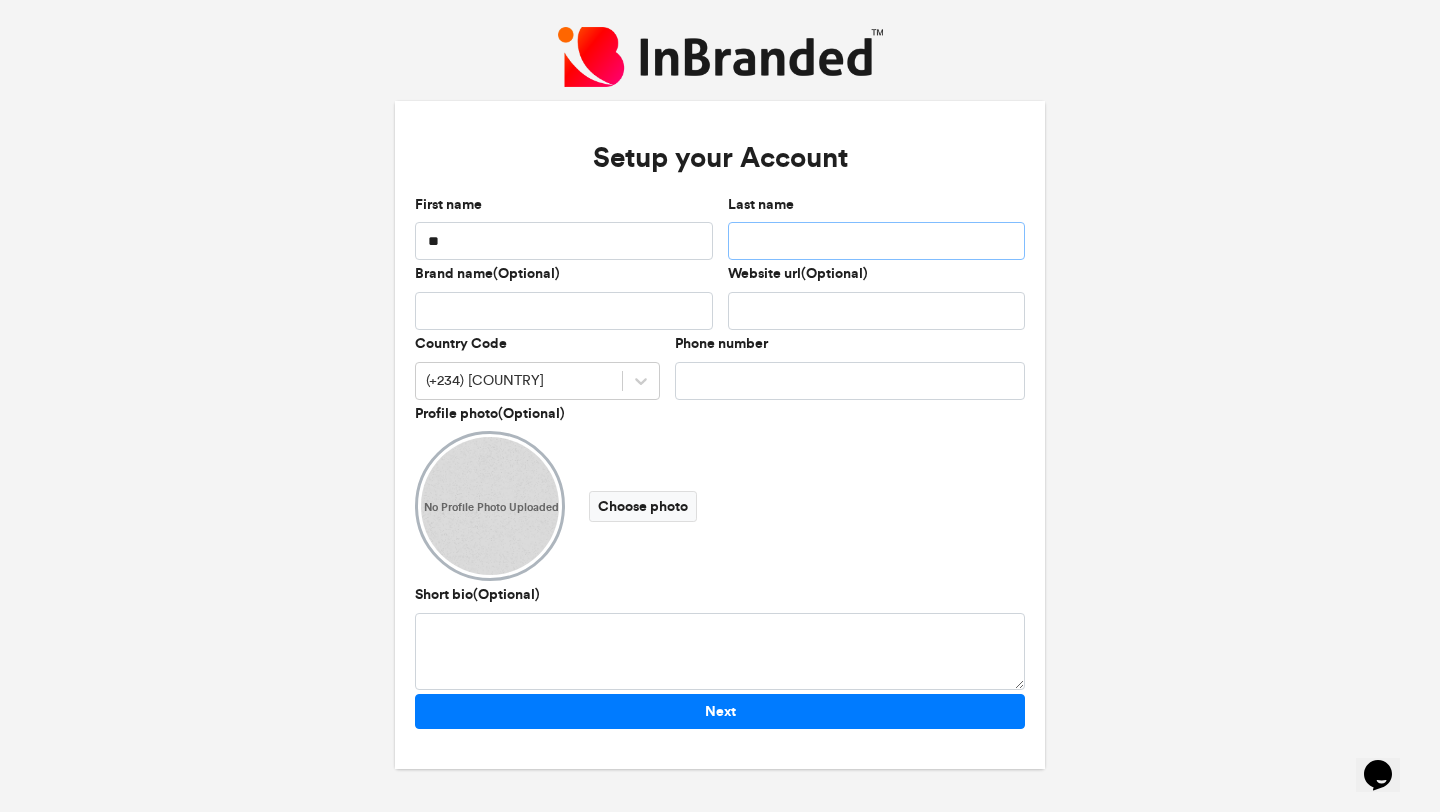 type on "*********" 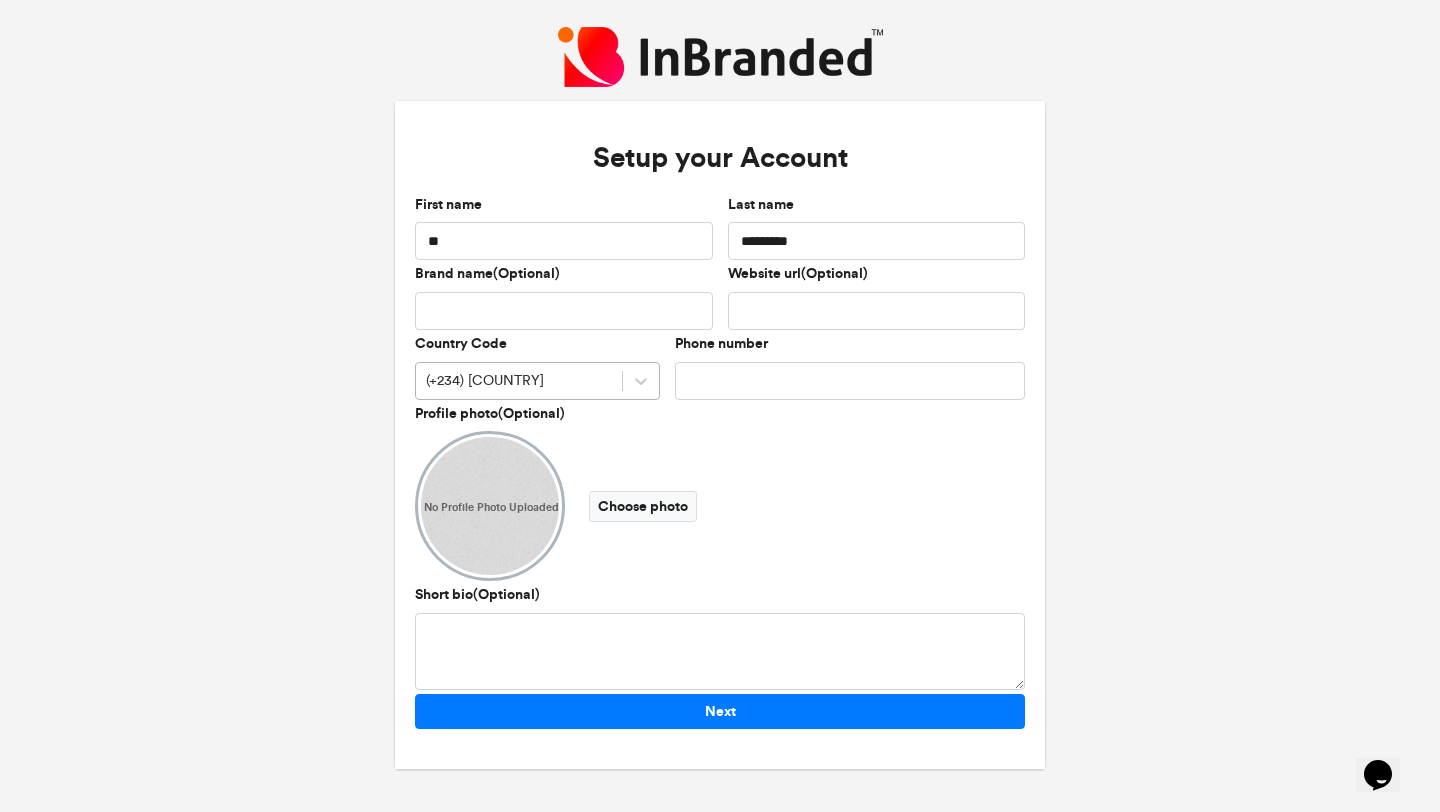 click on "(+234) [COUNTRY]" at bounding box center (519, 380) 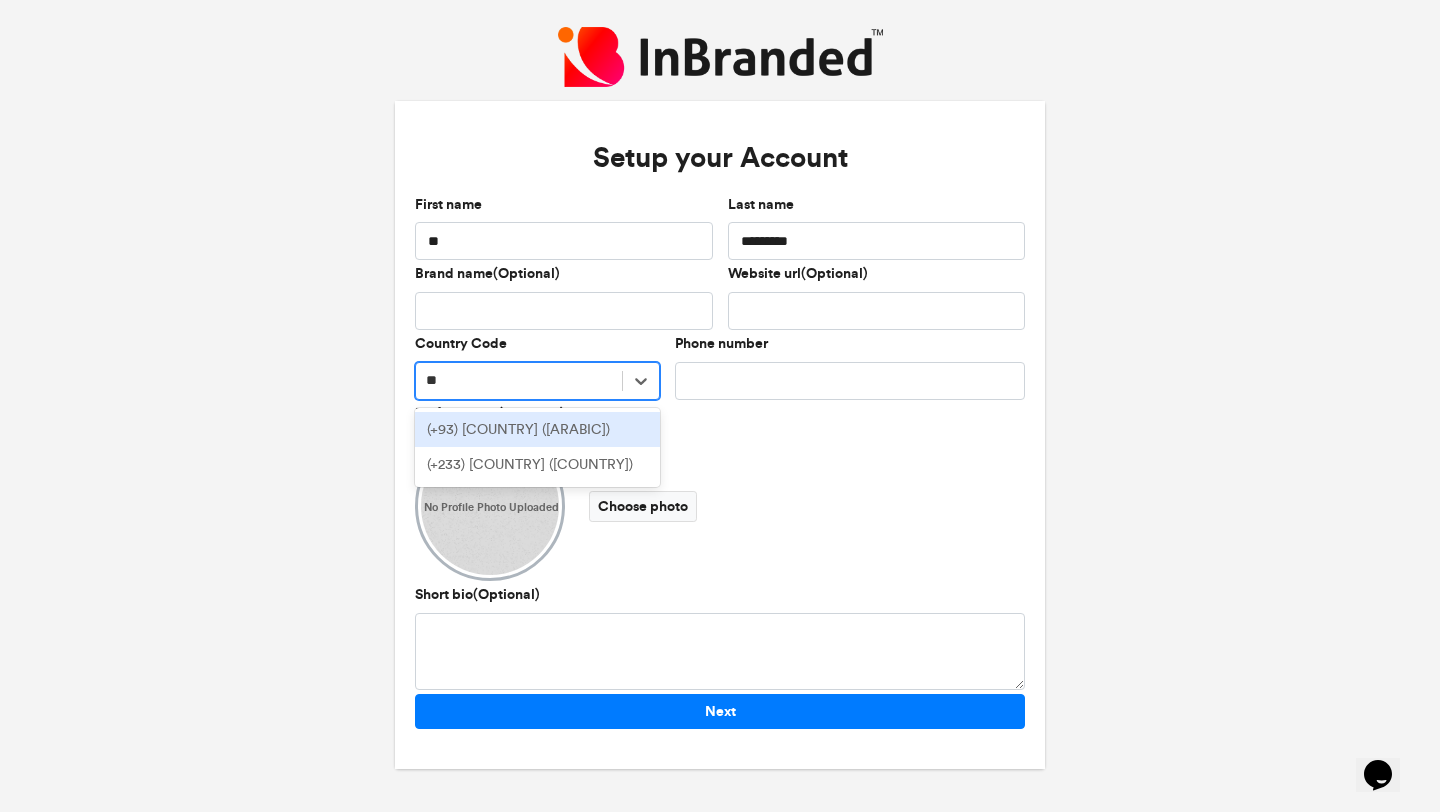 type on "***" 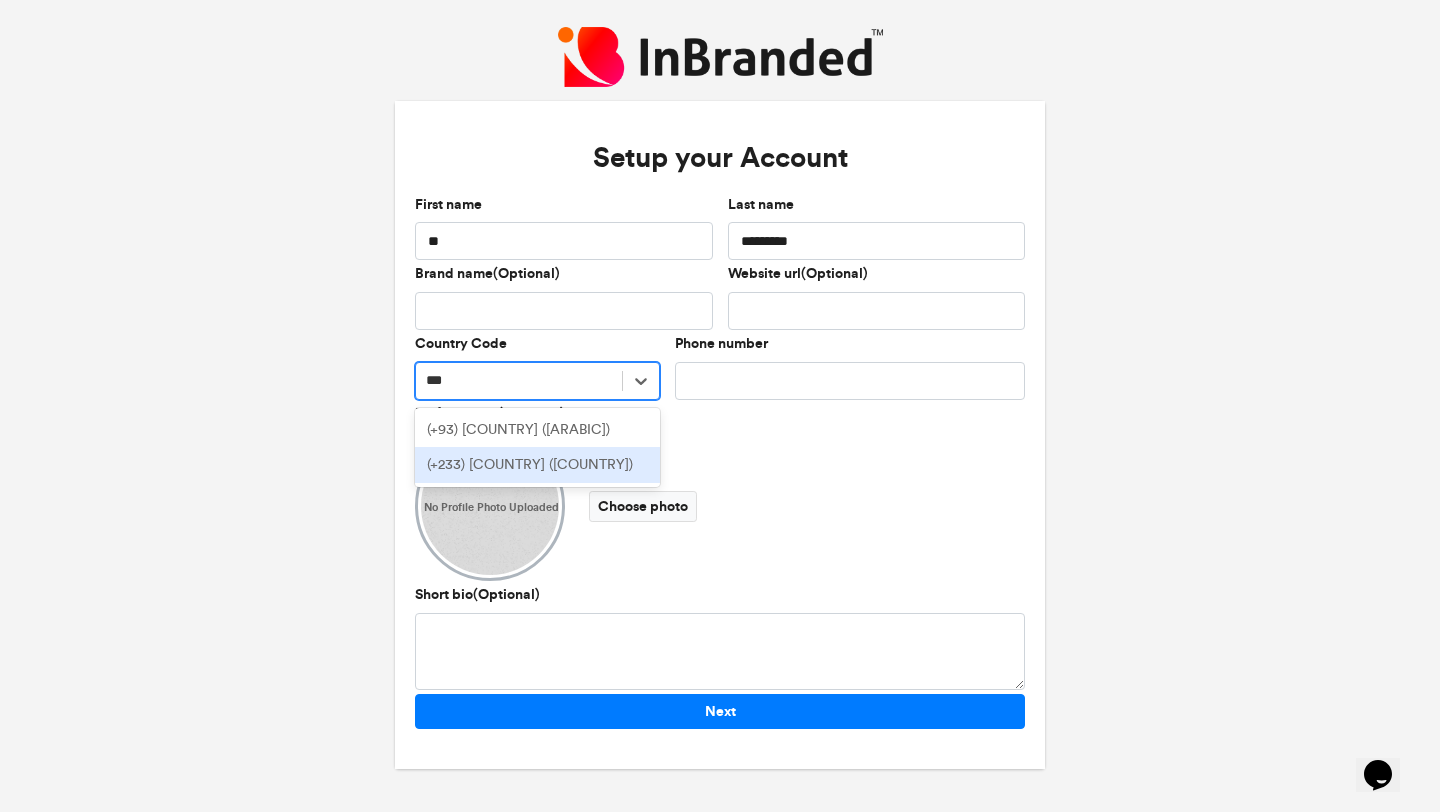 click on "(+233) [COUNTRY] ([COUNTRY])" at bounding box center (537, 465) 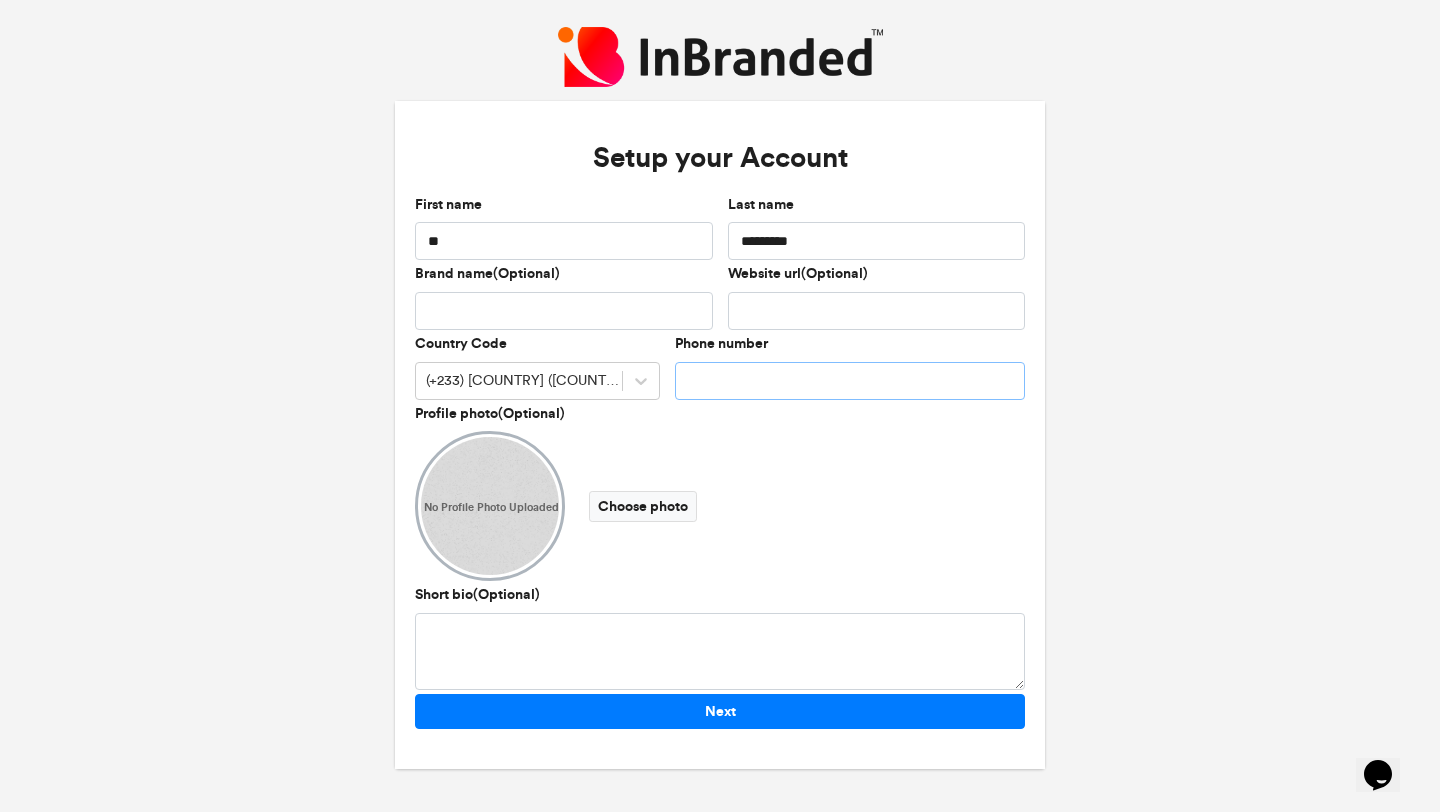 click on "Phone number" at bounding box center [850, 381] 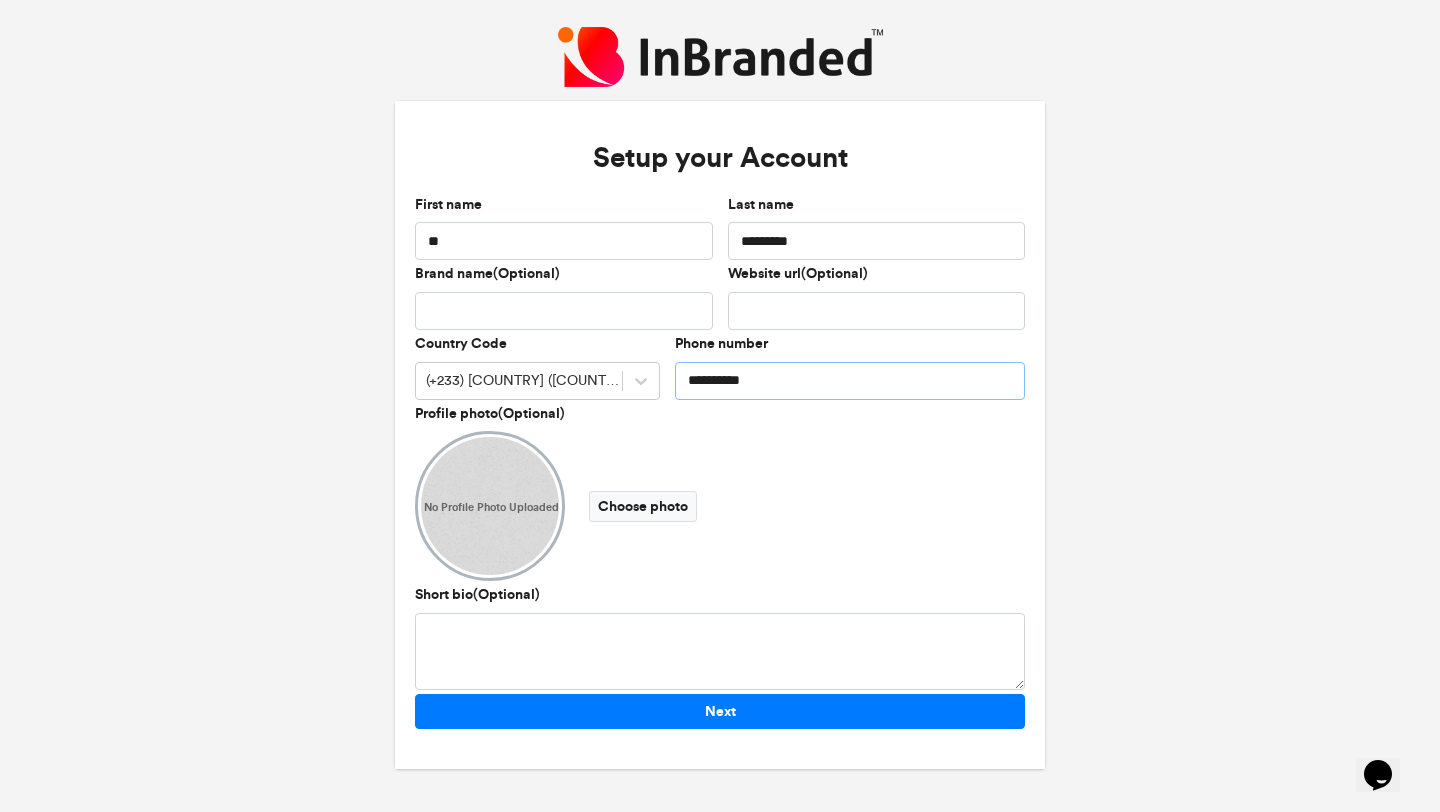 click on "**********" at bounding box center (850, 381) 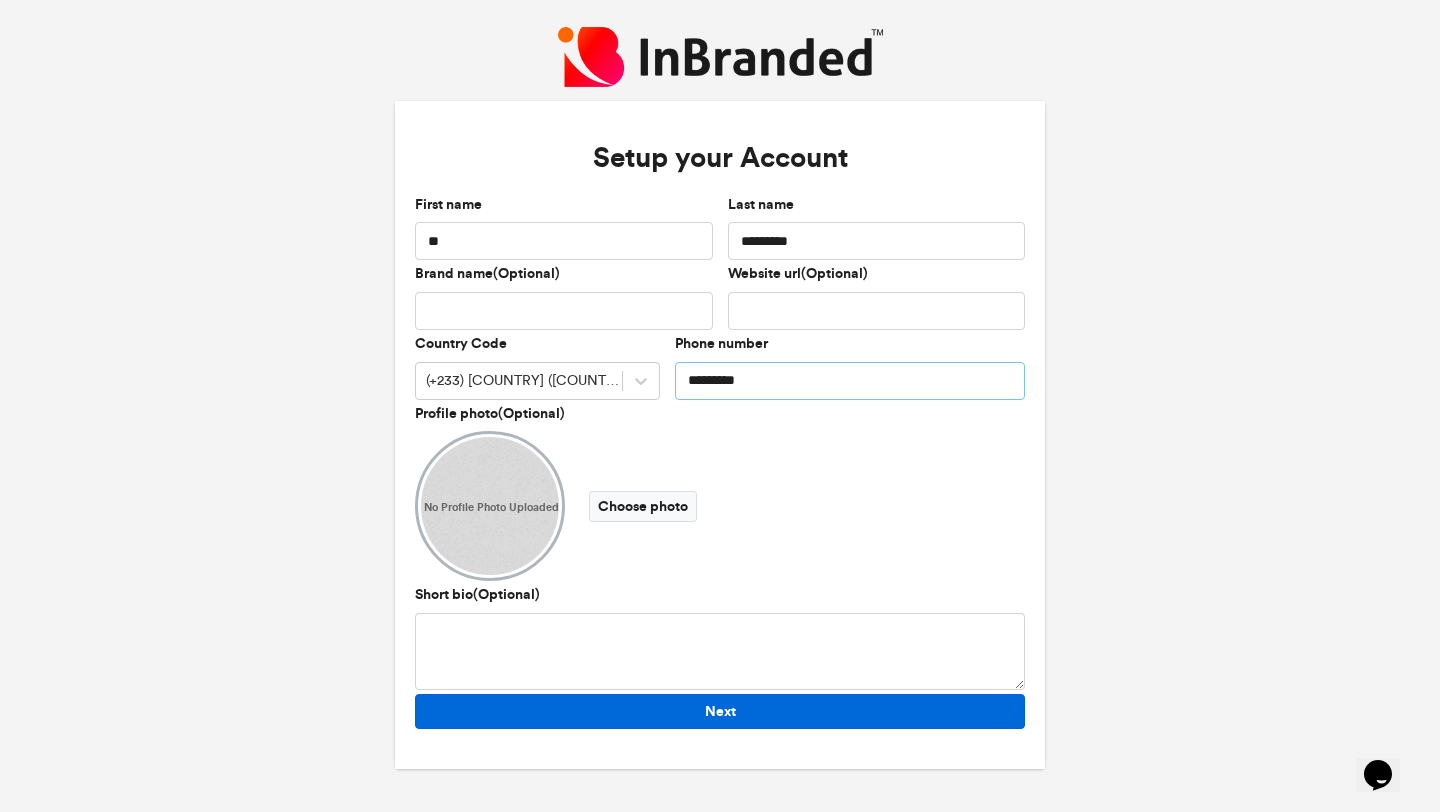 type on "*********" 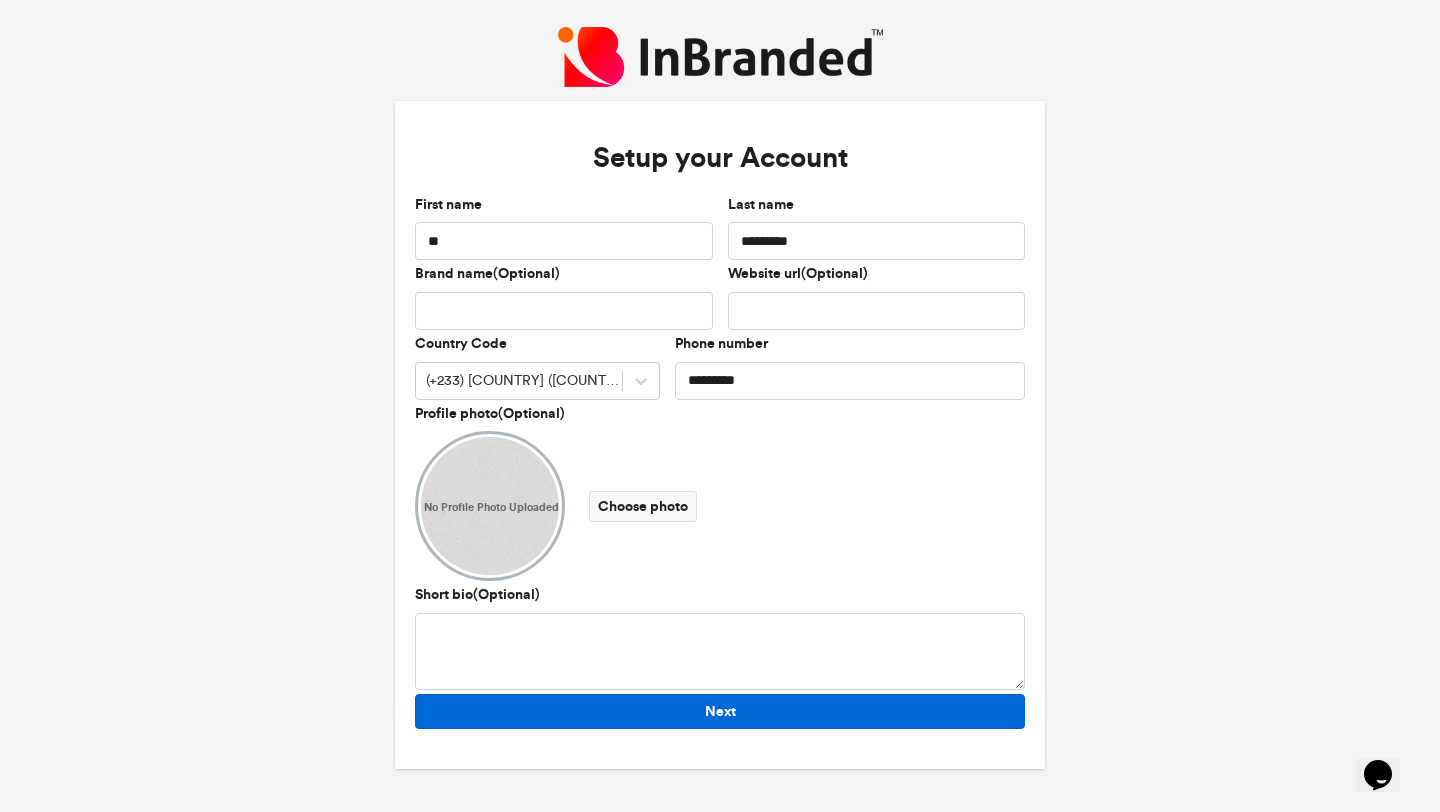 click on "Next" at bounding box center (720, 711) 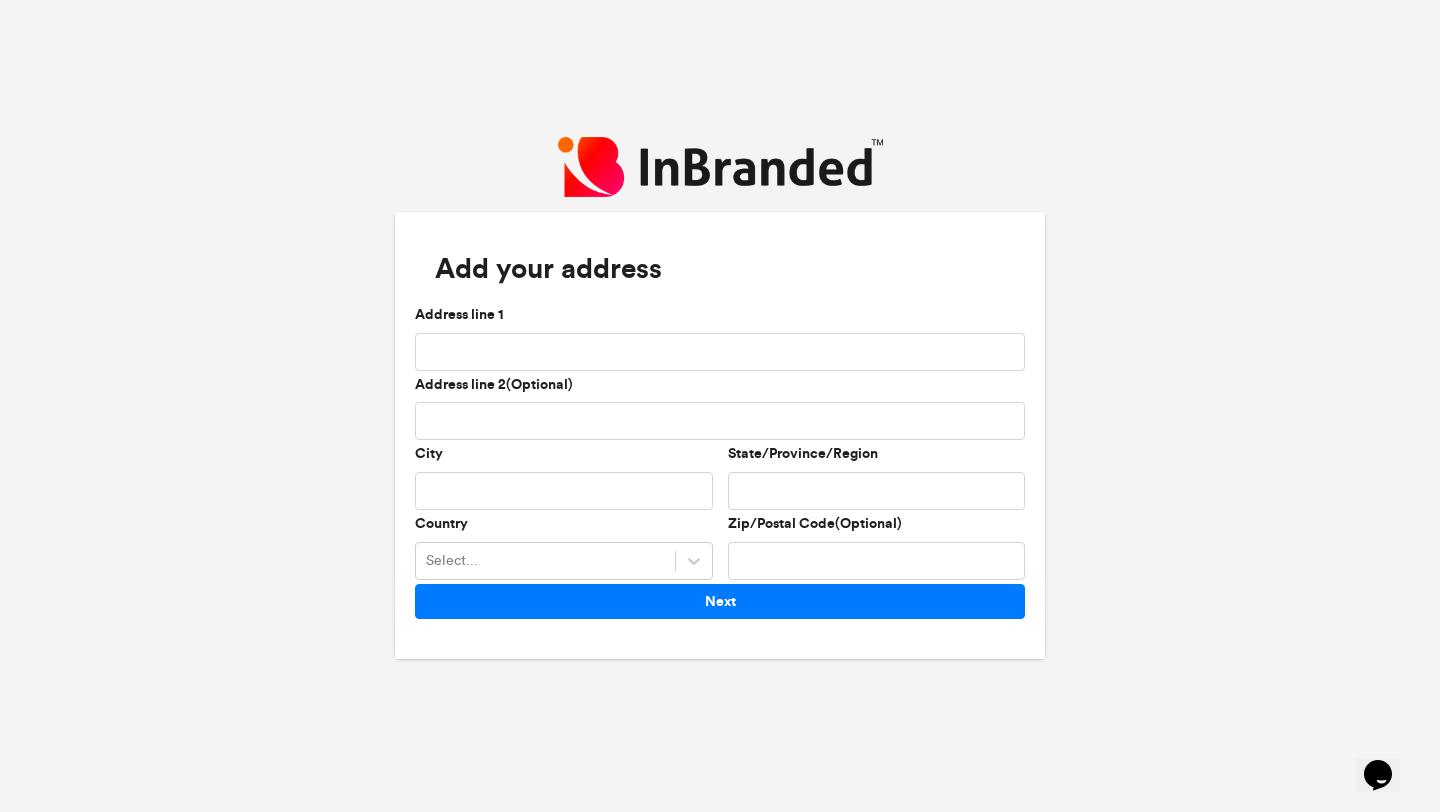 click on "Address line 1" at bounding box center [720, 340] 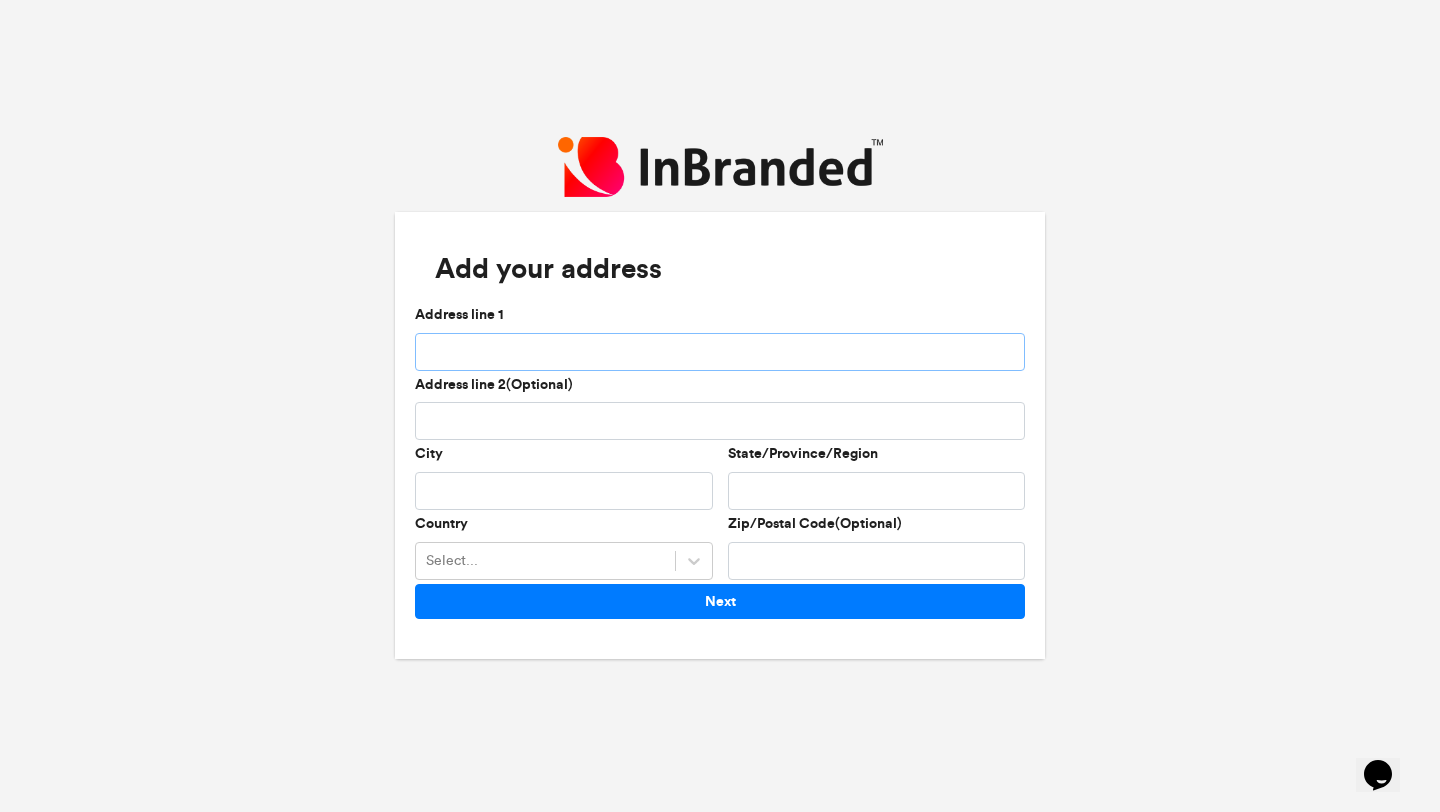 click on "Address line 1" at bounding box center (720, 352) 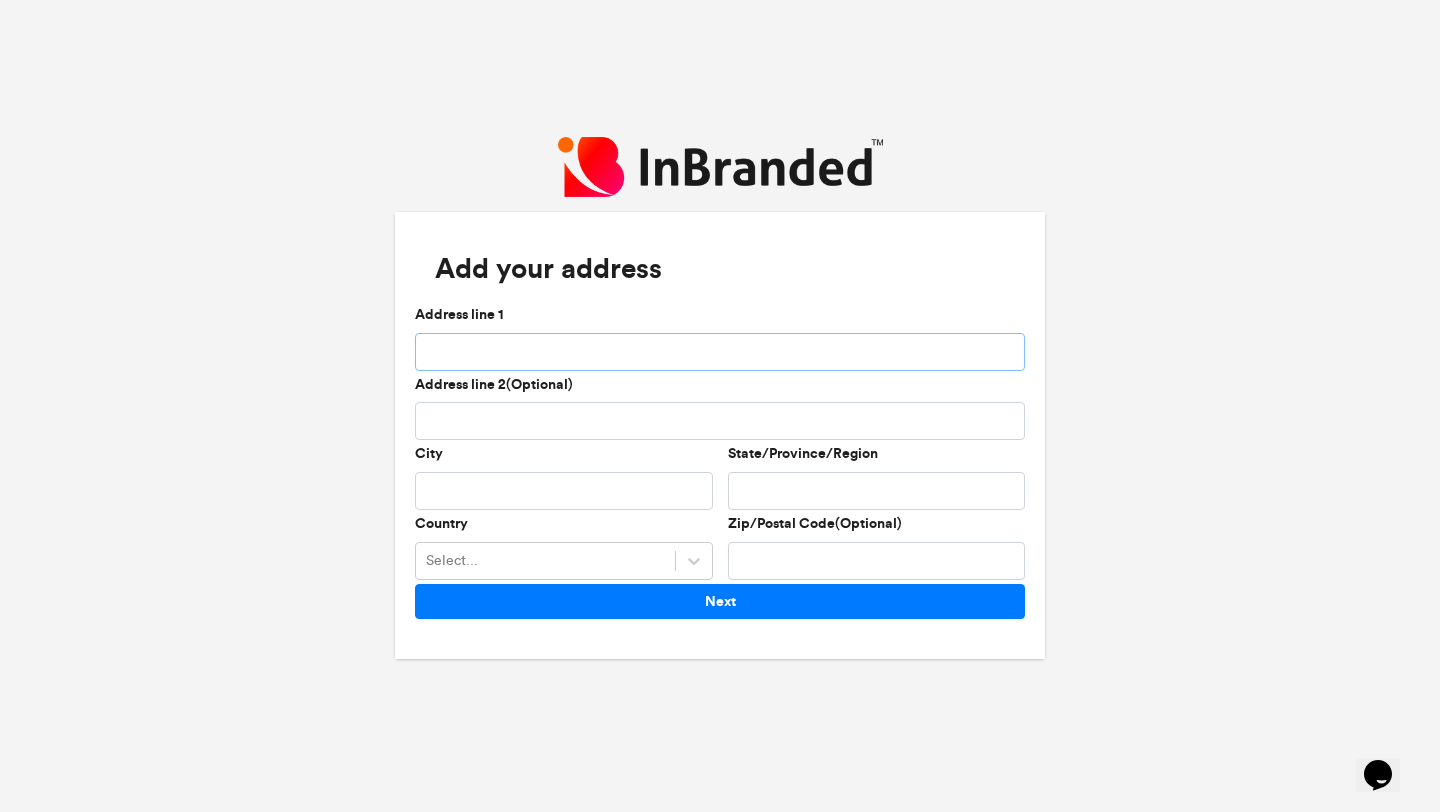 type on "*****" 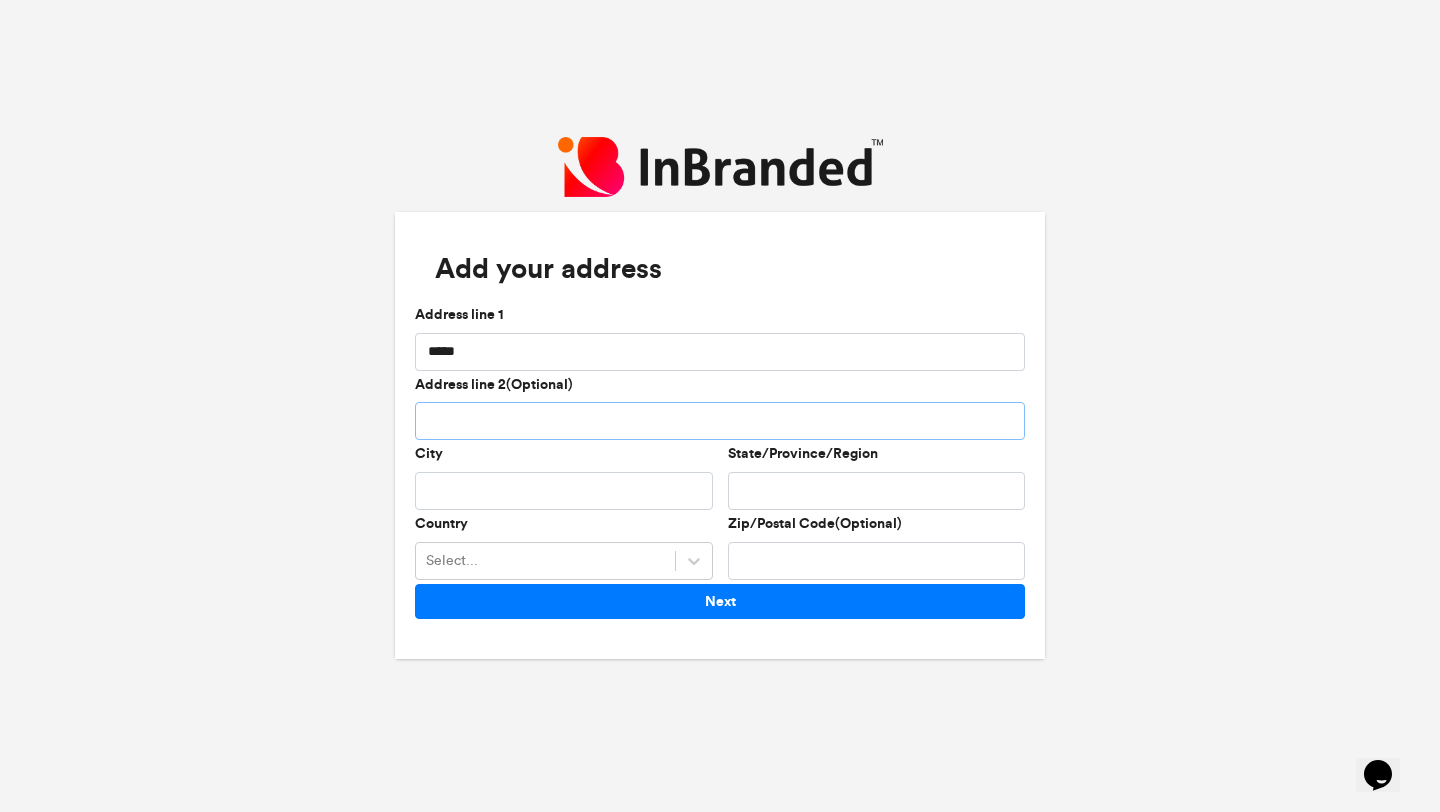click on "Address line 2(Optional)" at bounding box center [720, 421] 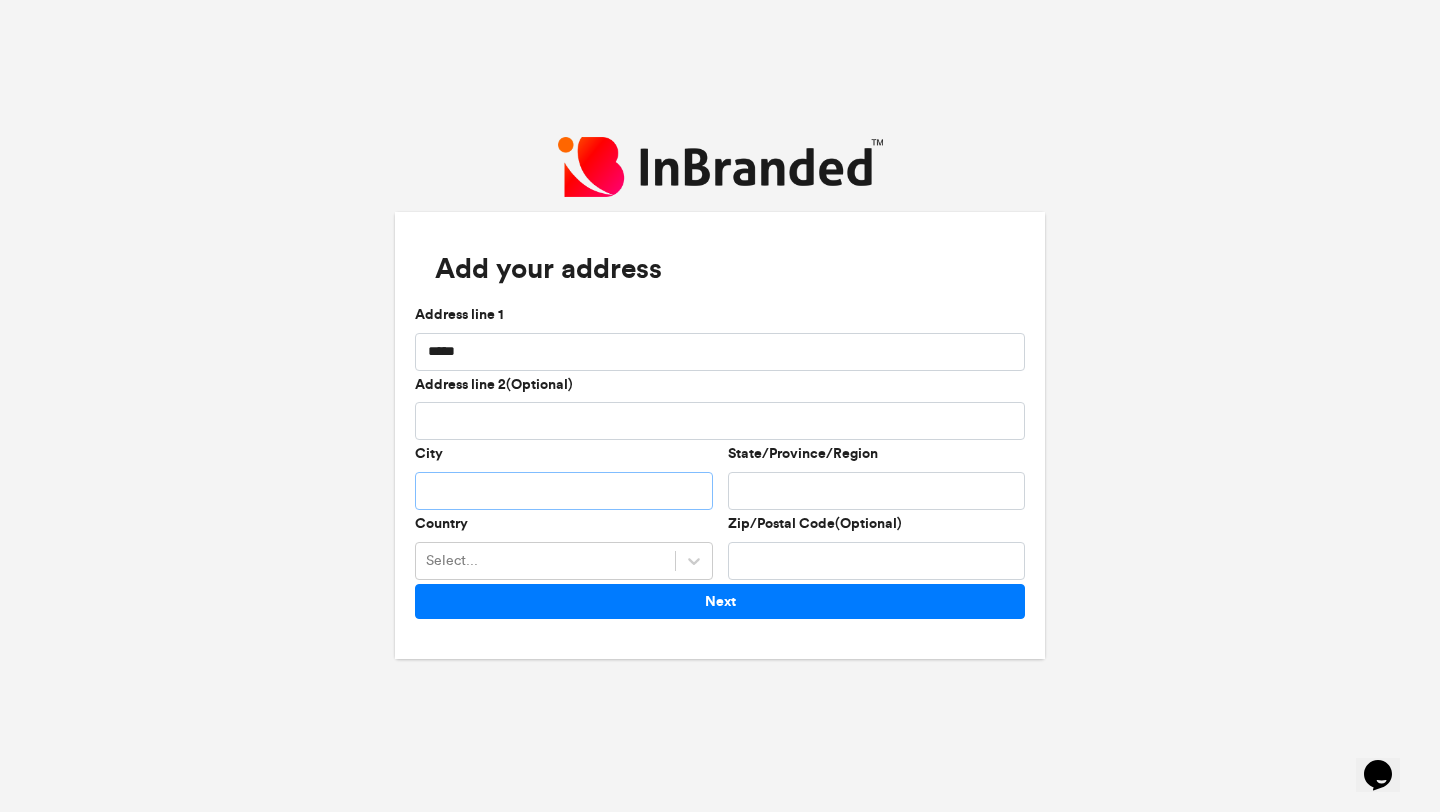 click on "City" at bounding box center [564, 491] 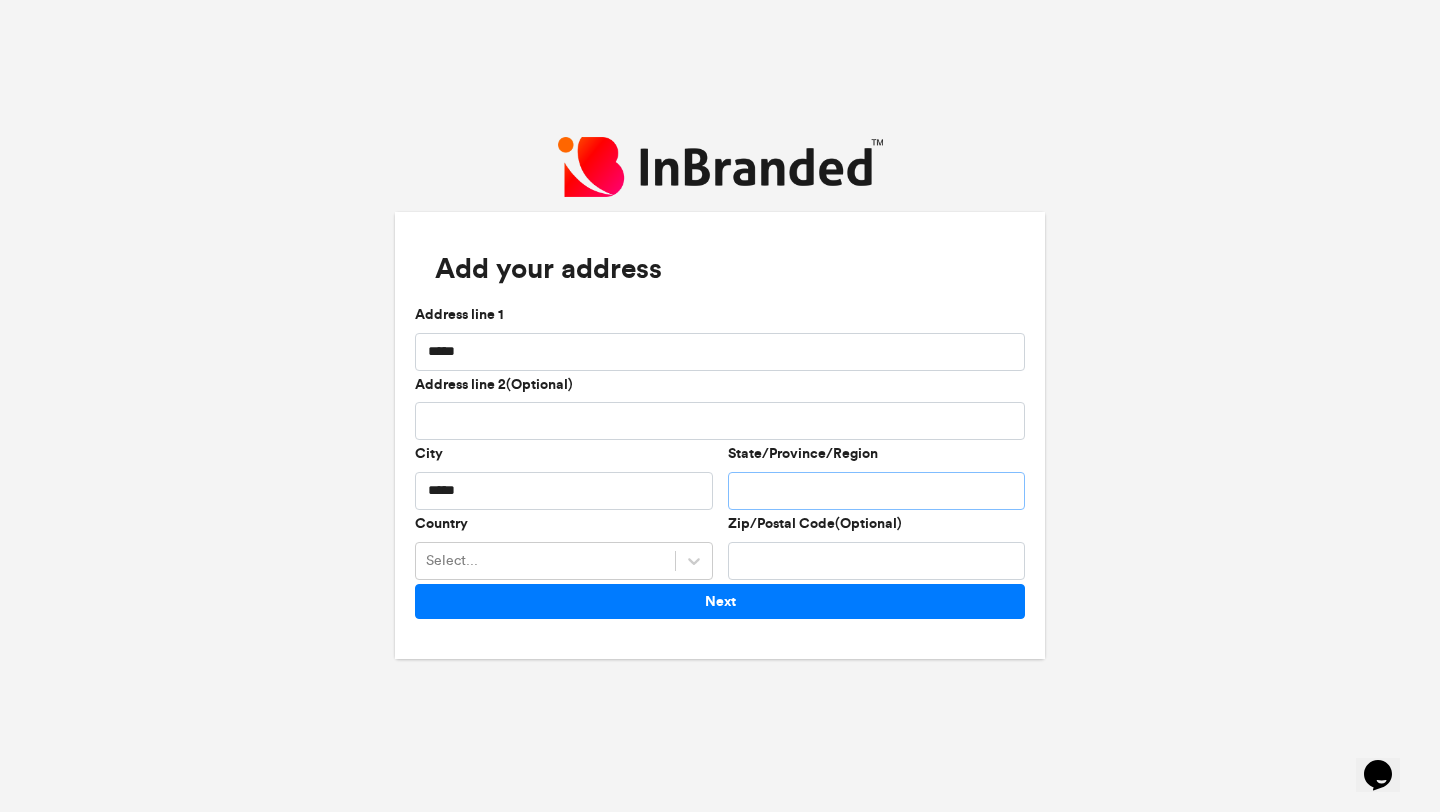 click on "State/Province/Region" at bounding box center [877, 491] 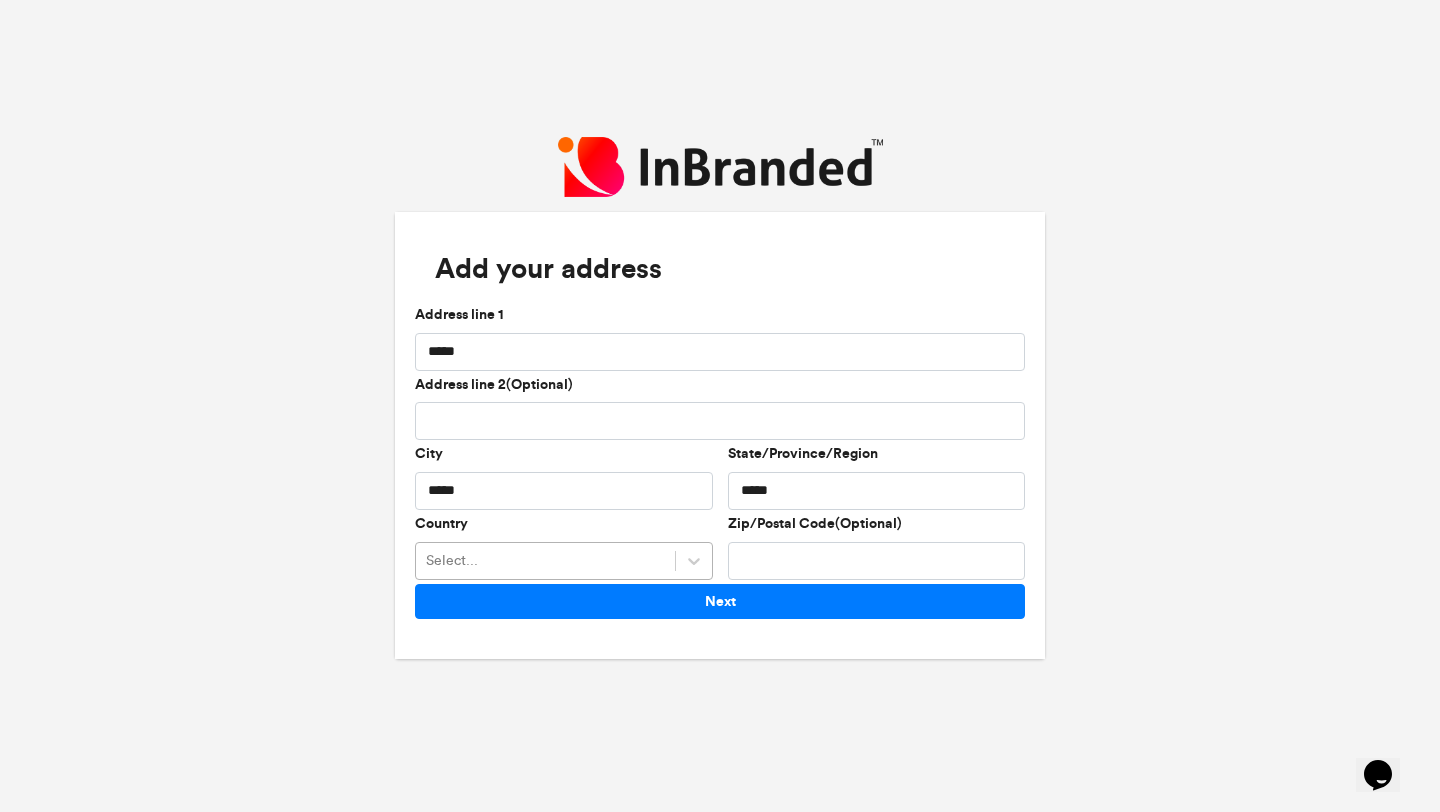 click on "Select..." at bounding box center [545, 560] 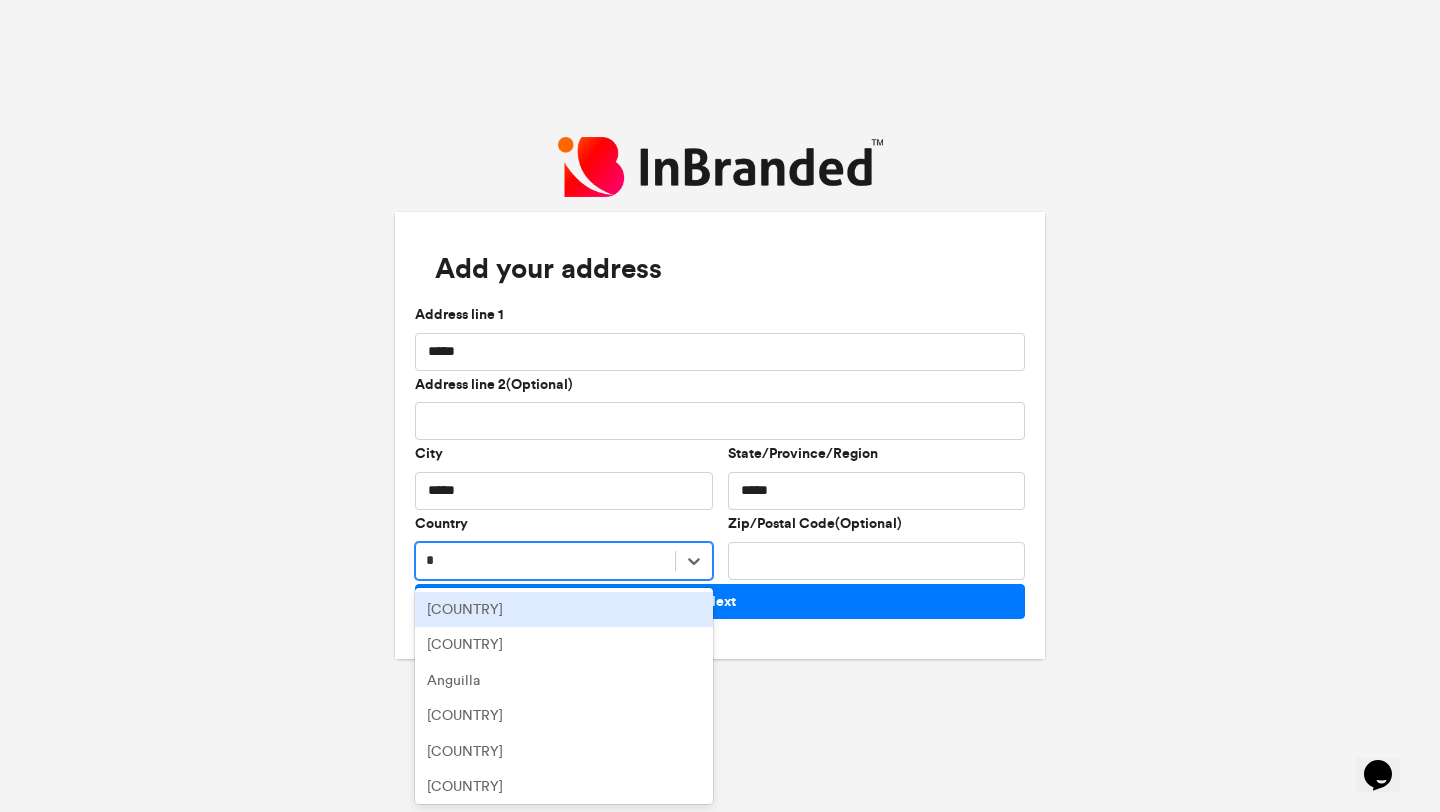 type on "**" 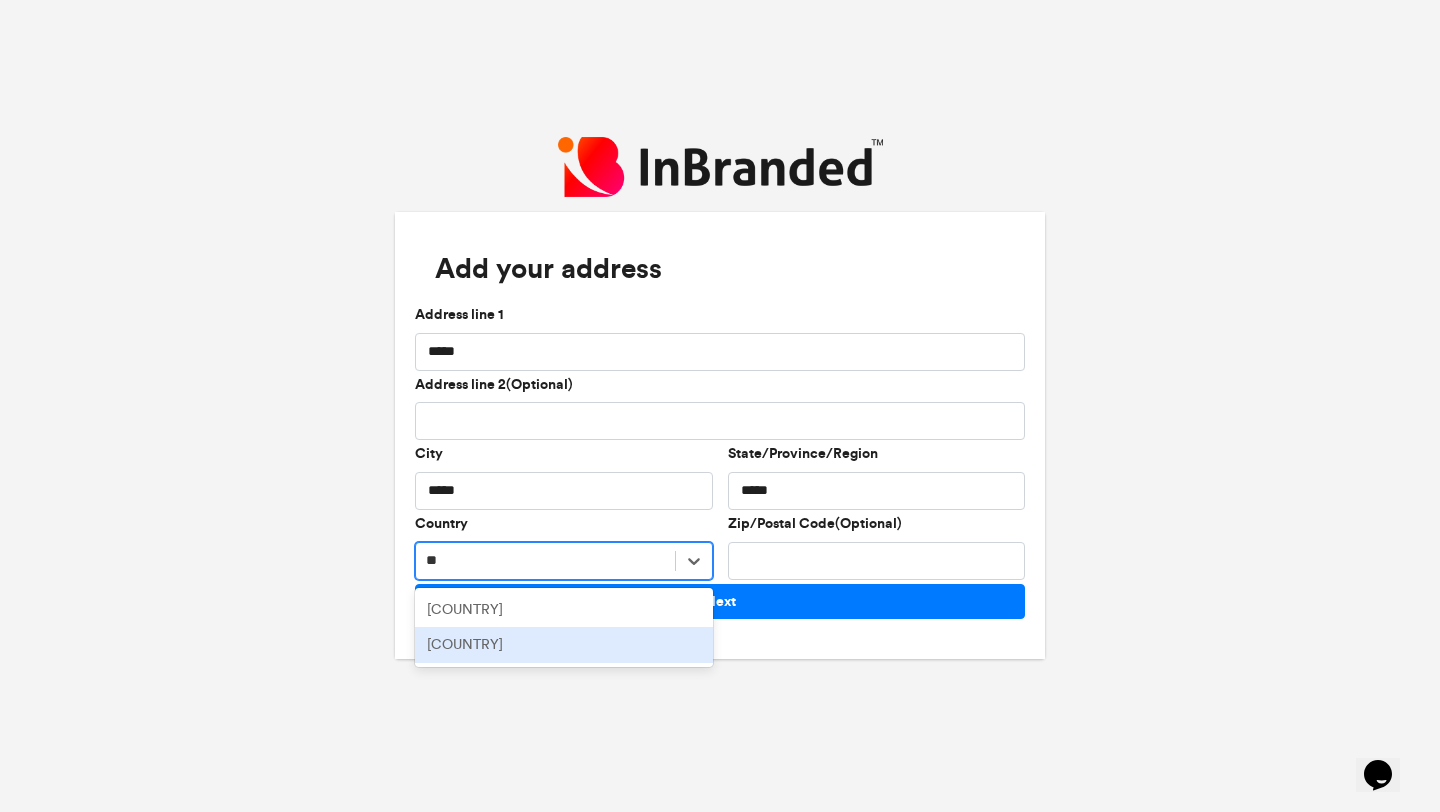 click on "Ghana" at bounding box center (564, 645) 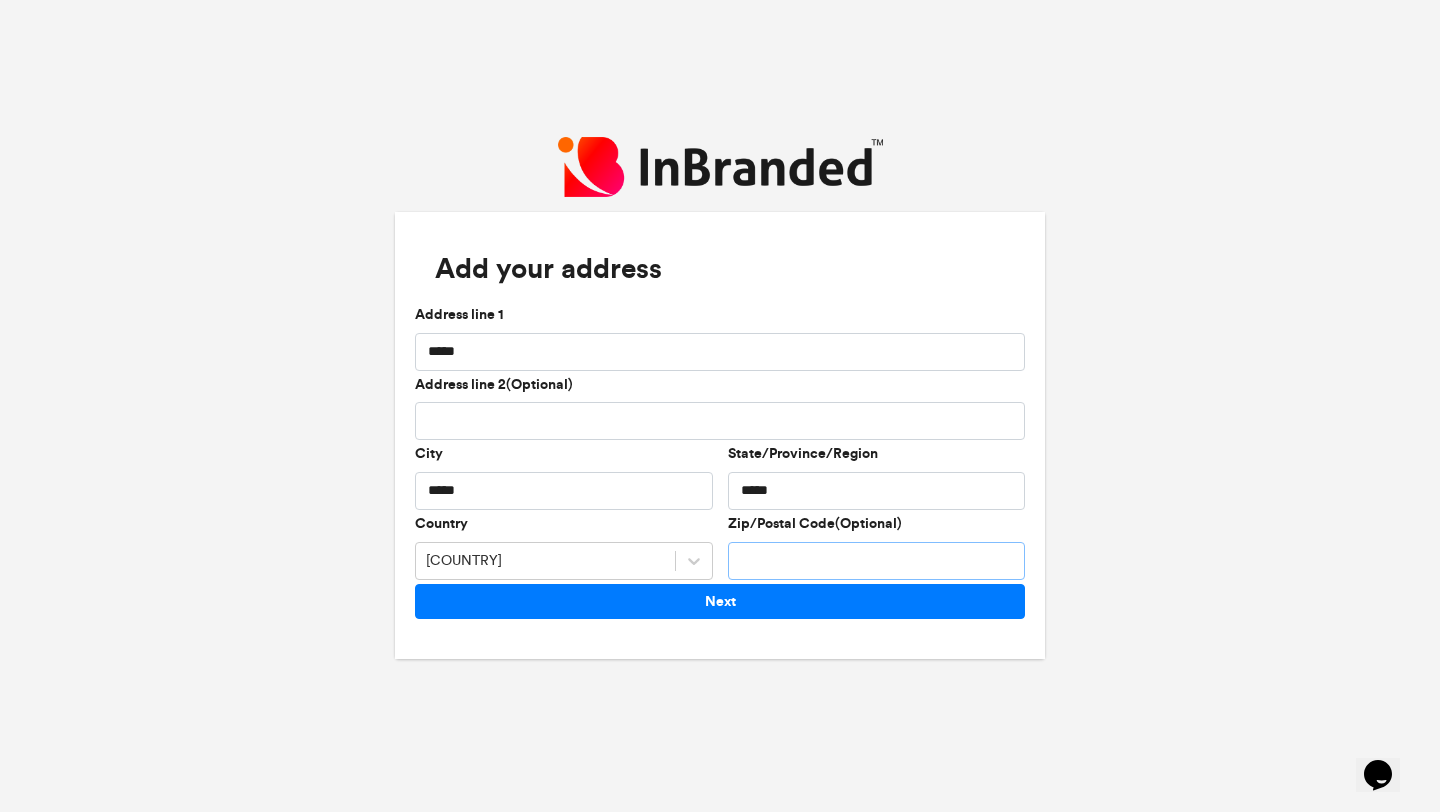 click on "Zip/Postal Code(Optional)" at bounding box center [877, 561] 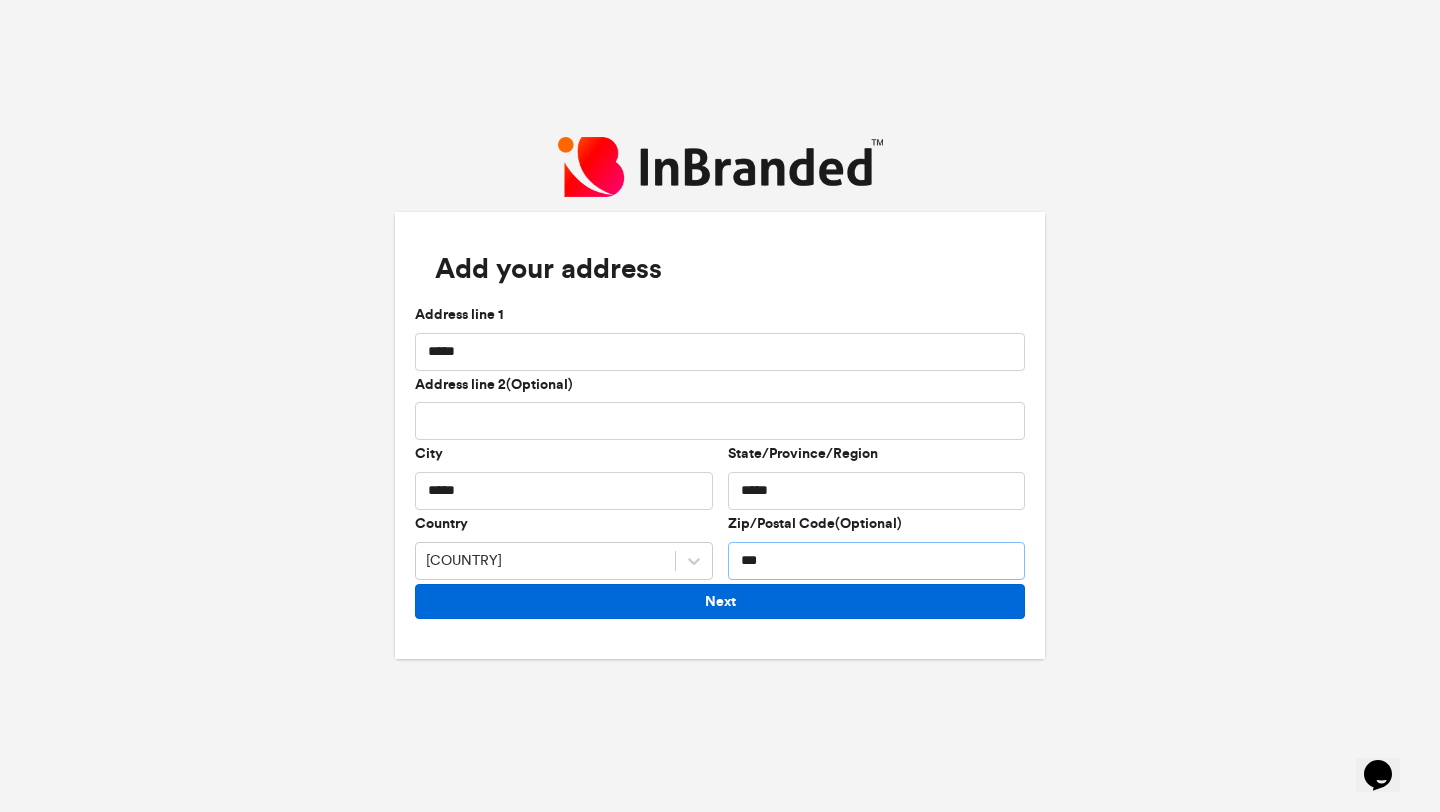 type on "***" 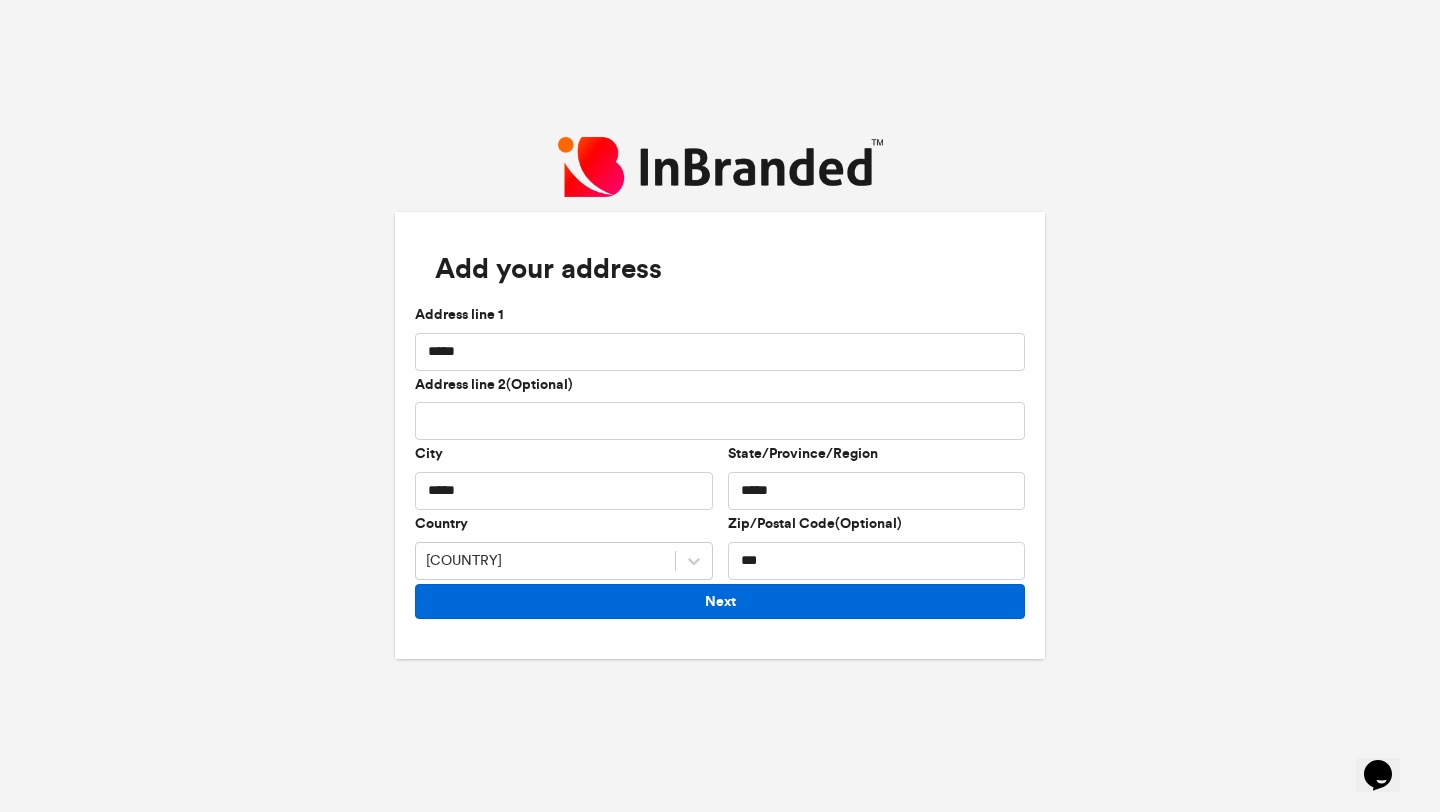 click on "Next" at bounding box center [720, 601] 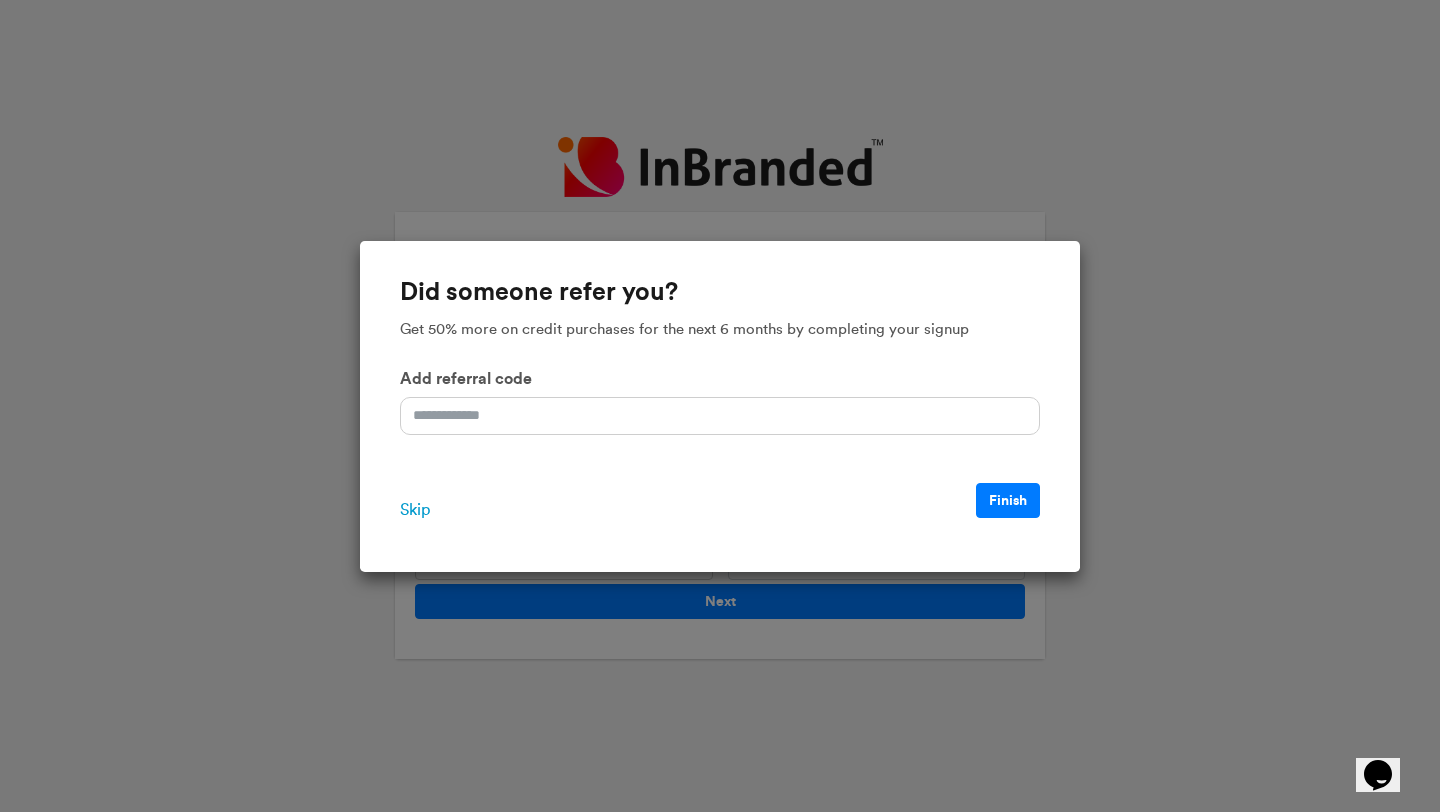 click on "Skip" at bounding box center (415, 510) 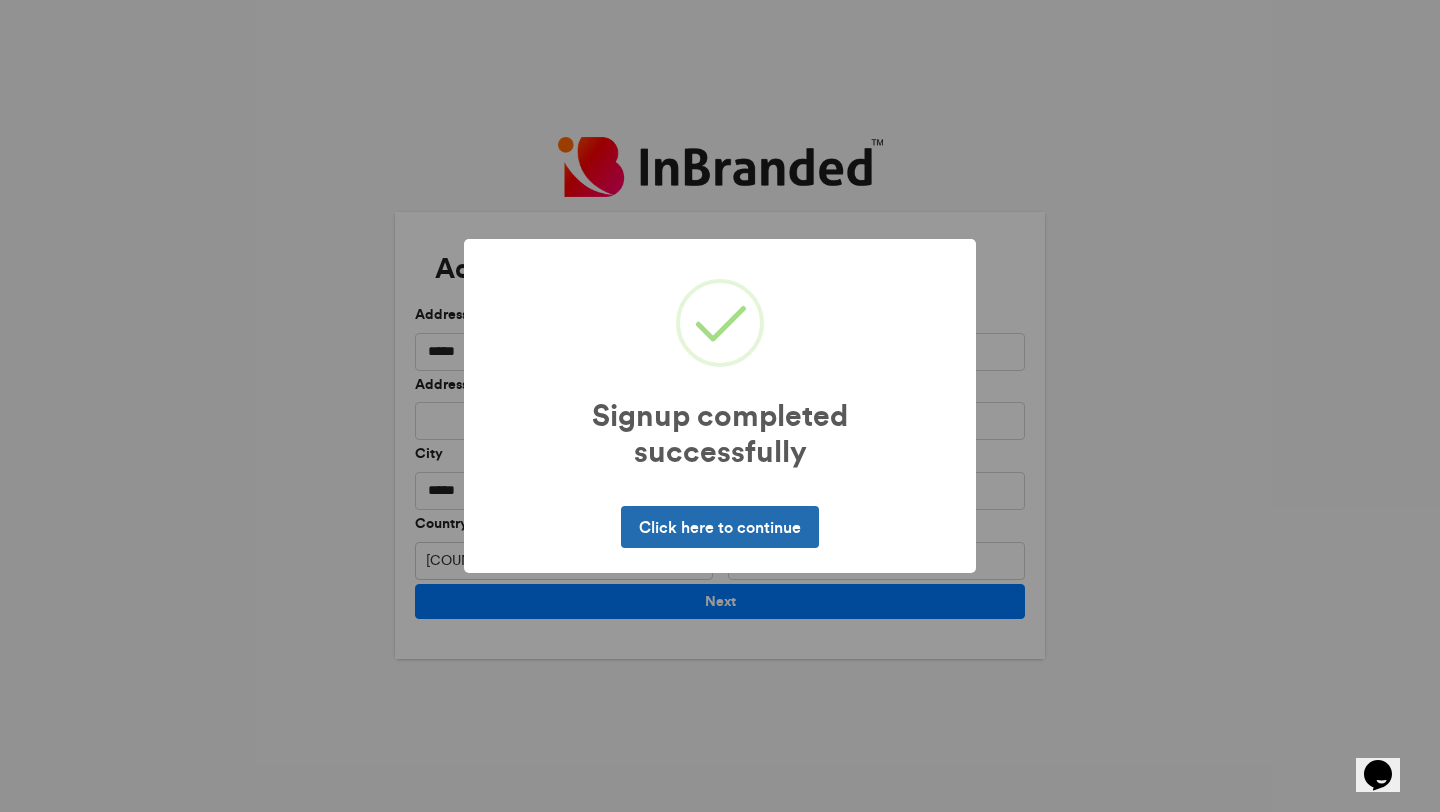 click on "Click here to continue" at bounding box center (719, 527) 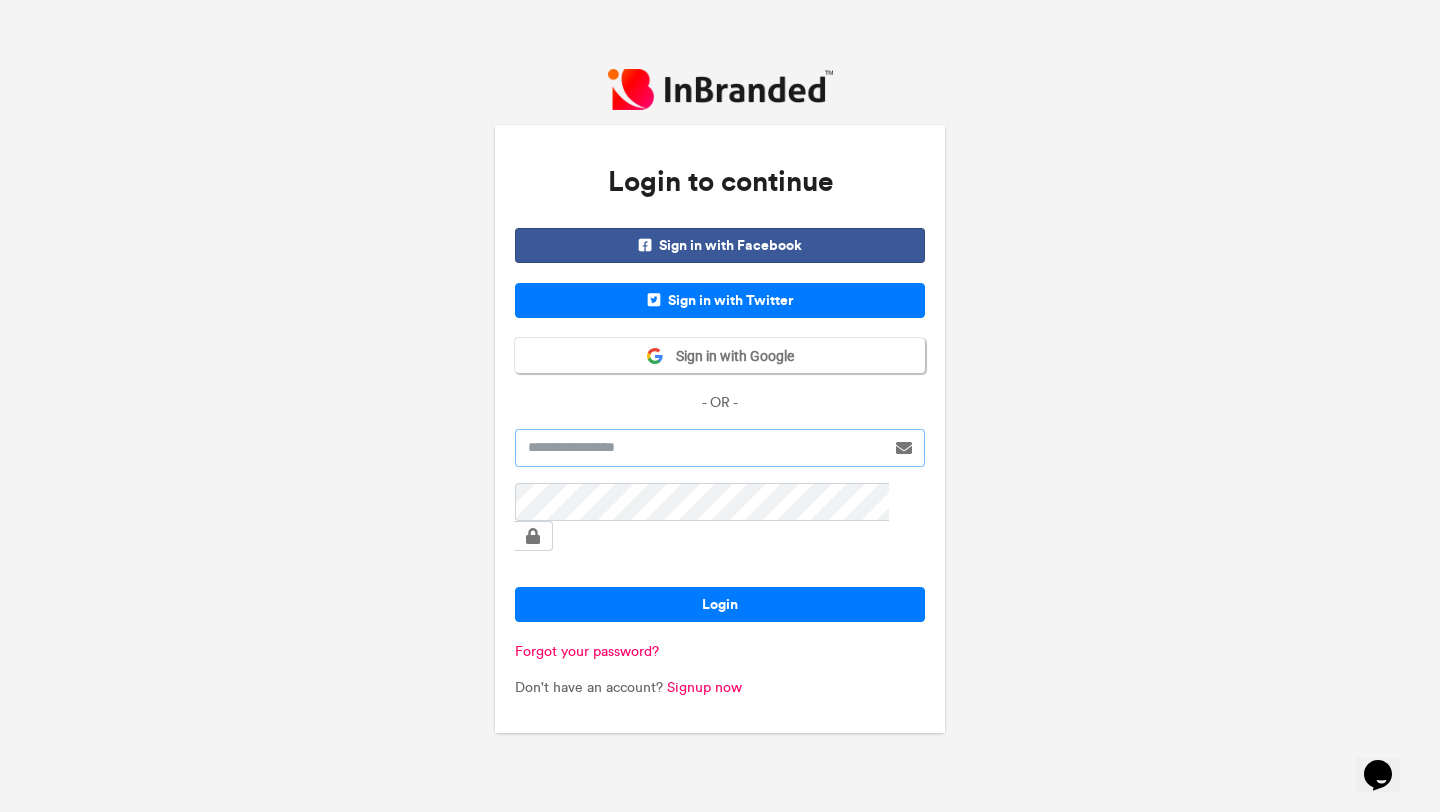 type on "**********" 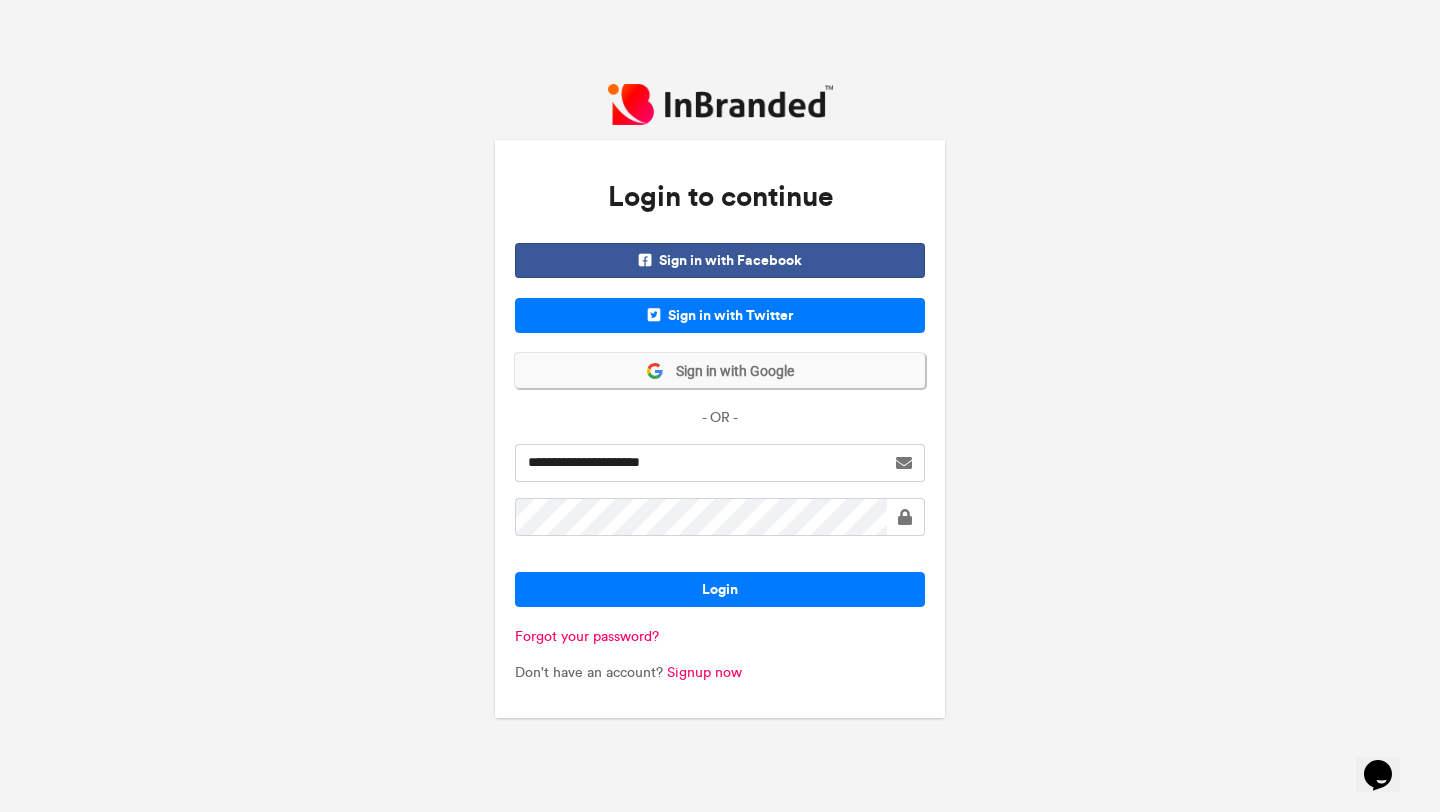click on "Sign in with Google" at bounding box center [729, 372] 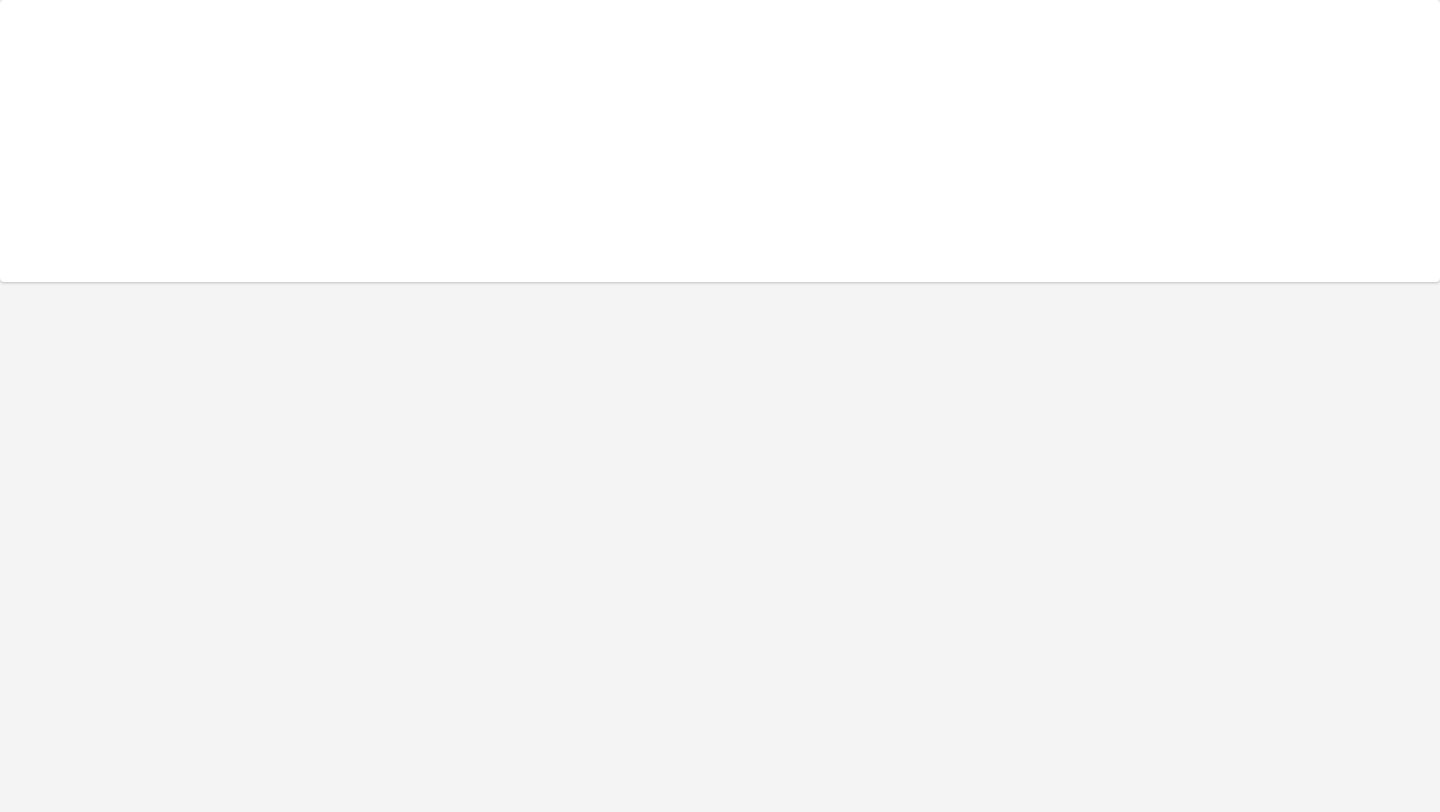 scroll, scrollTop: 0, scrollLeft: 0, axis: both 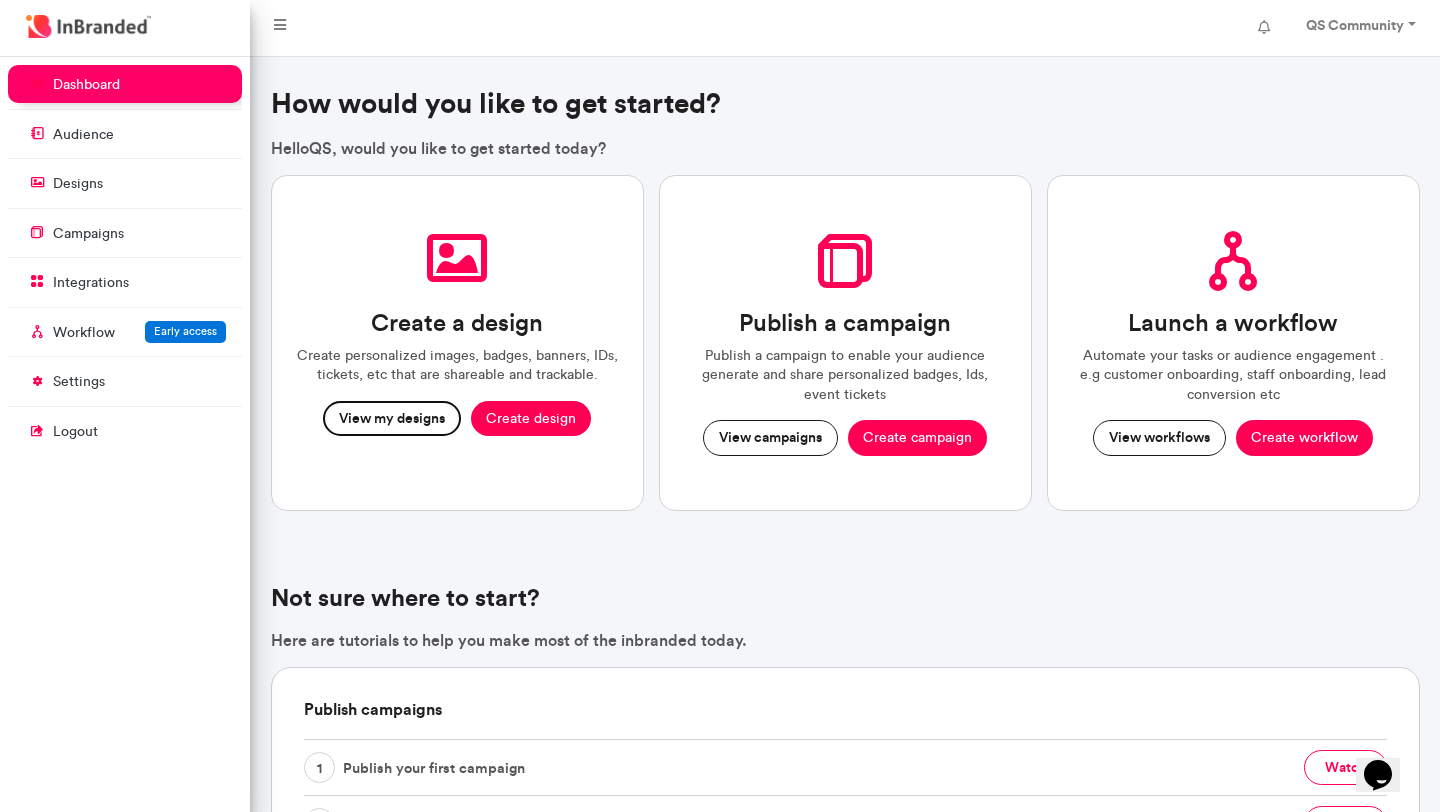 click on "View my designs" at bounding box center (392, 419) 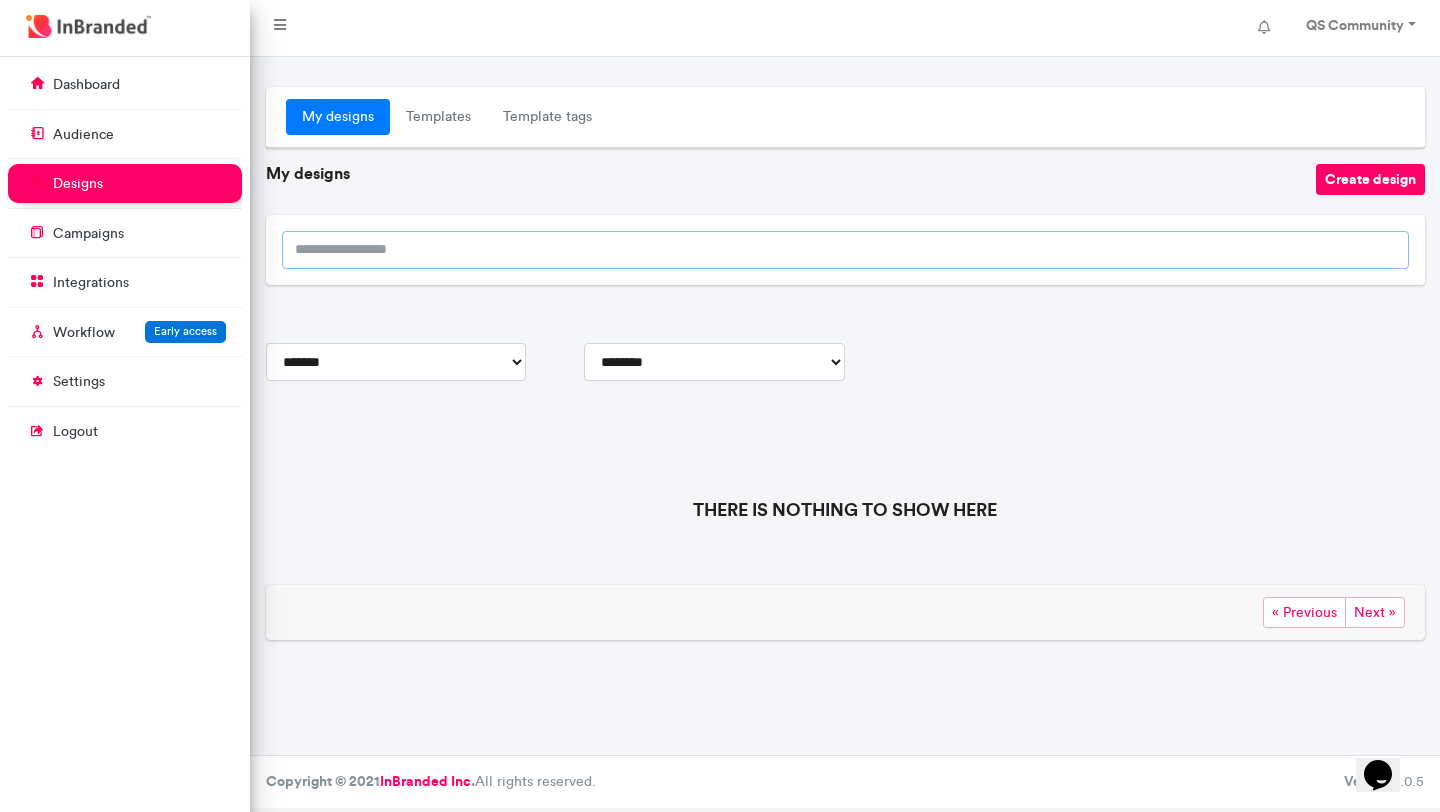 click at bounding box center [845, 250] 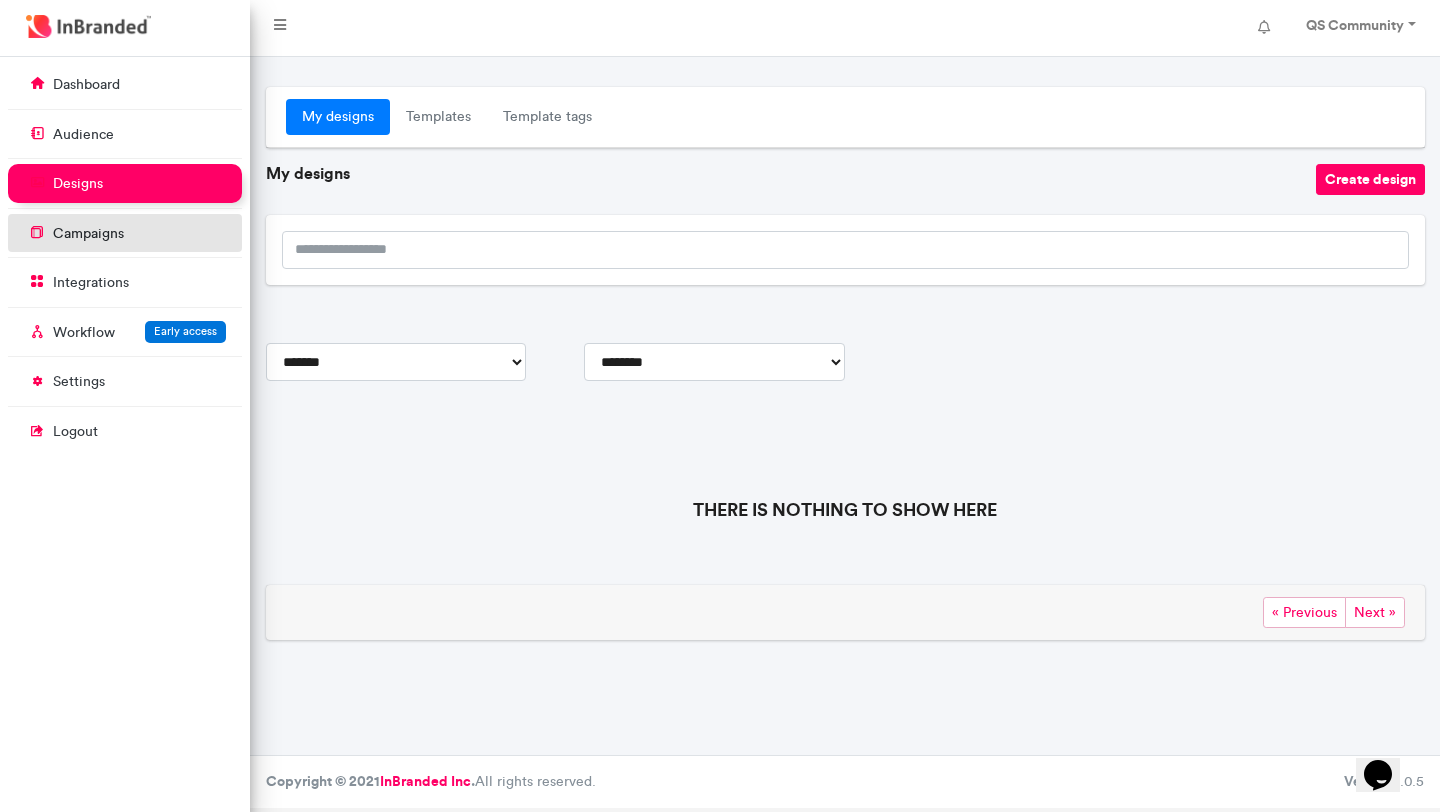 click on "campaigns" at bounding box center (125, 233) 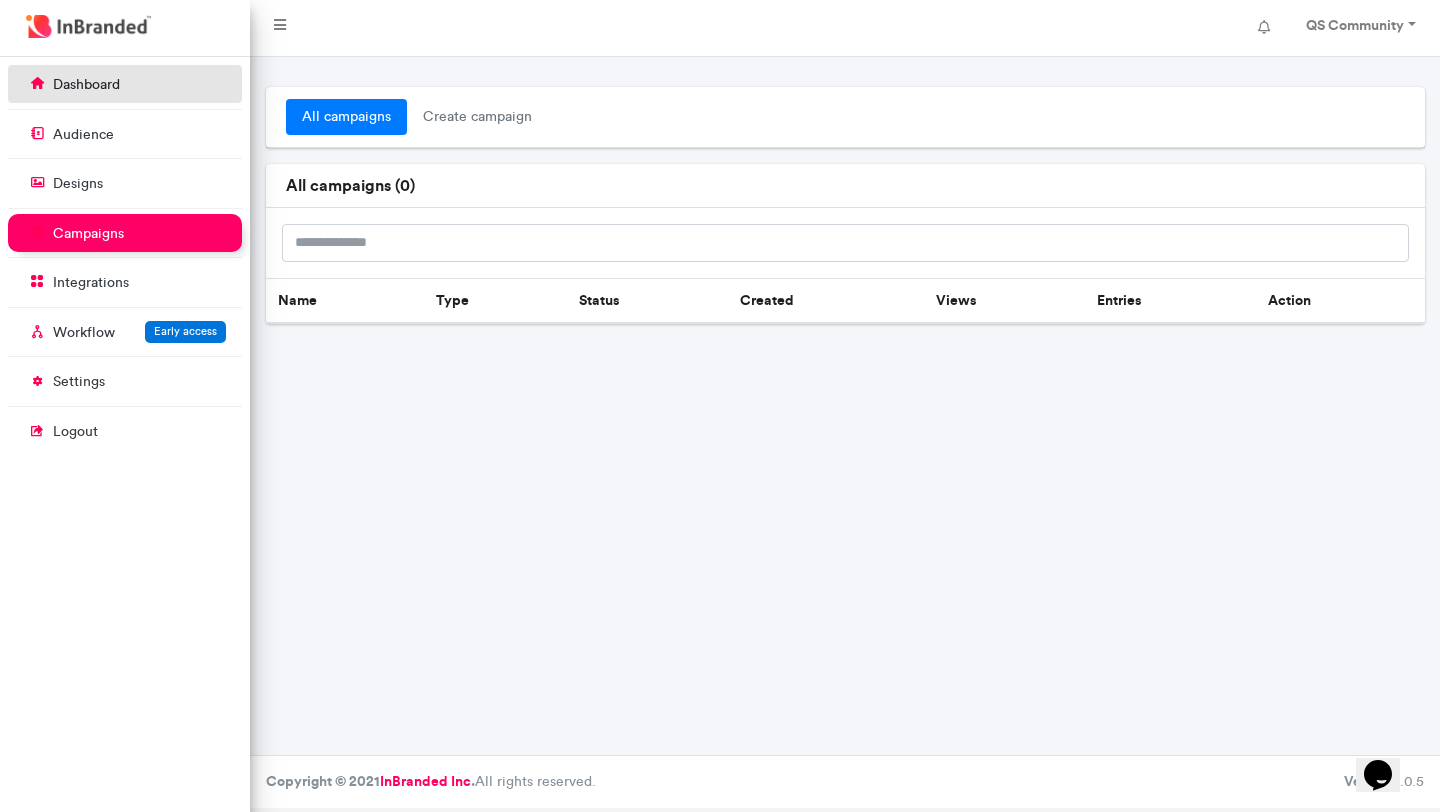 click on "dashboard" at bounding box center (86, 85) 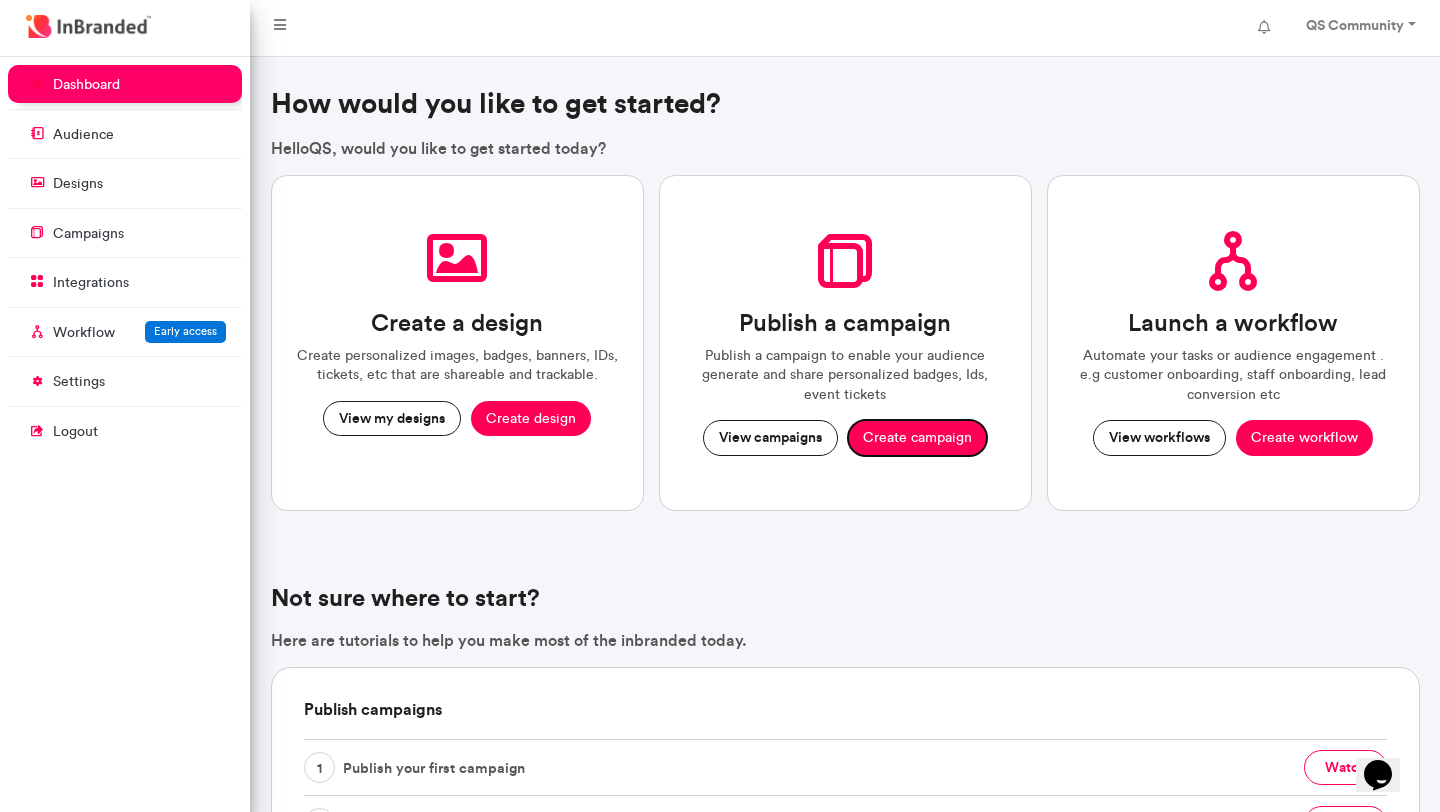 click on "Create campaign" at bounding box center (917, 438) 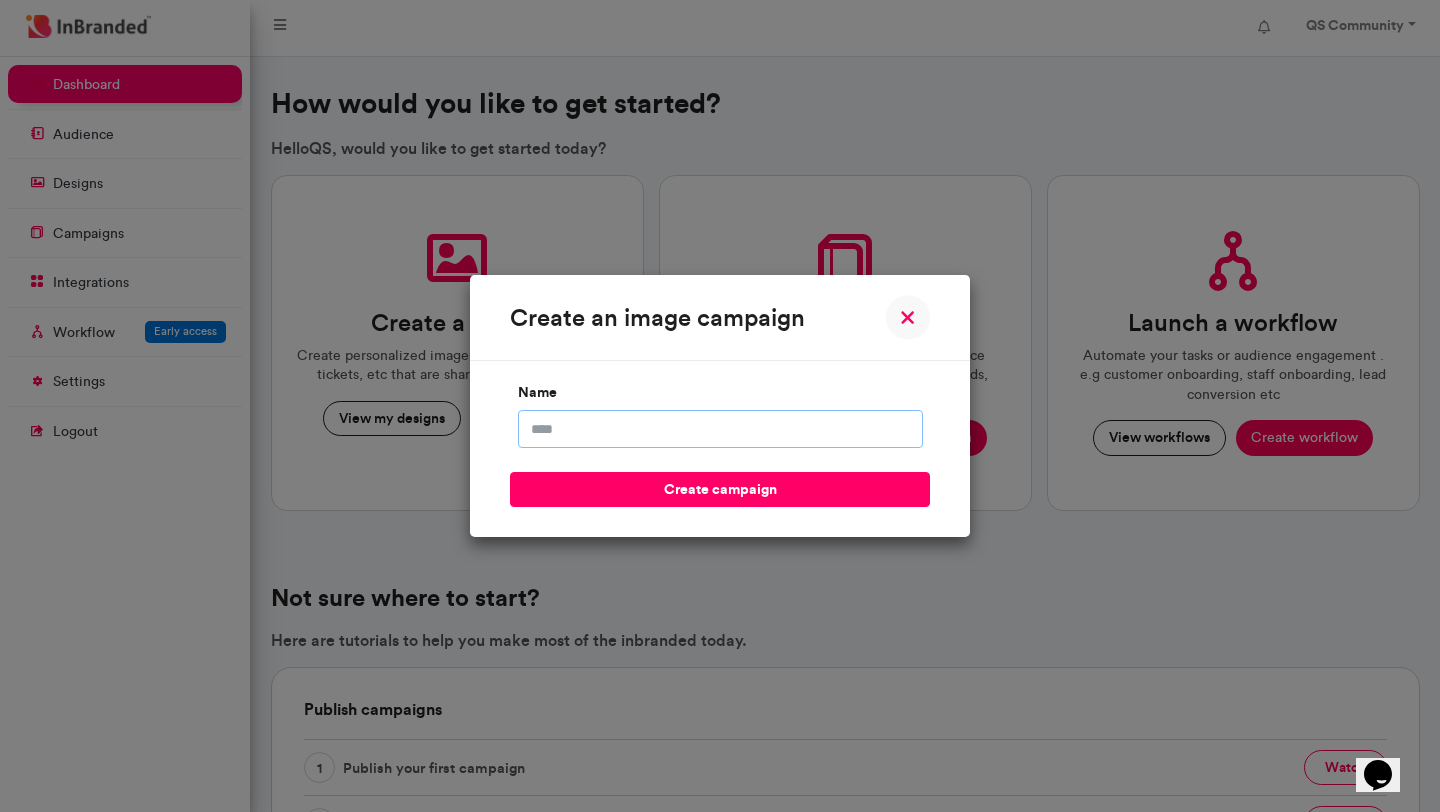 click on "name" at bounding box center [720, 429] 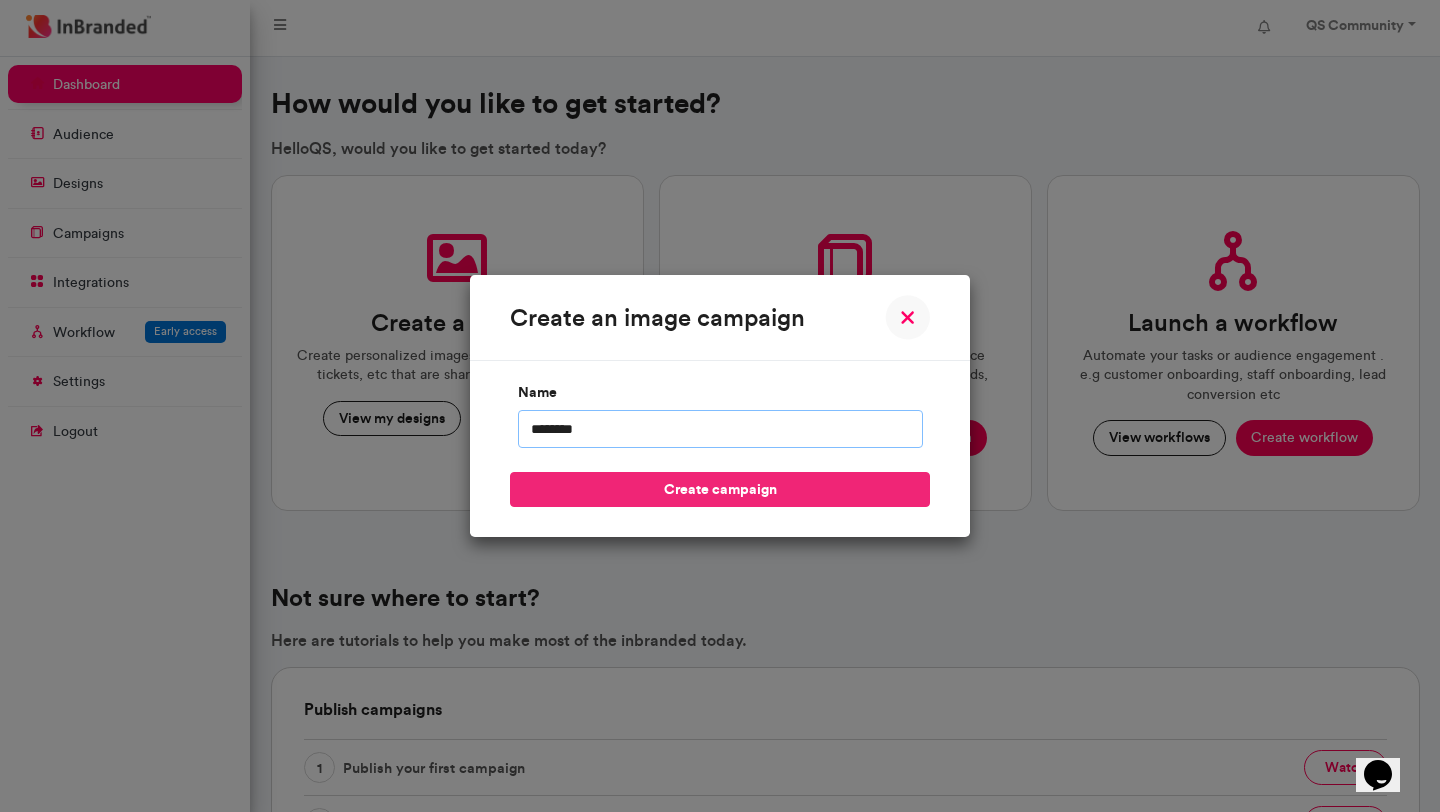 type on "********" 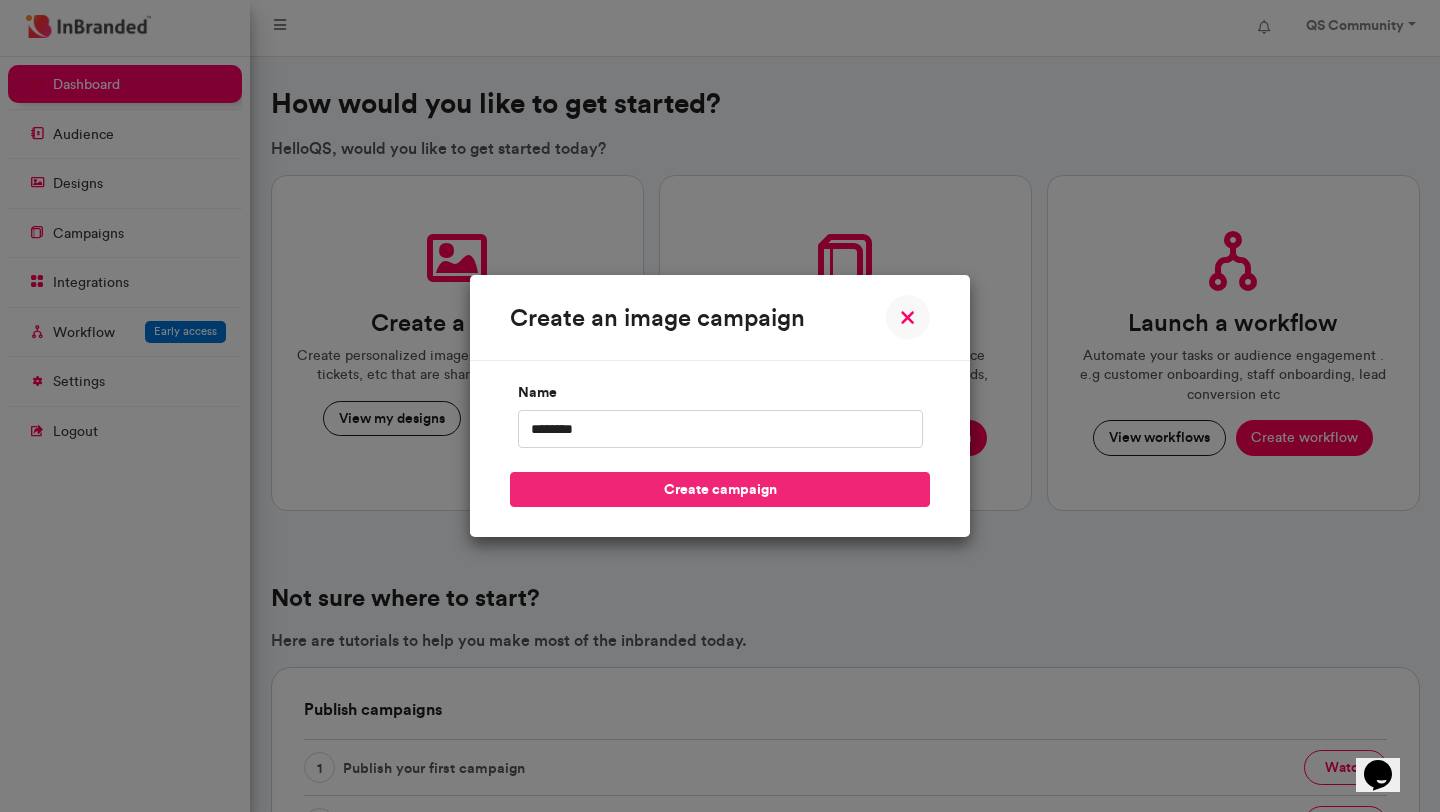 click on "create campaign" at bounding box center [720, 489] 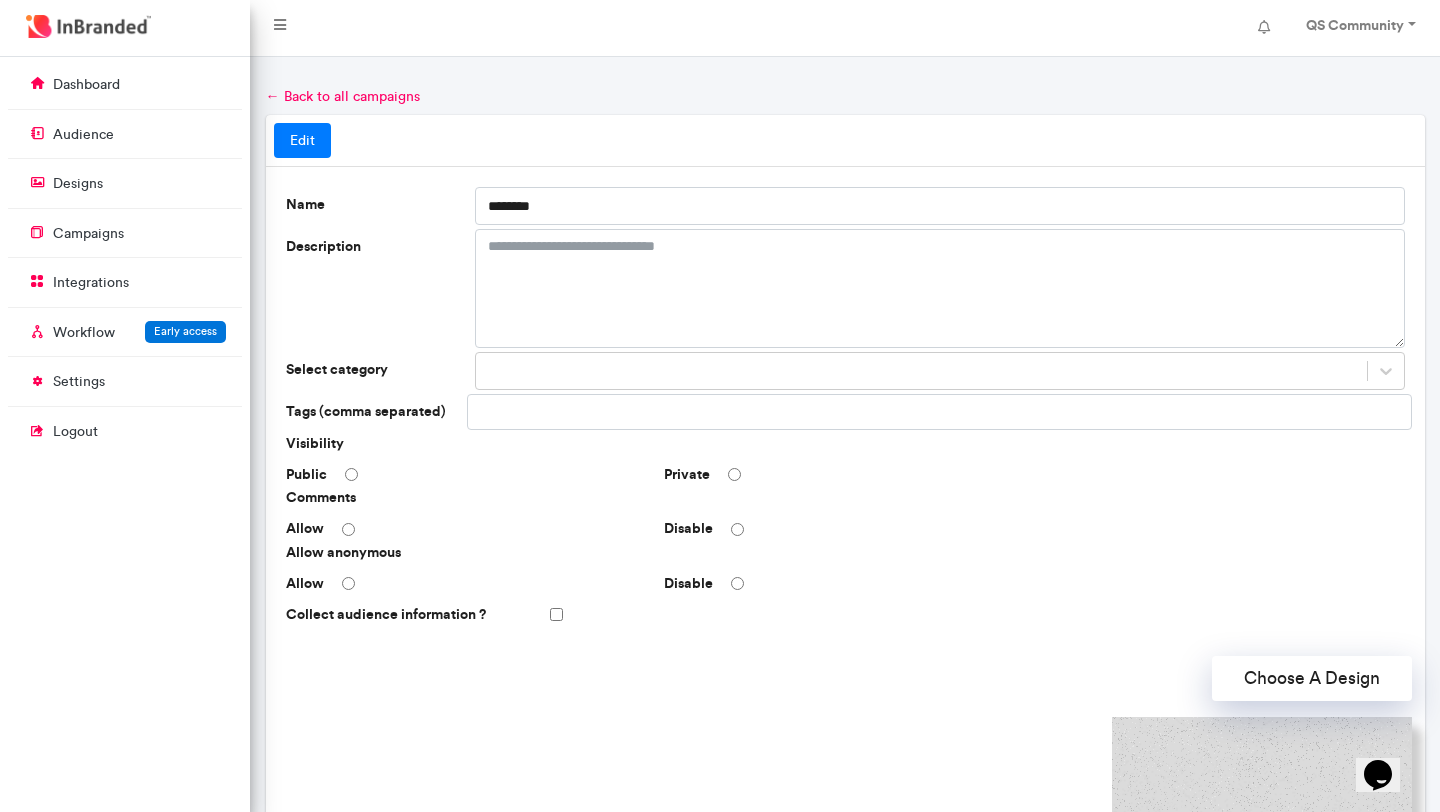 click on "Disable" 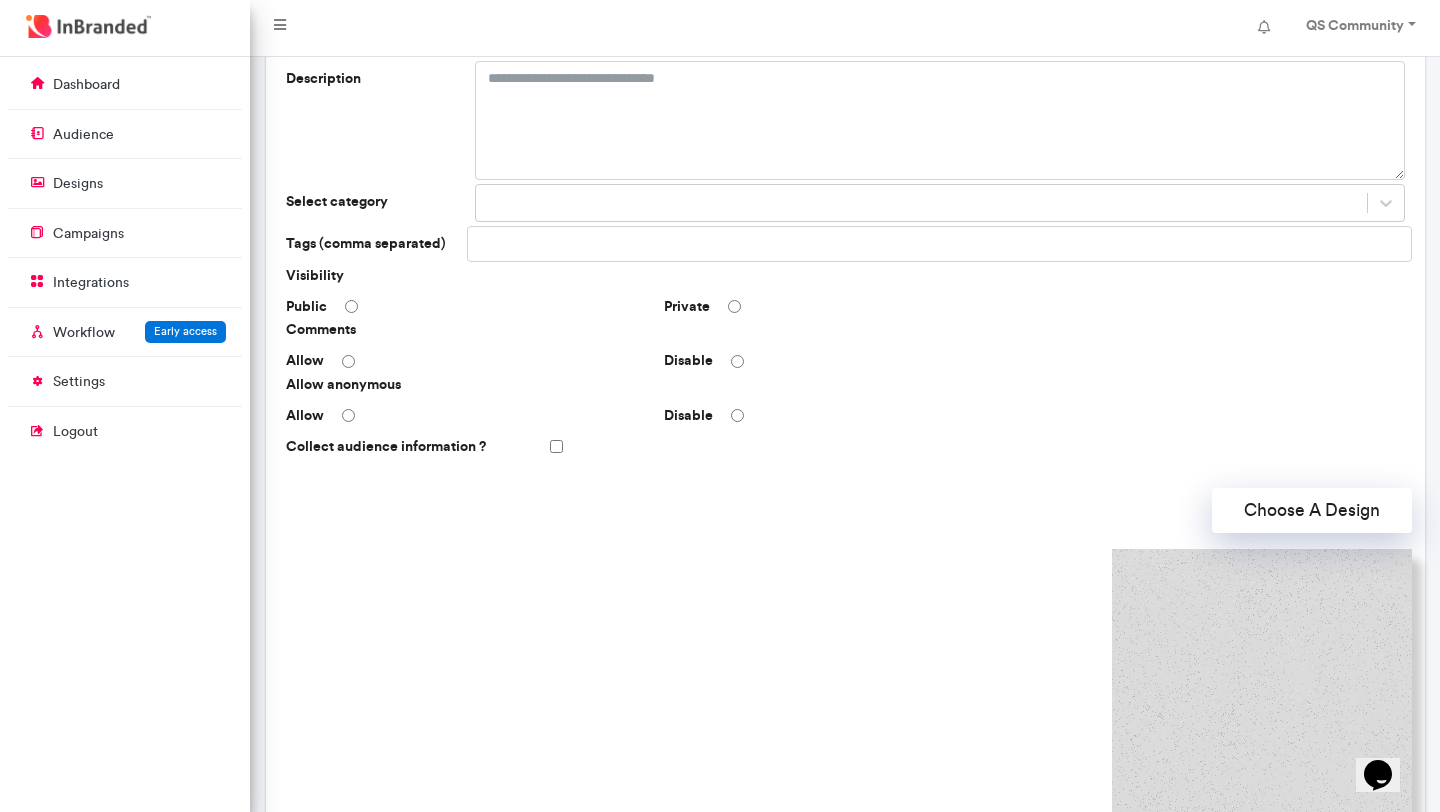 scroll, scrollTop: 184, scrollLeft: 0, axis: vertical 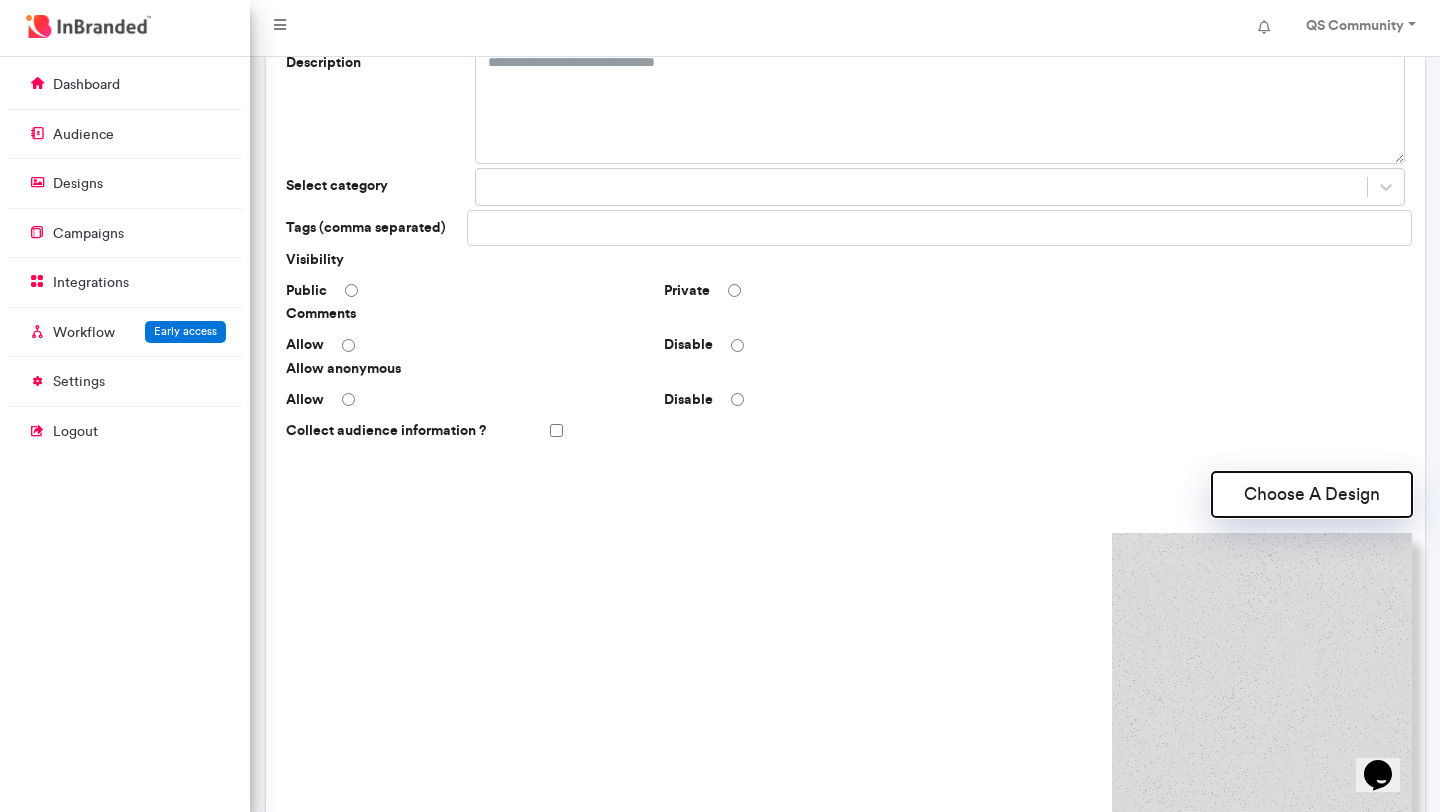 click on "Choose A Design" 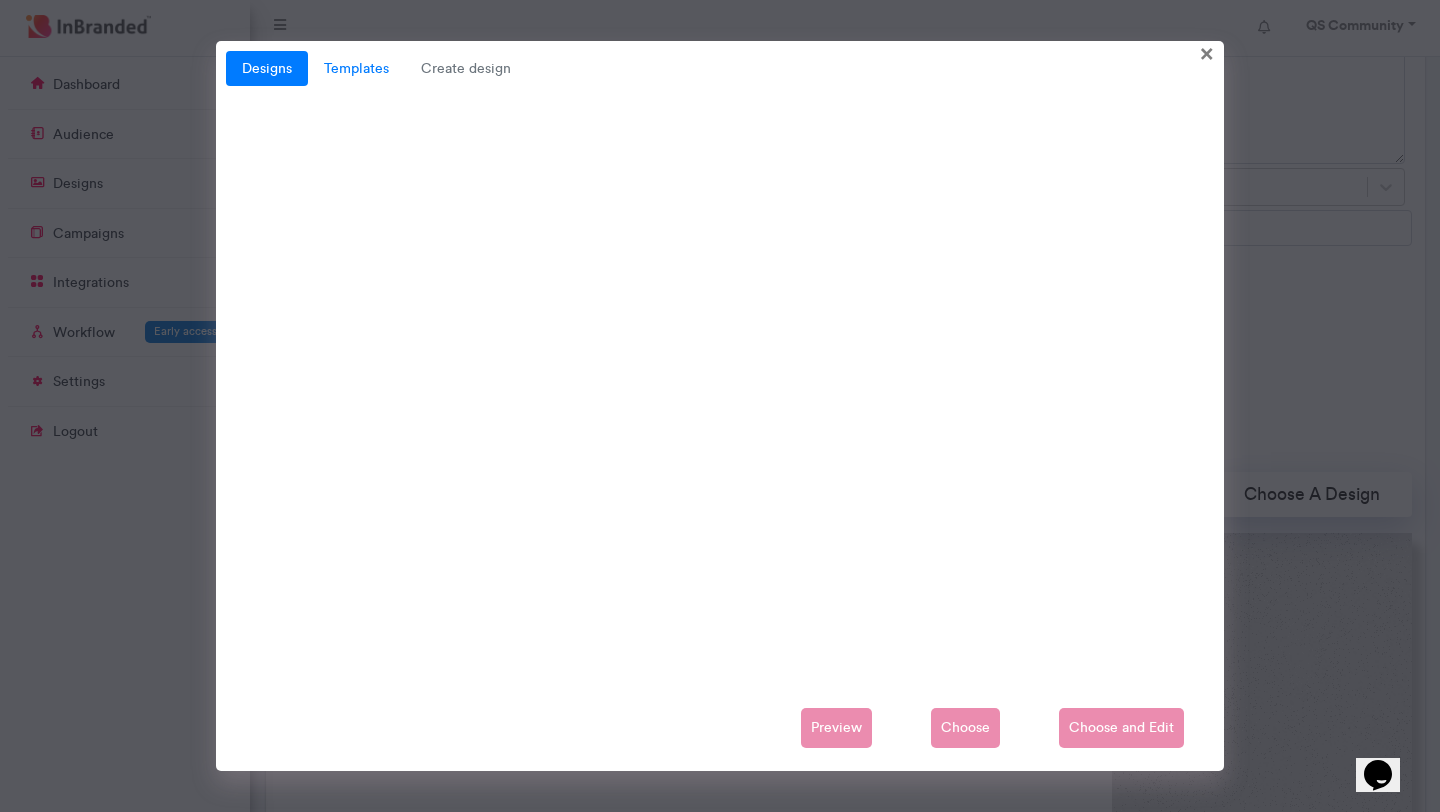click on "Templates" 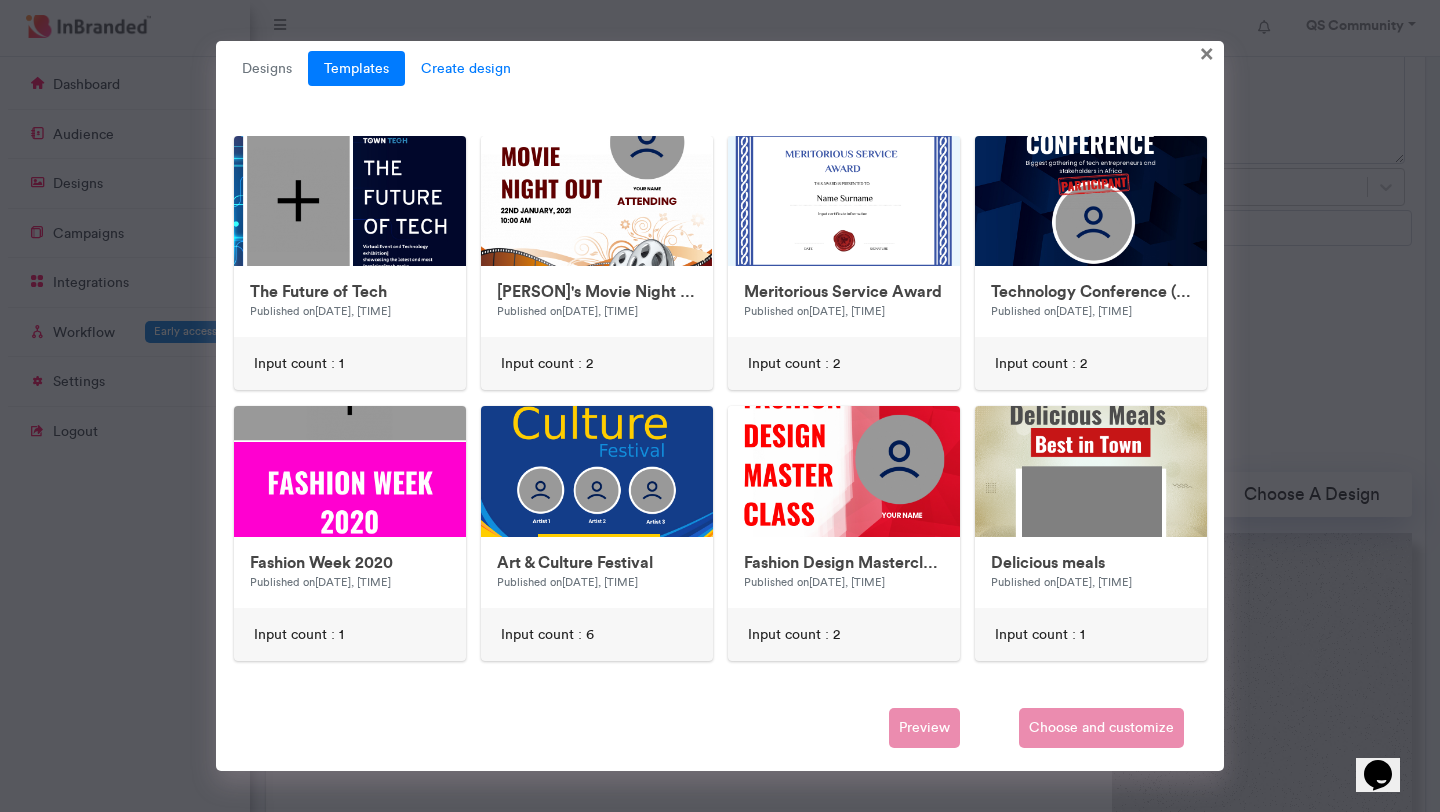 click on "Create design" 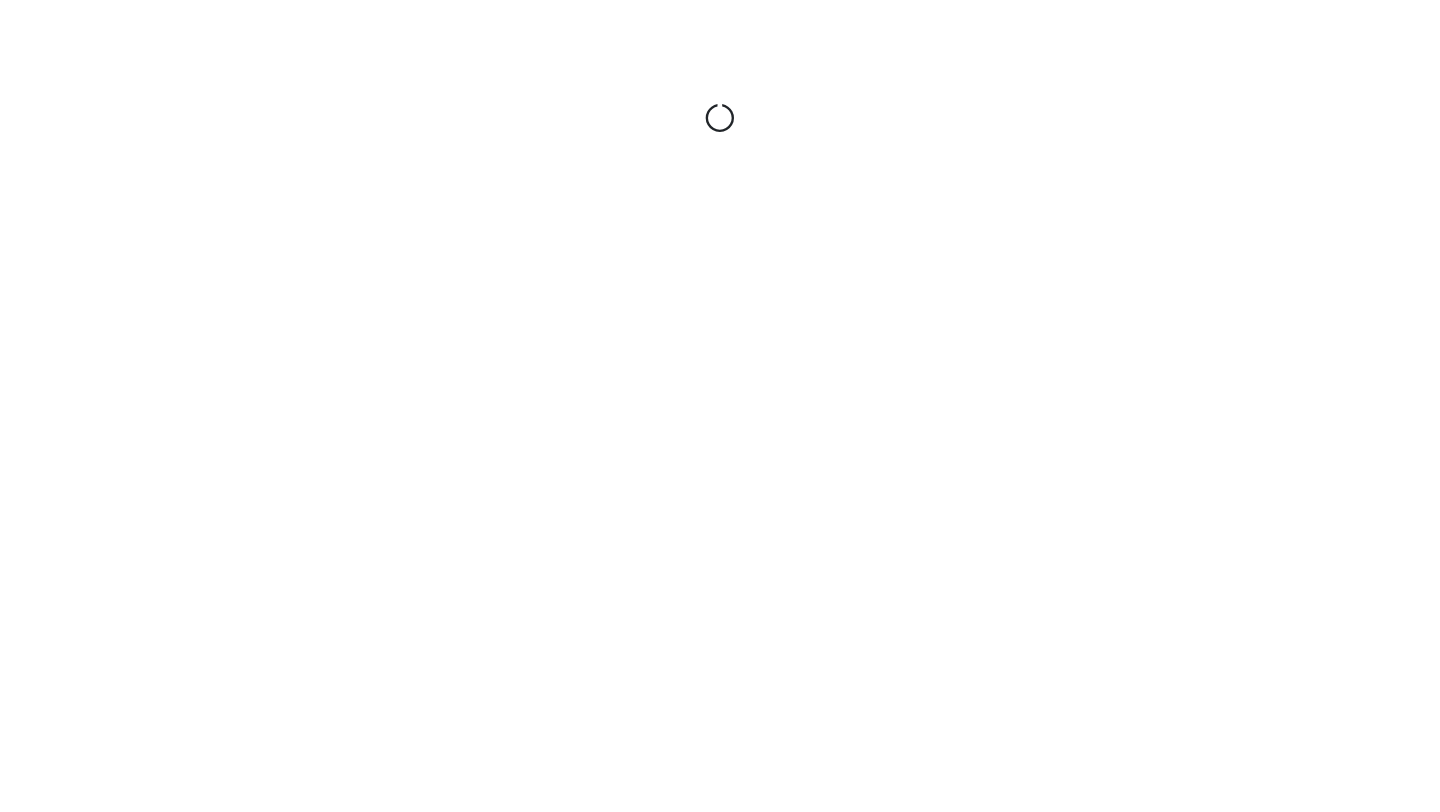 scroll, scrollTop: 0, scrollLeft: 0, axis: both 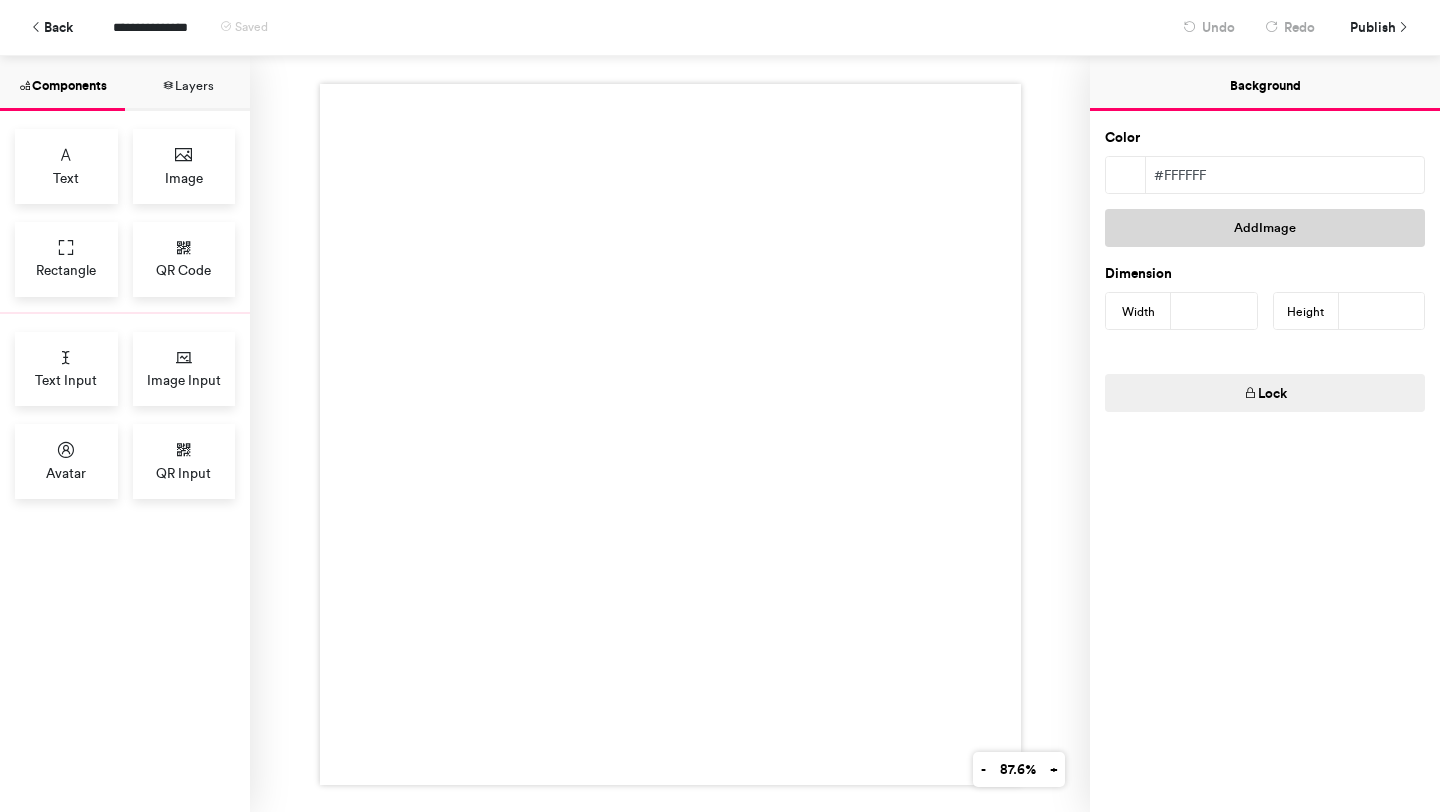 click on "Add  Image" at bounding box center (1265, 228) 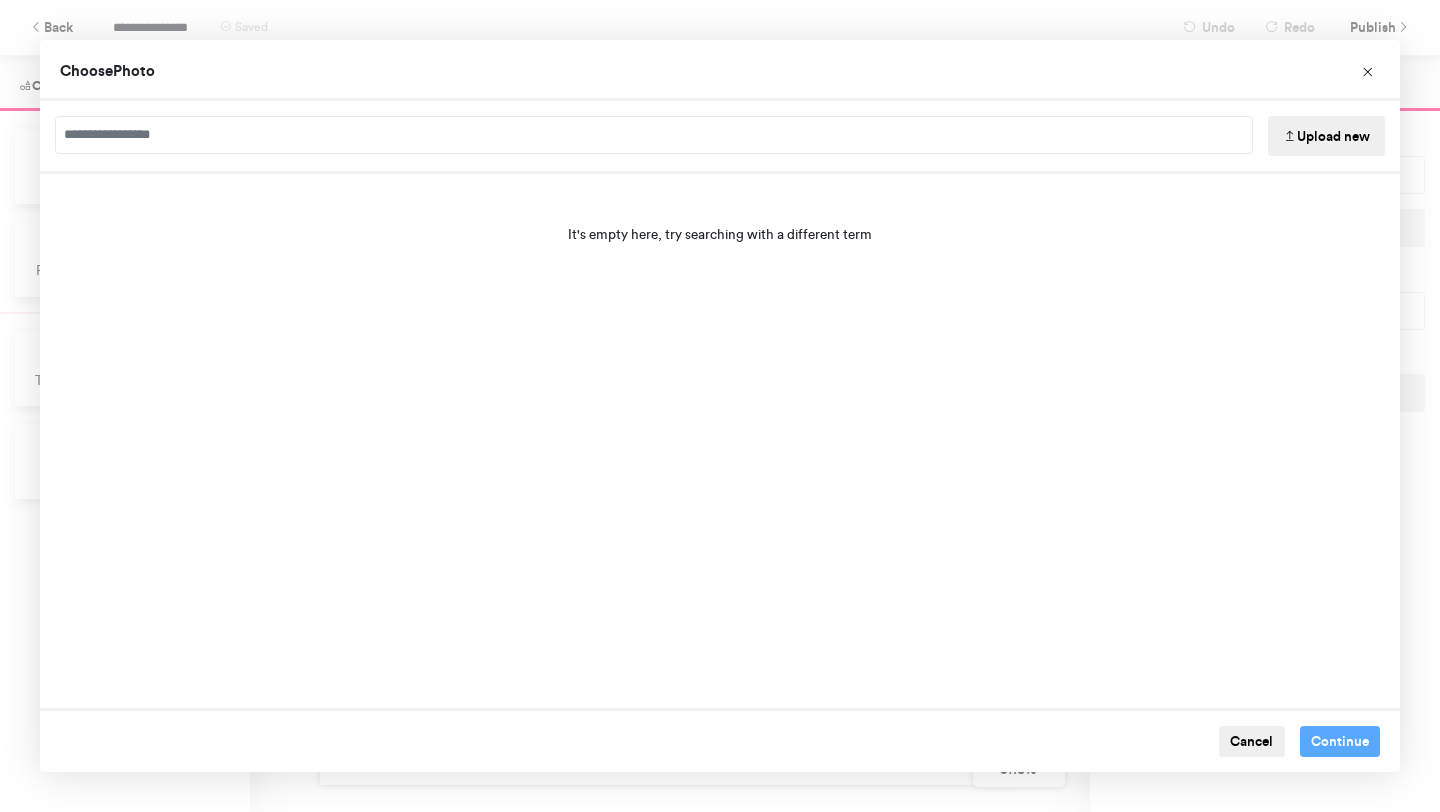 click on "Upload new" at bounding box center (1326, 136) 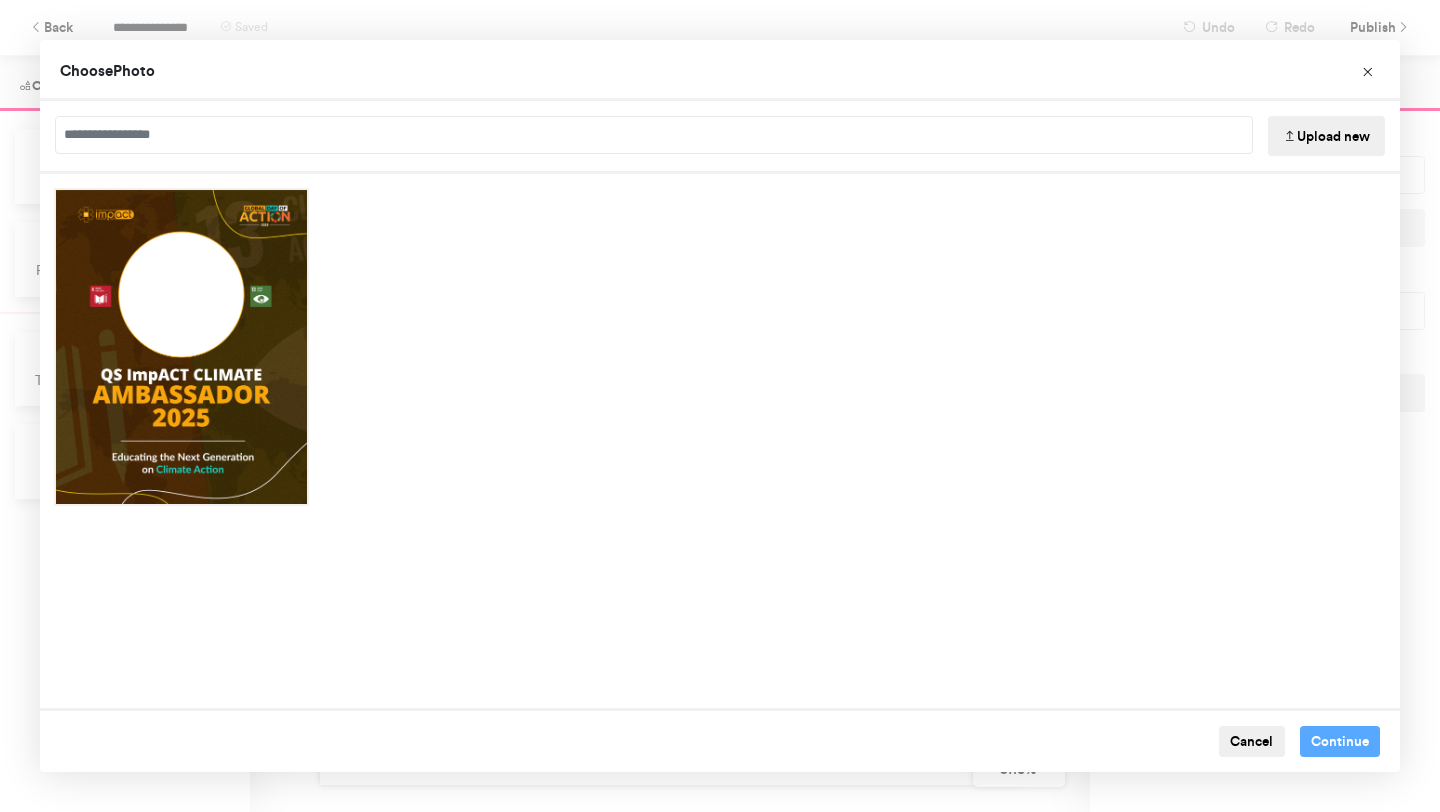 click at bounding box center (720, 347) 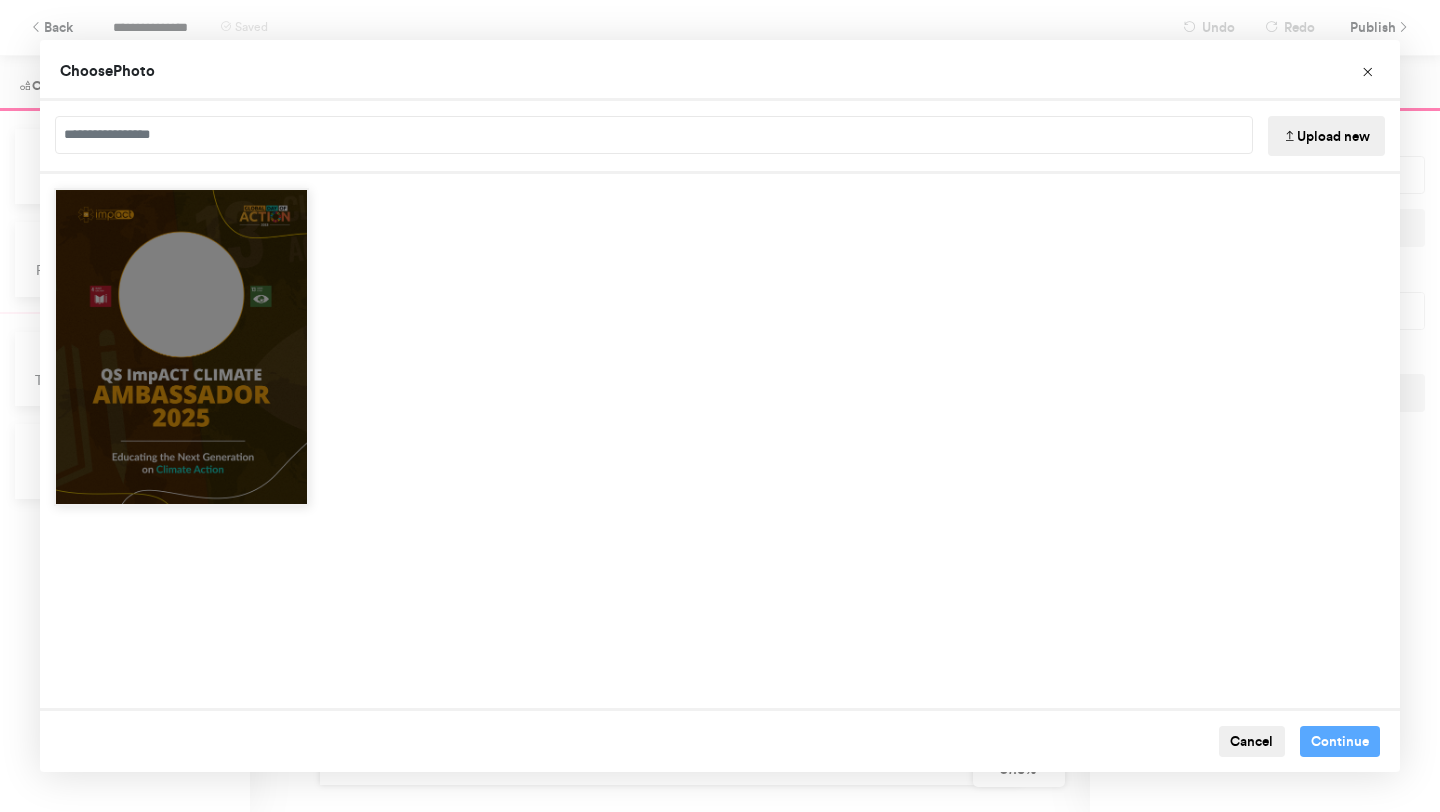 click at bounding box center [181, 347] 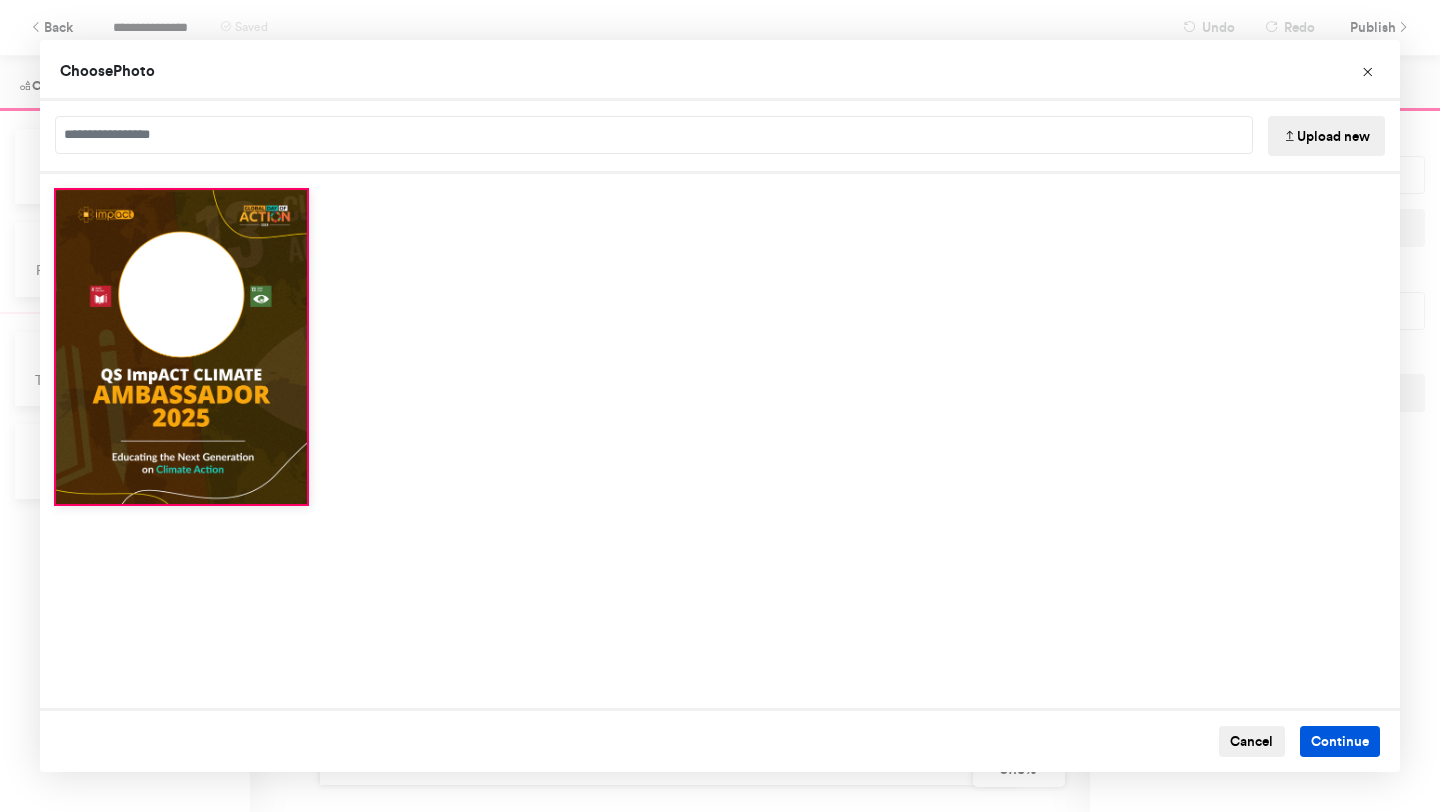 click on "Continue" at bounding box center (1340, 742) 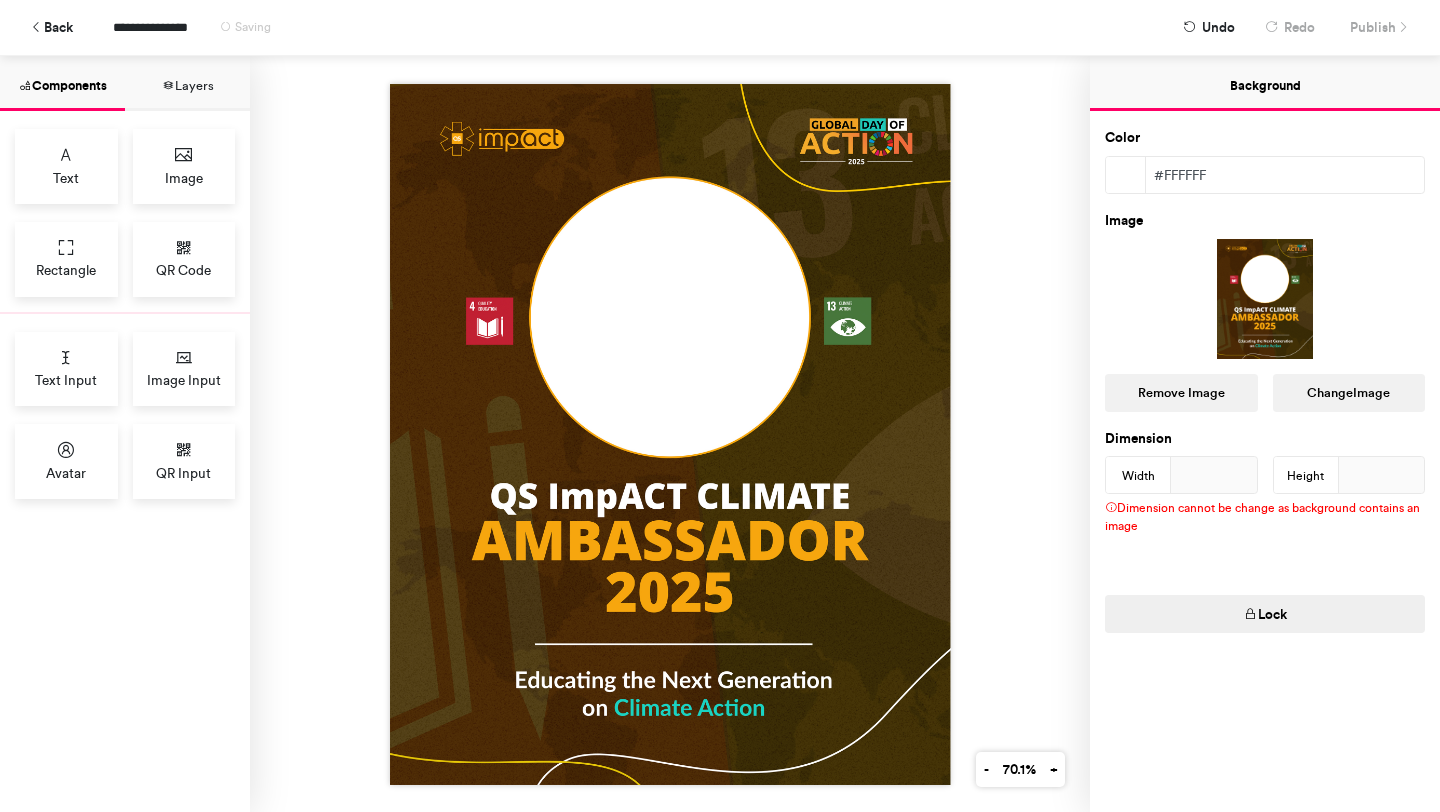 drag, startPoint x: 70, startPoint y: 445, endPoint x: 648, endPoint y: 309, distance: 593.7845 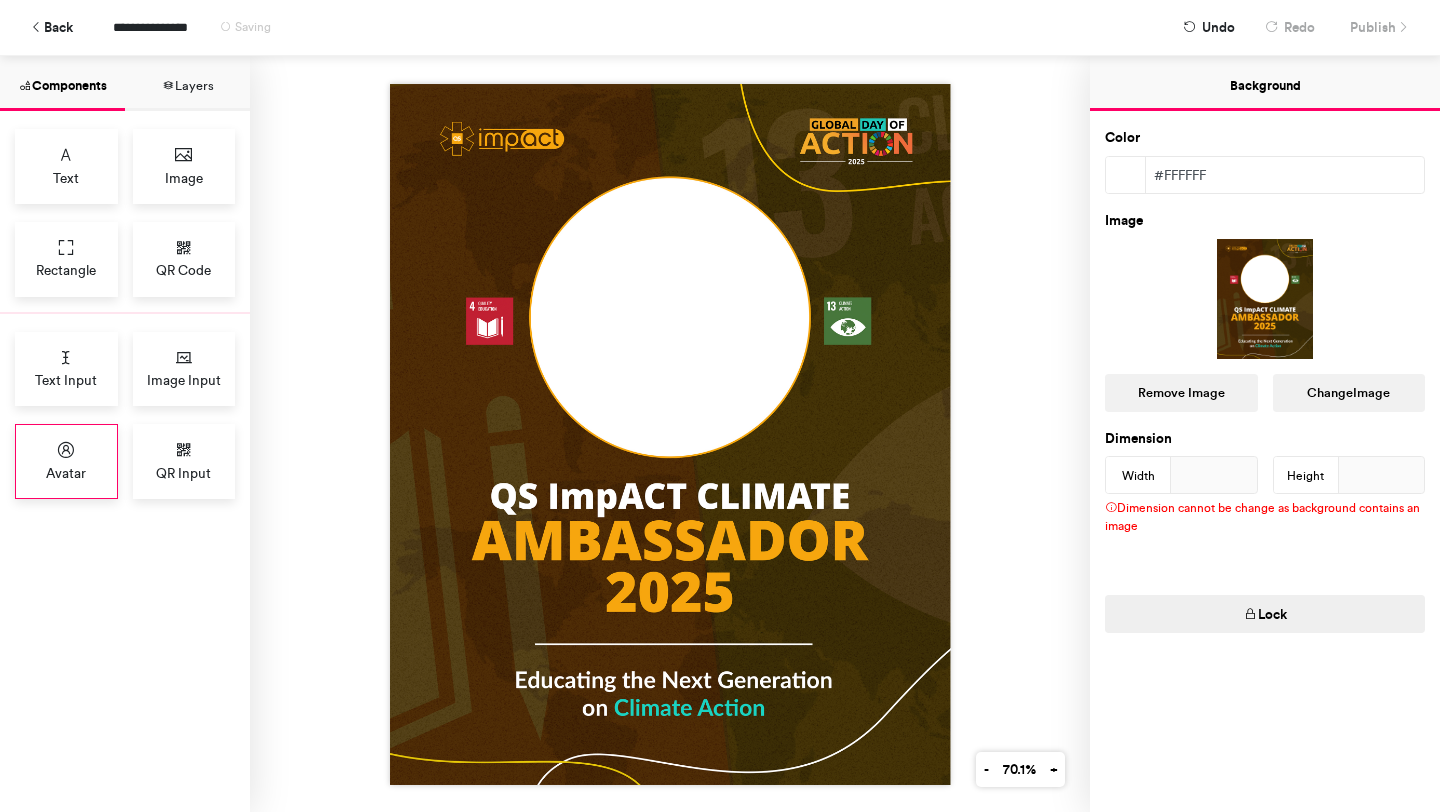 click on "Avatar" at bounding box center (66, 461) 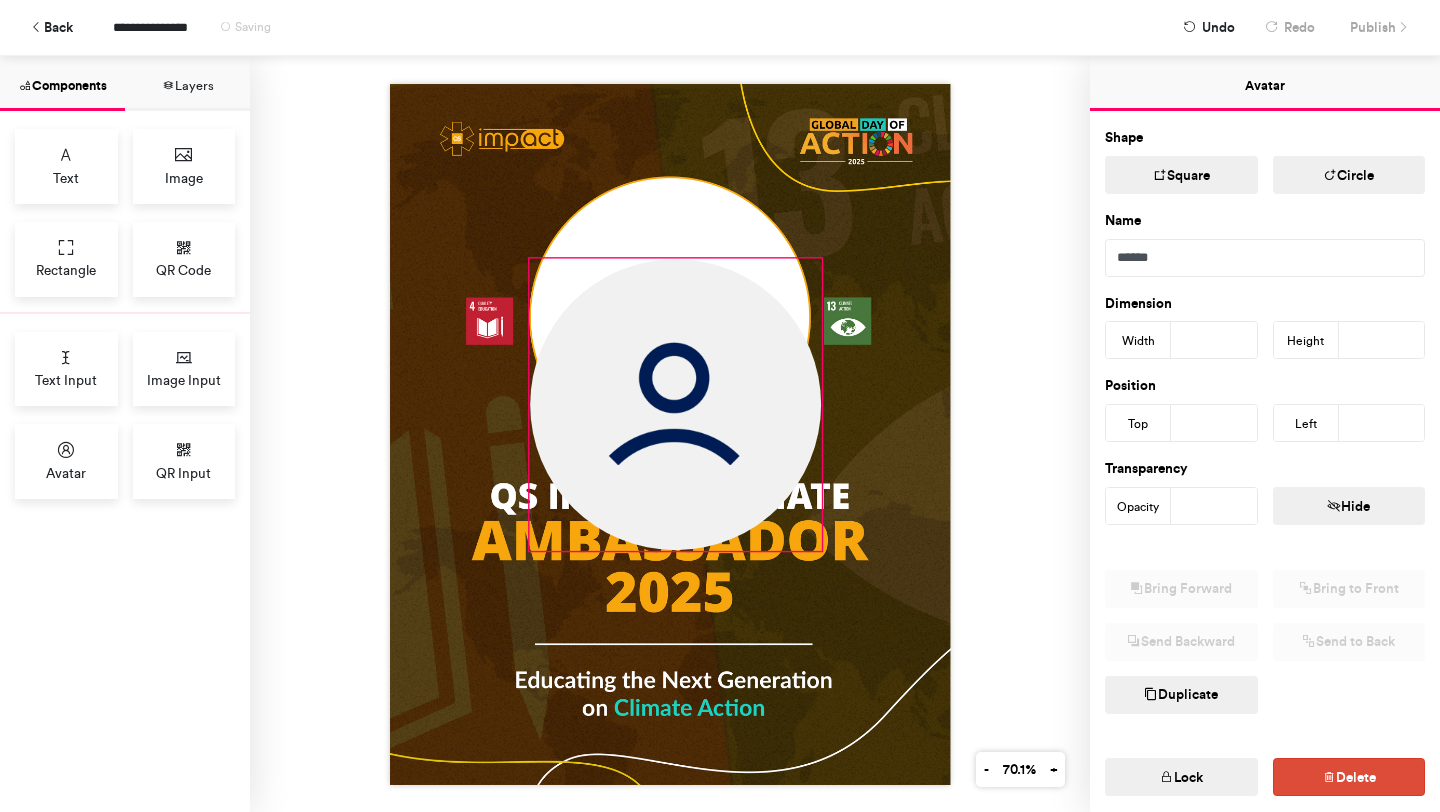 drag, startPoint x: 601, startPoint y: 329, endPoint x: 803, endPoint y: 345, distance: 202.63268 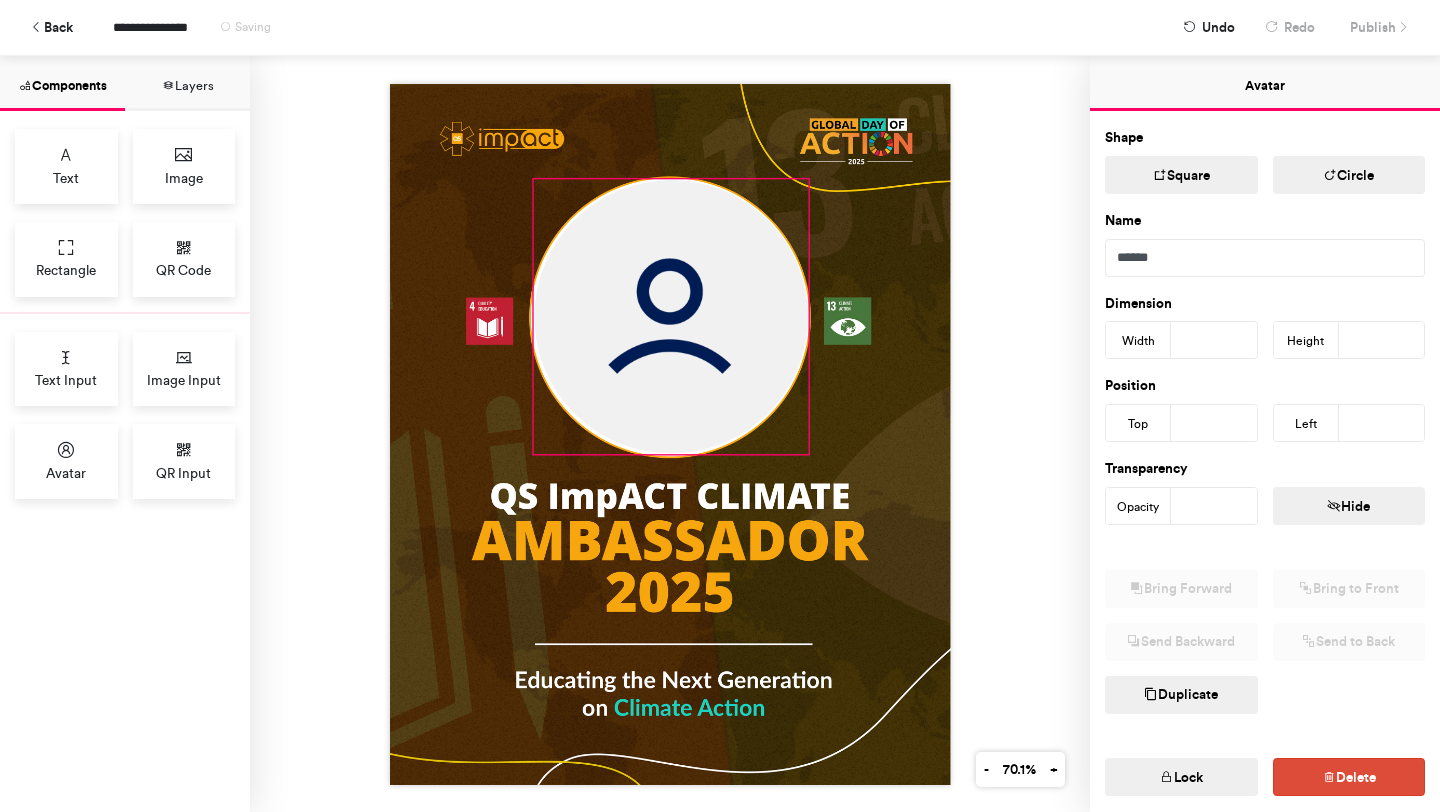 drag, startPoint x: 679, startPoint y: 387, endPoint x: 683, endPoint y: 308, distance: 79.101204 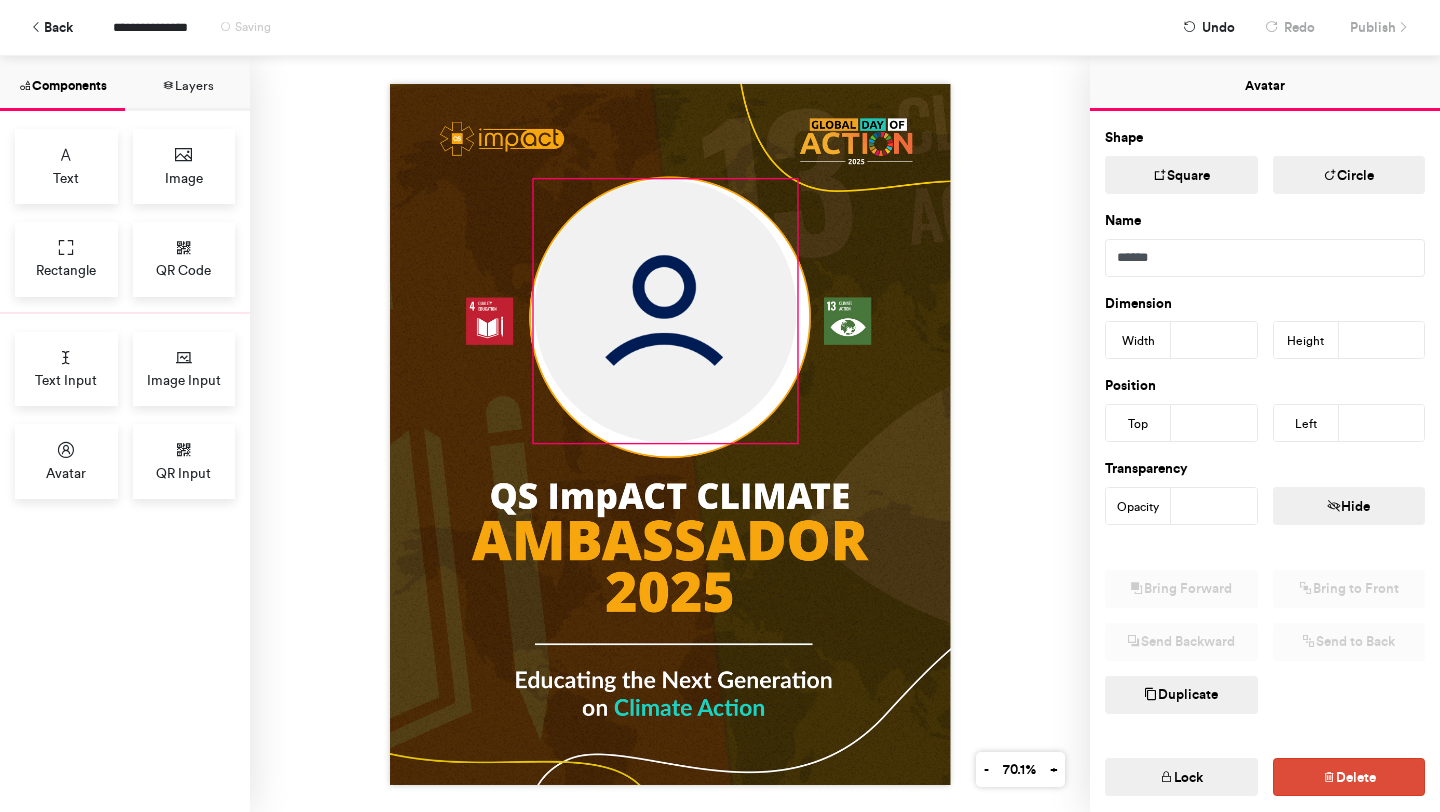 drag, startPoint x: 804, startPoint y: 454, endPoint x: 793, endPoint y: 448, distance: 12.529964 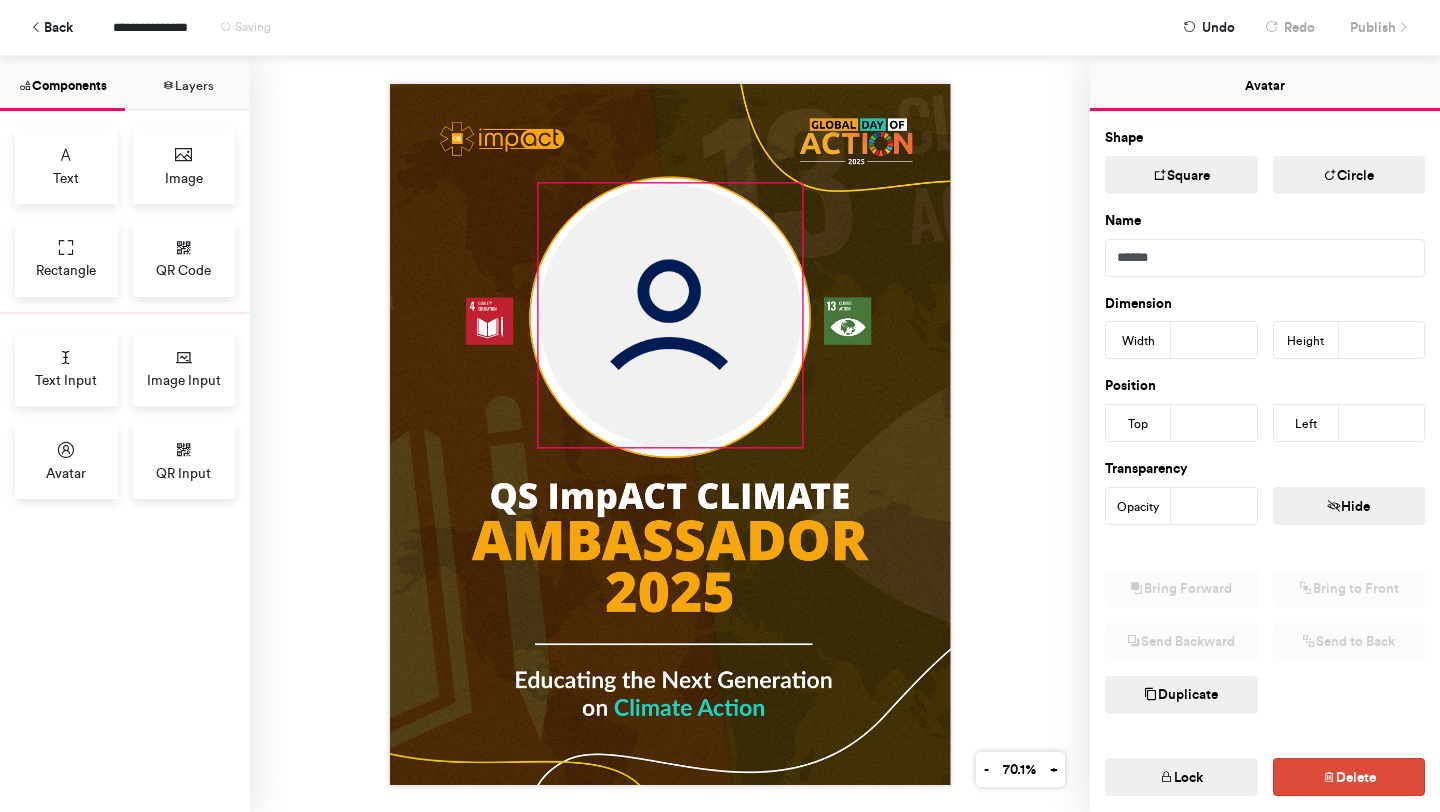 click at bounding box center [670, 315] 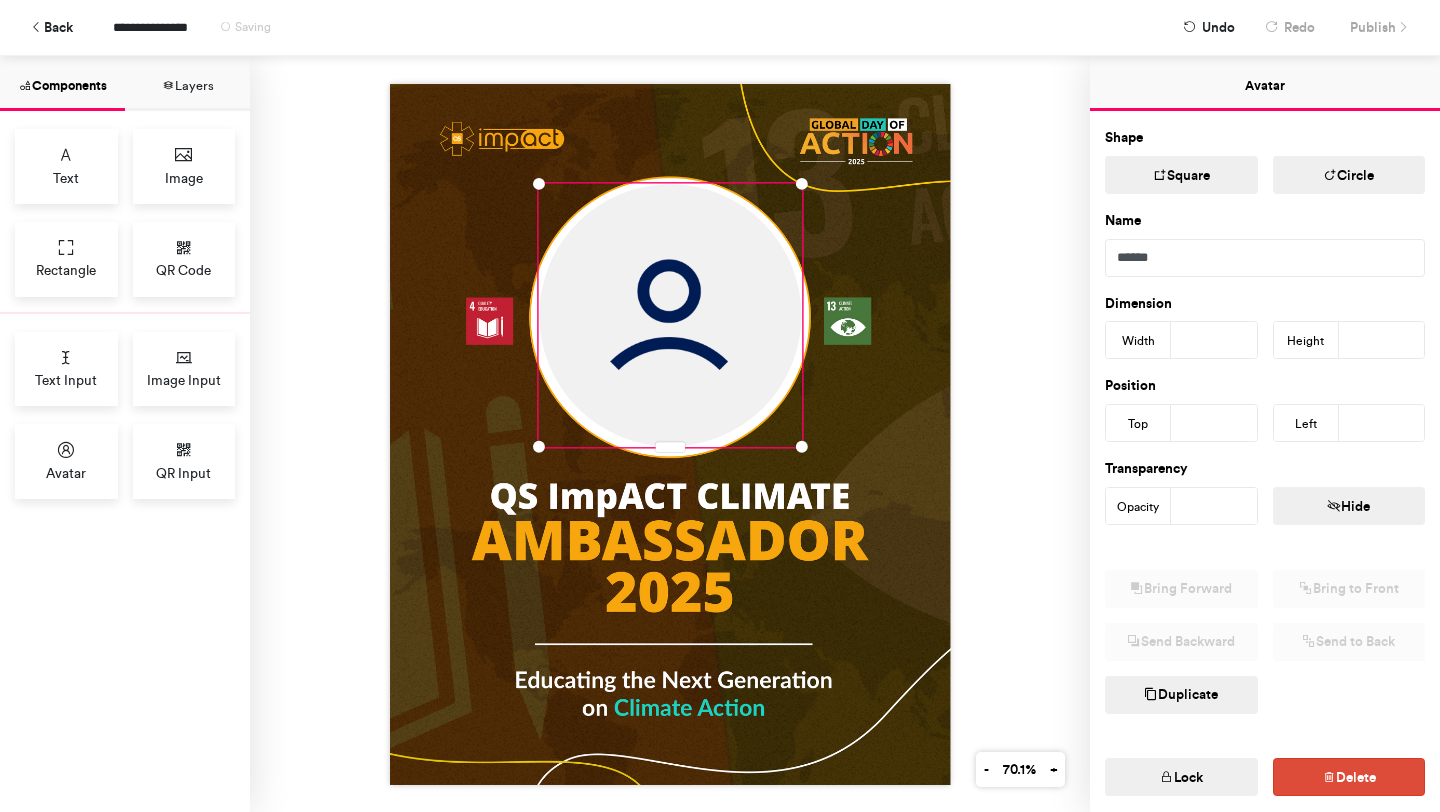 click at bounding box center [670, 434] 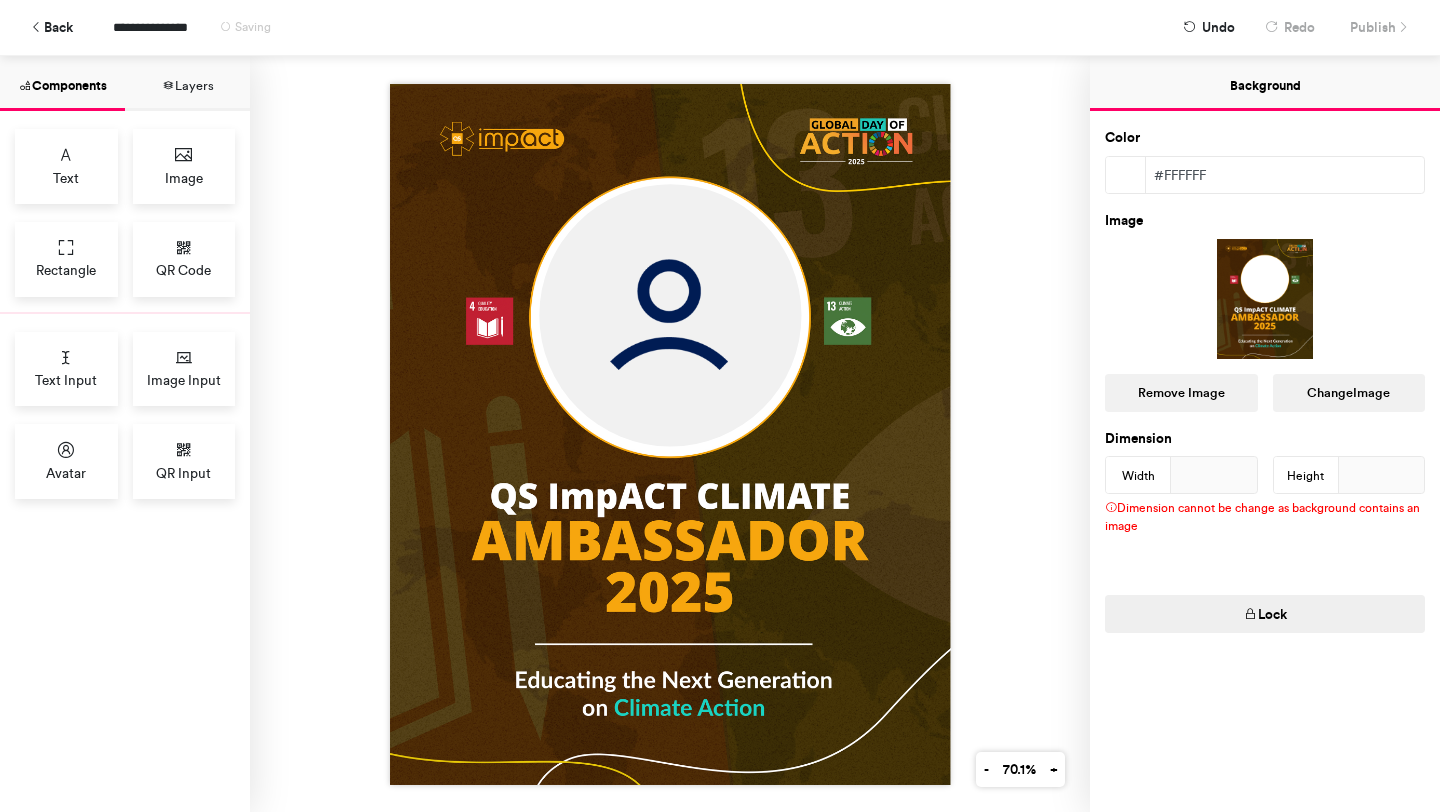 drag, startPoint x: 892, startPoint y: 253, endPoint x: 885, endPoint y: 262, distance: 11.401754 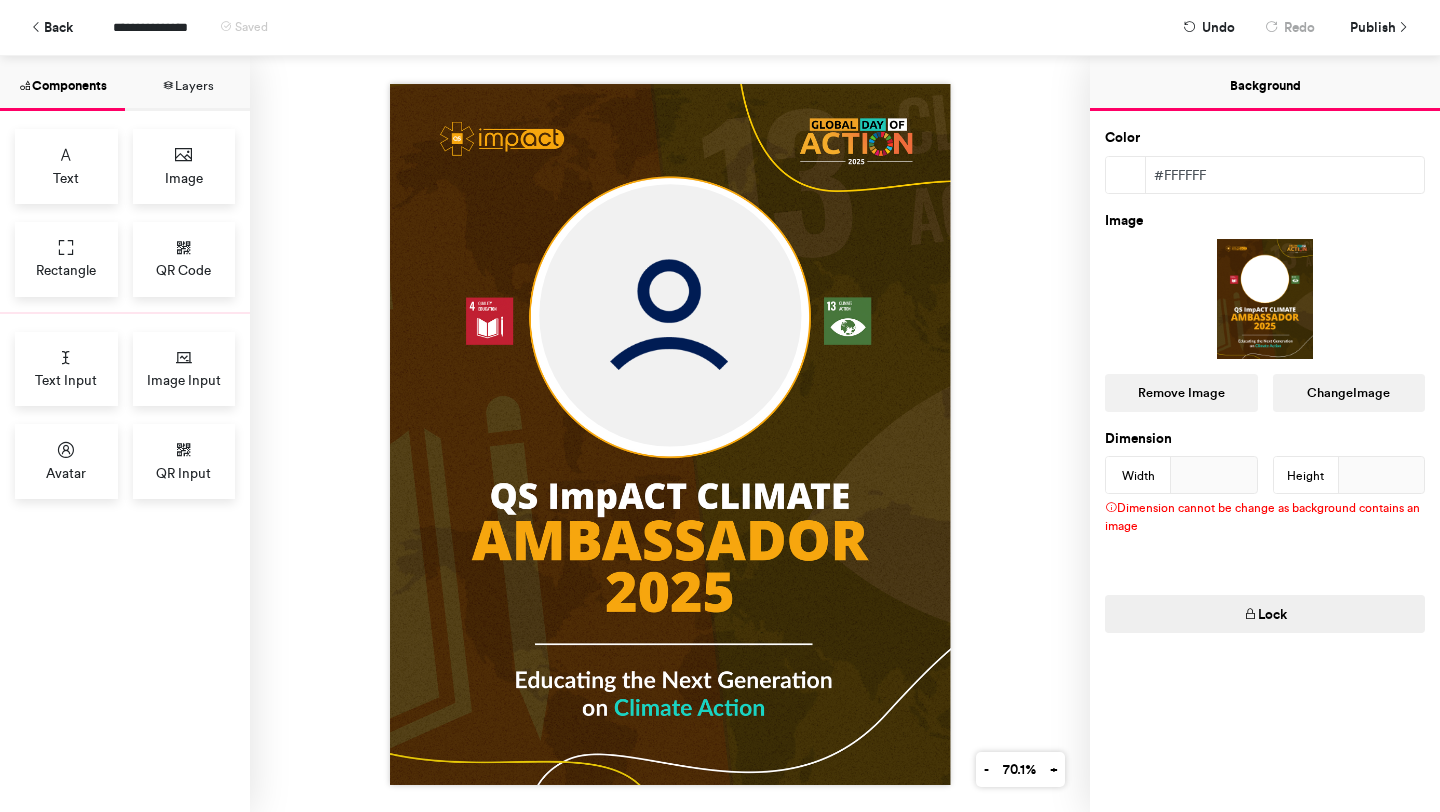 click at bounding box center [670, 434] 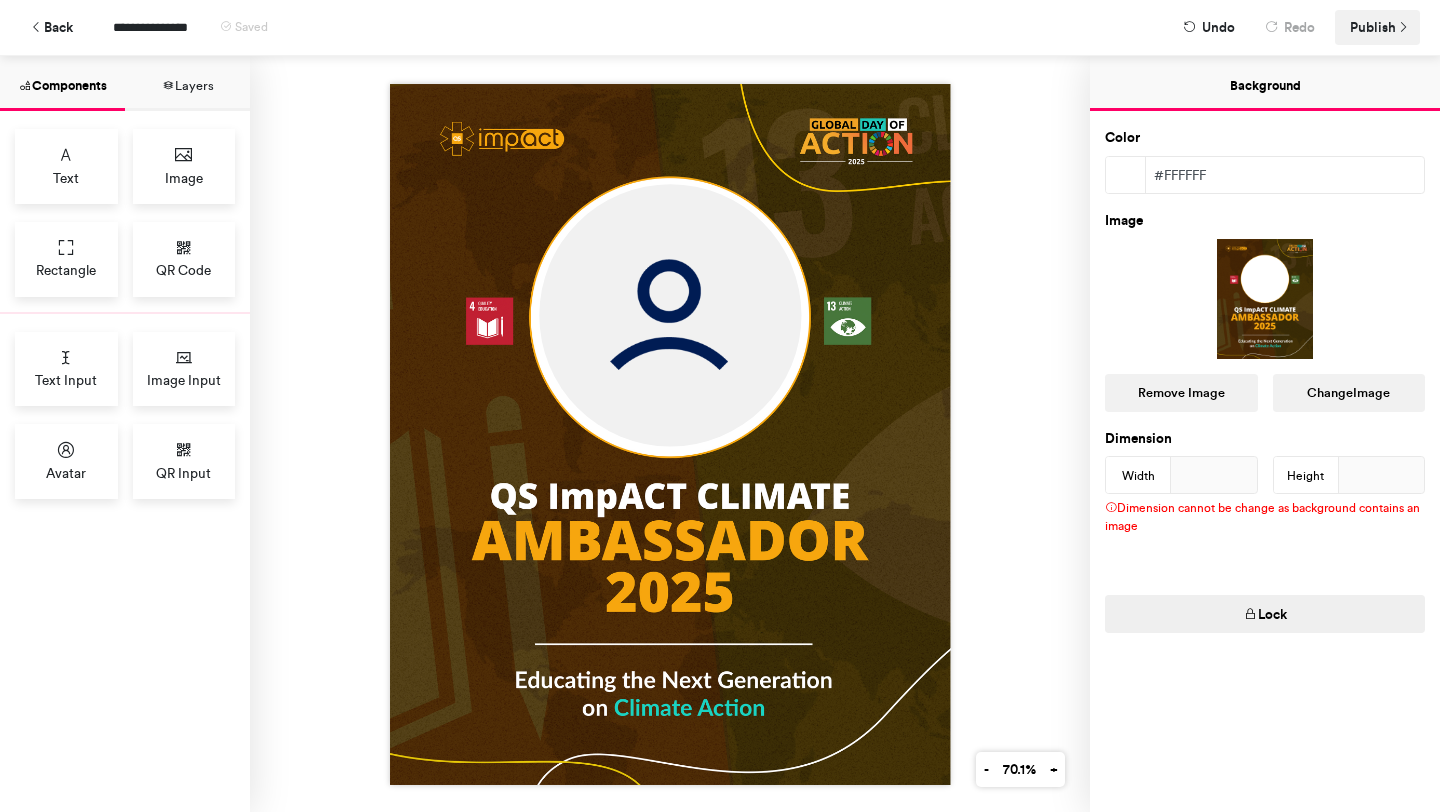 click on "Publish" at bounding box center (1373, 27) 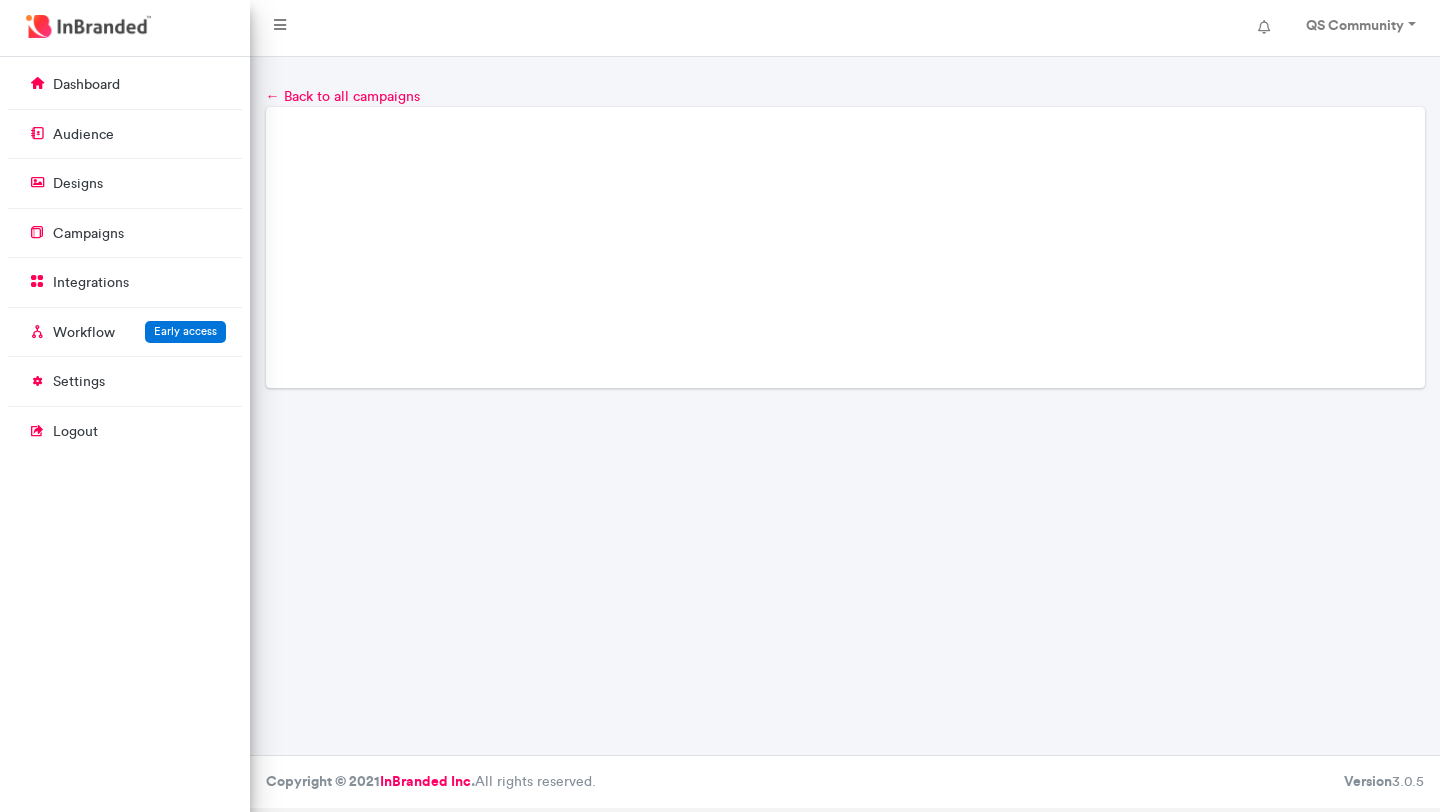 scroll, scrollTop: 0, scrollLeft: 0, axis: both 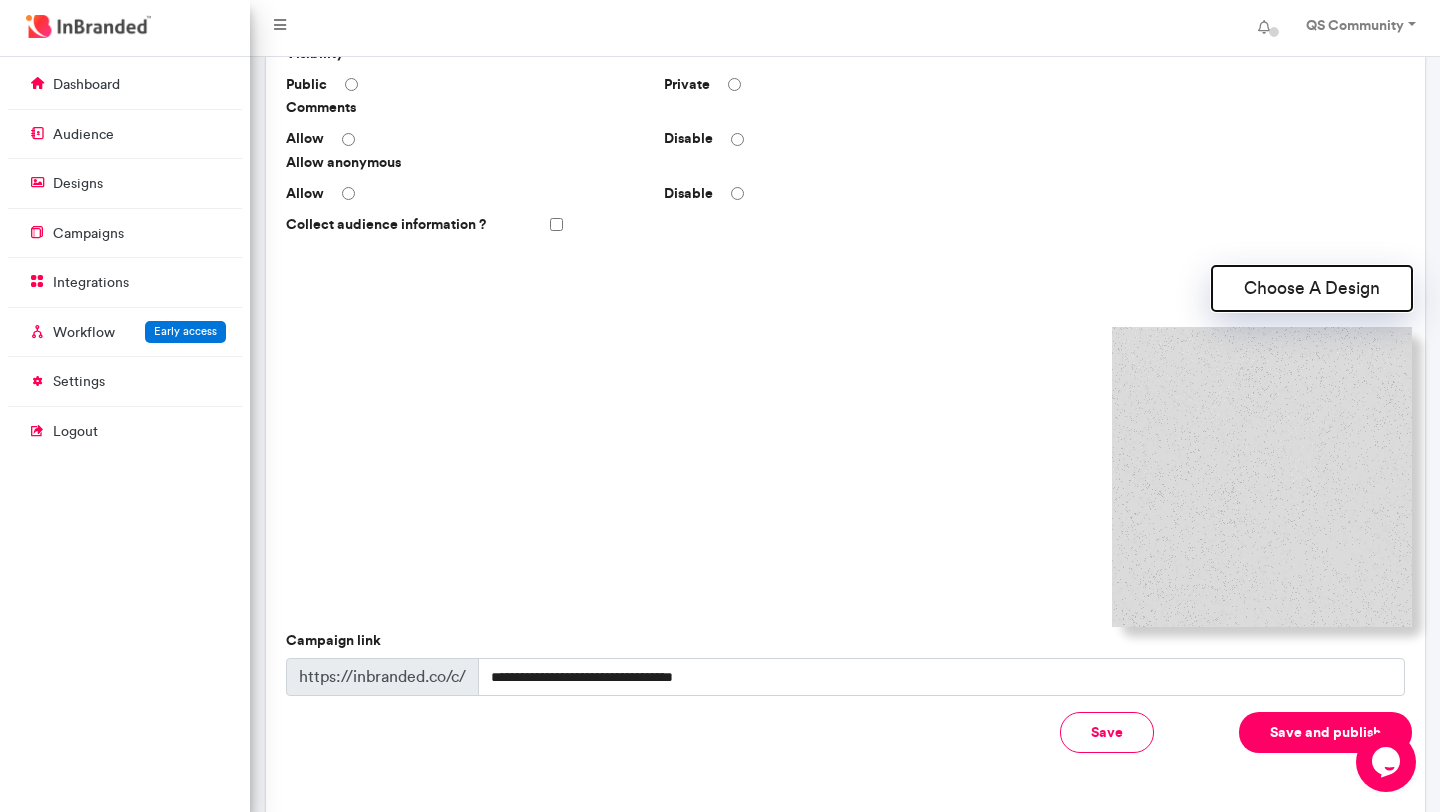 click on "Choose A Design" at bounding box center [1312, 288] 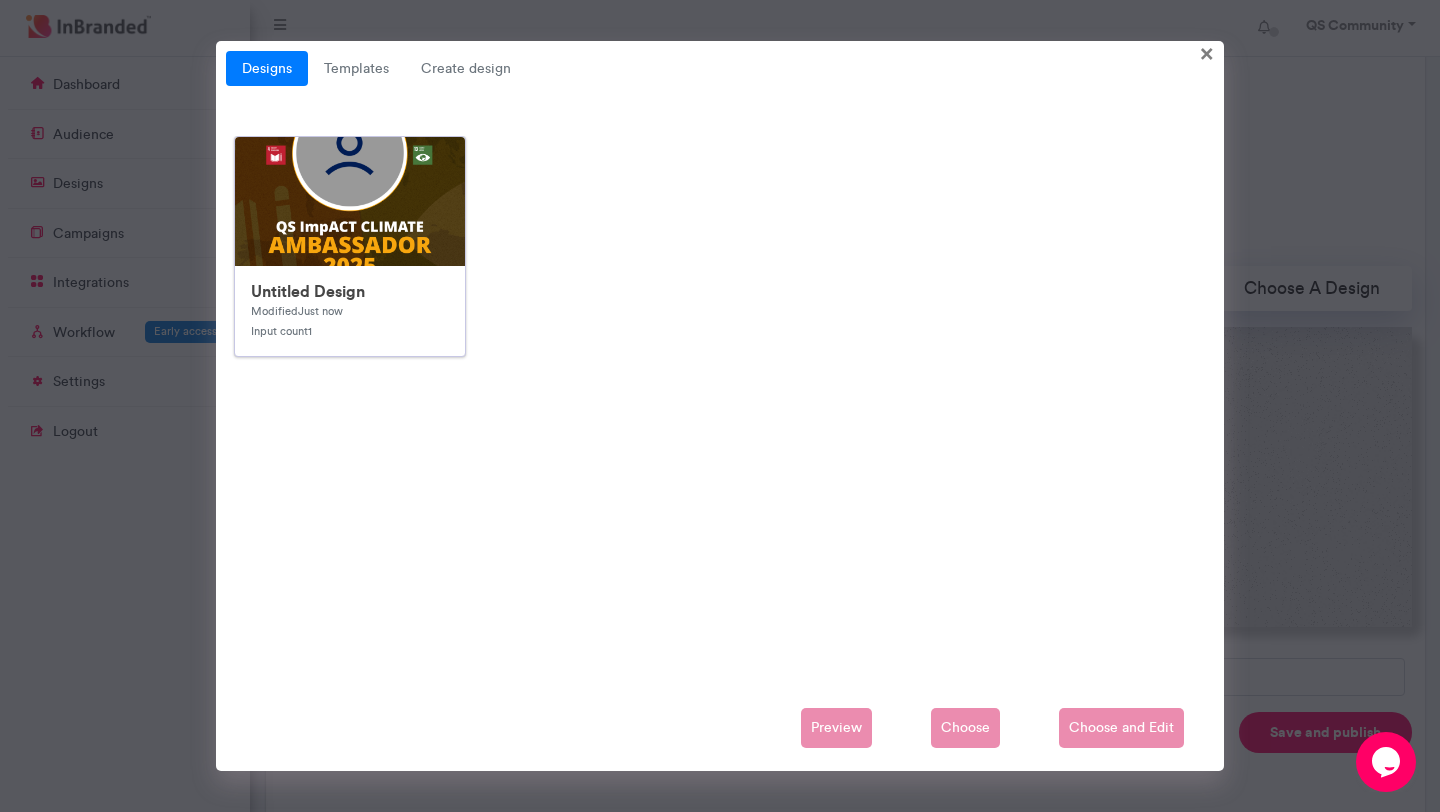 click on "Untitled Design Modified  Just now Input count  1" at bounding box center (350, 311) 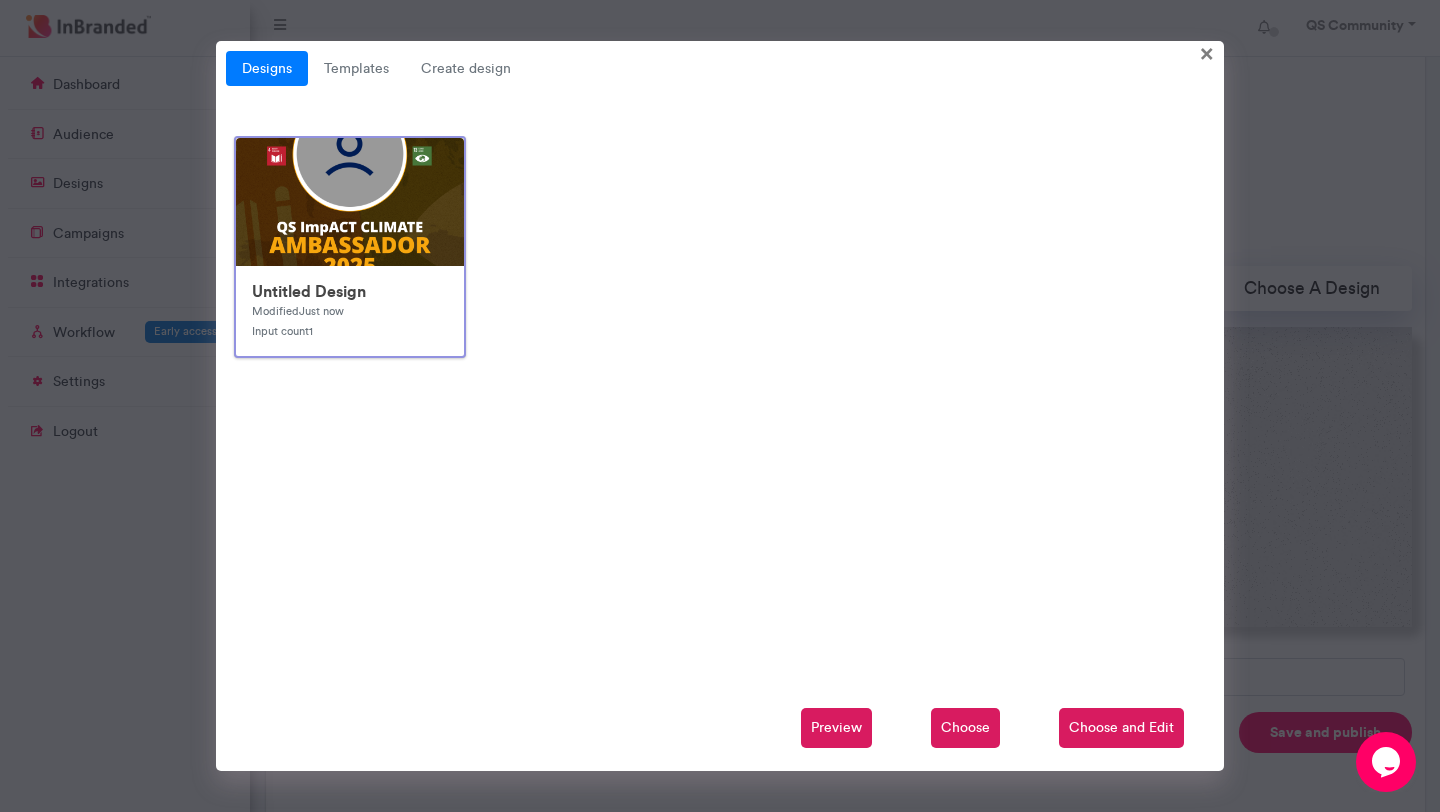 click on "Choose and Edit" at bounding box center (1121, 728) 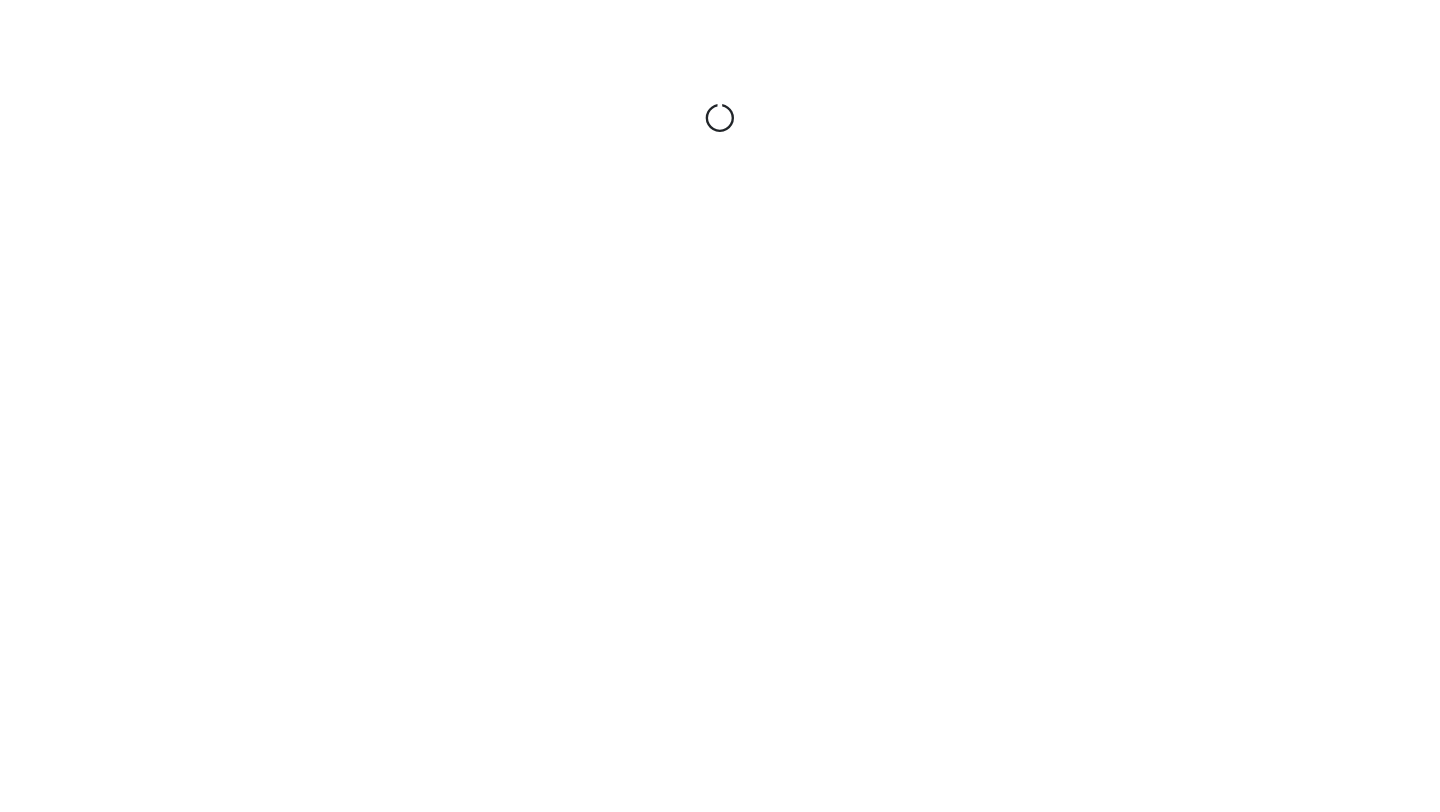 scroll, scrollTop: 0, scrollLeft: 0, axis: both 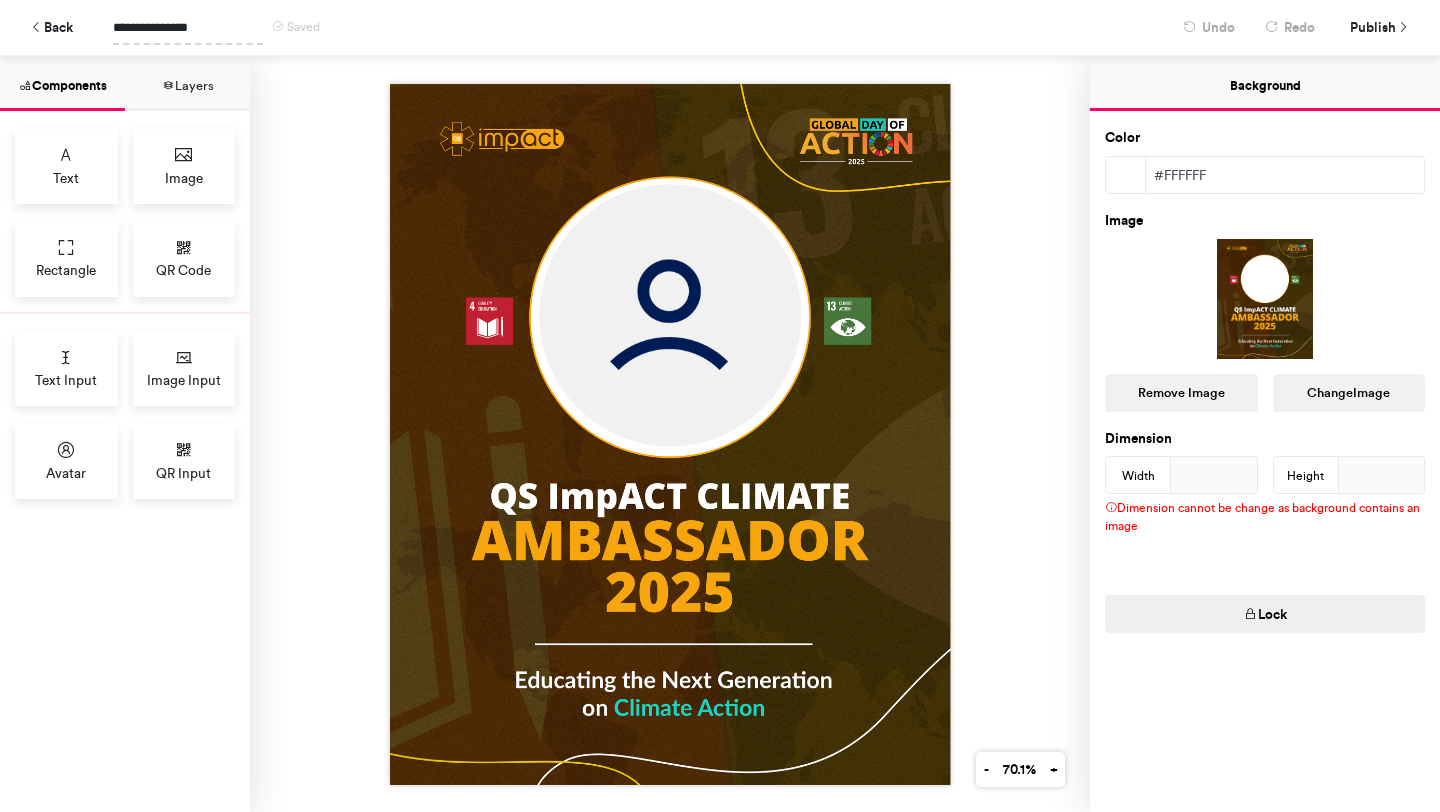 click on "**********" at bounding box center [188, 27] 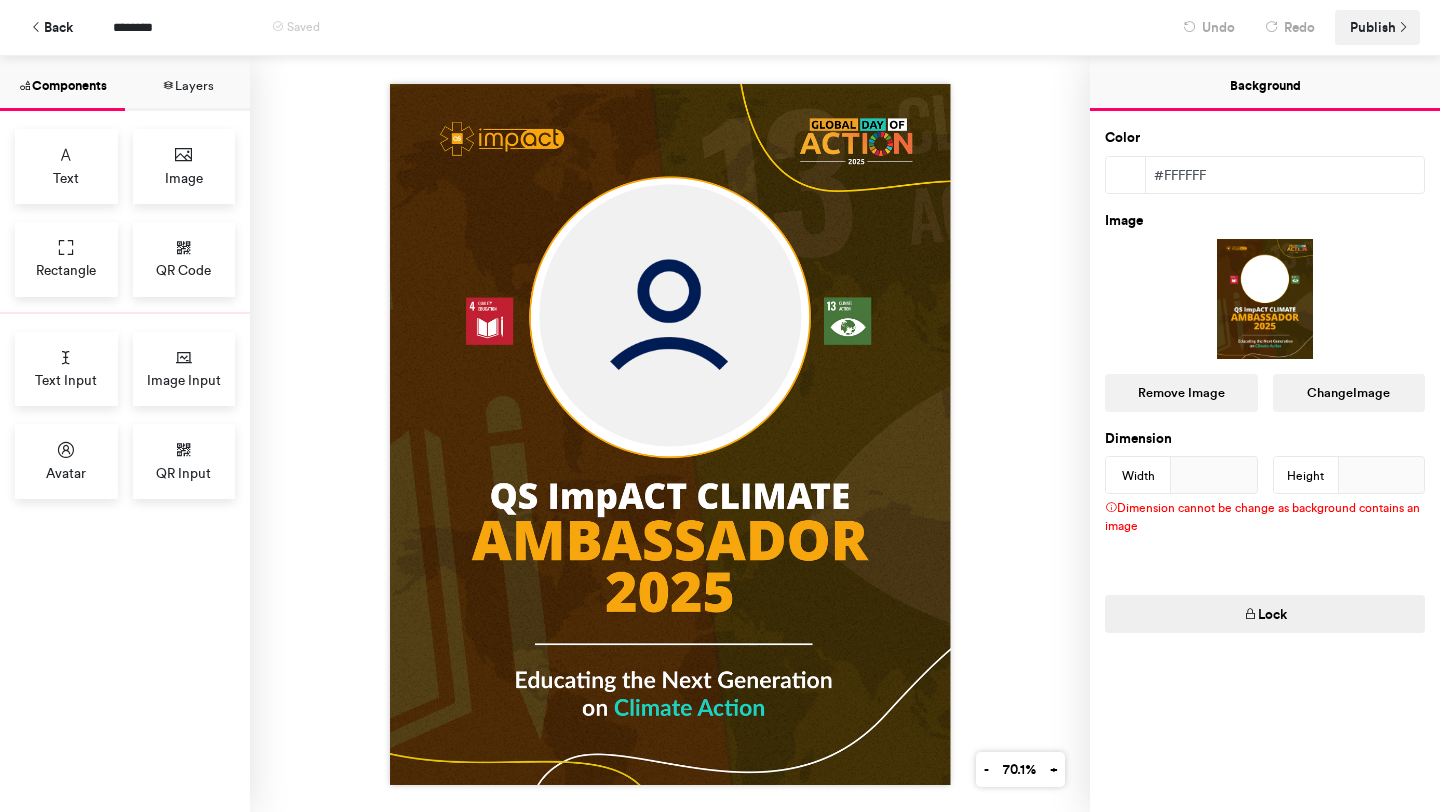 click on "Back ********     Saved Undo Redo Publish Next Steps    Exit Builder    Publish as Campaign" at bounding box center (720, 27) 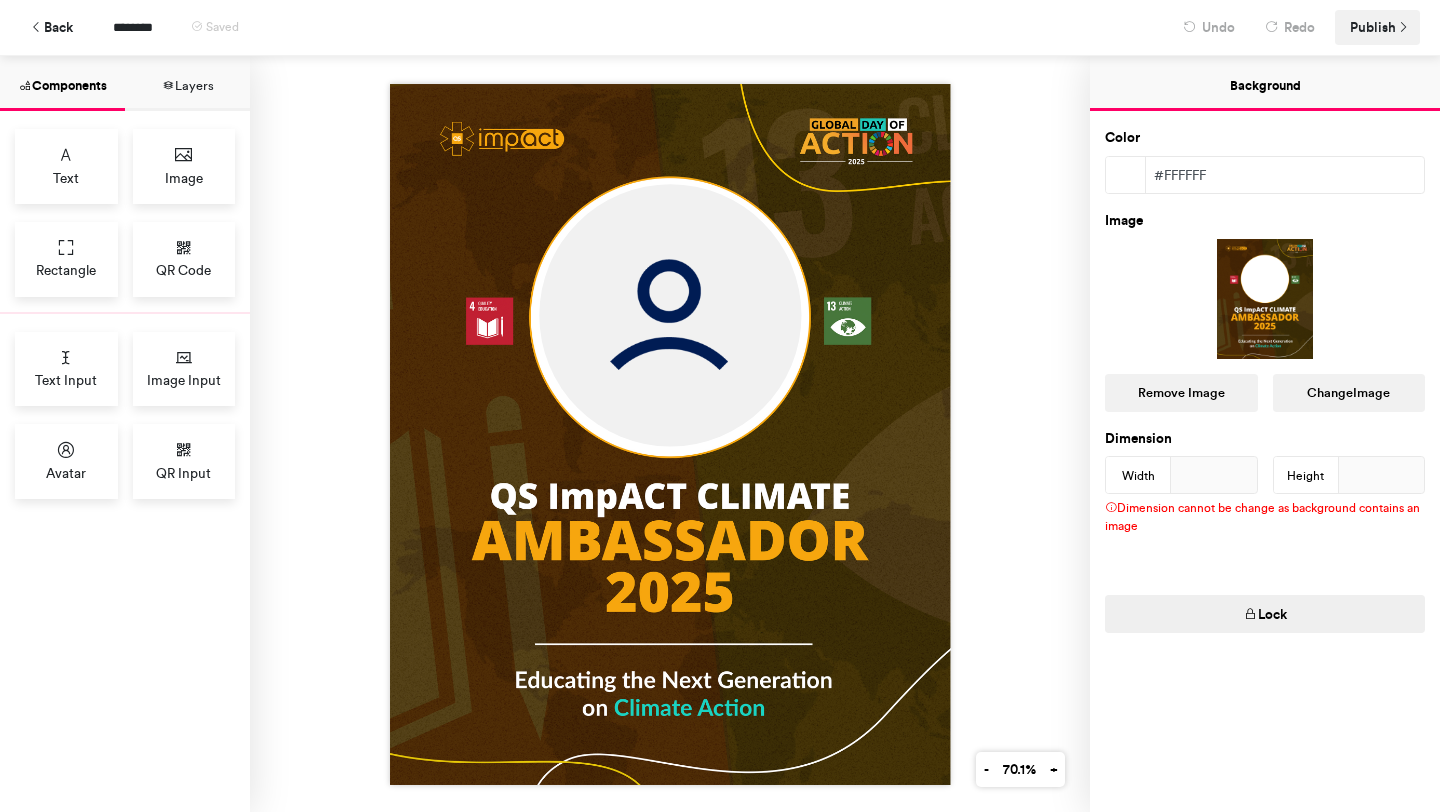 click on "Publish" at bounding box center [1373, 27] 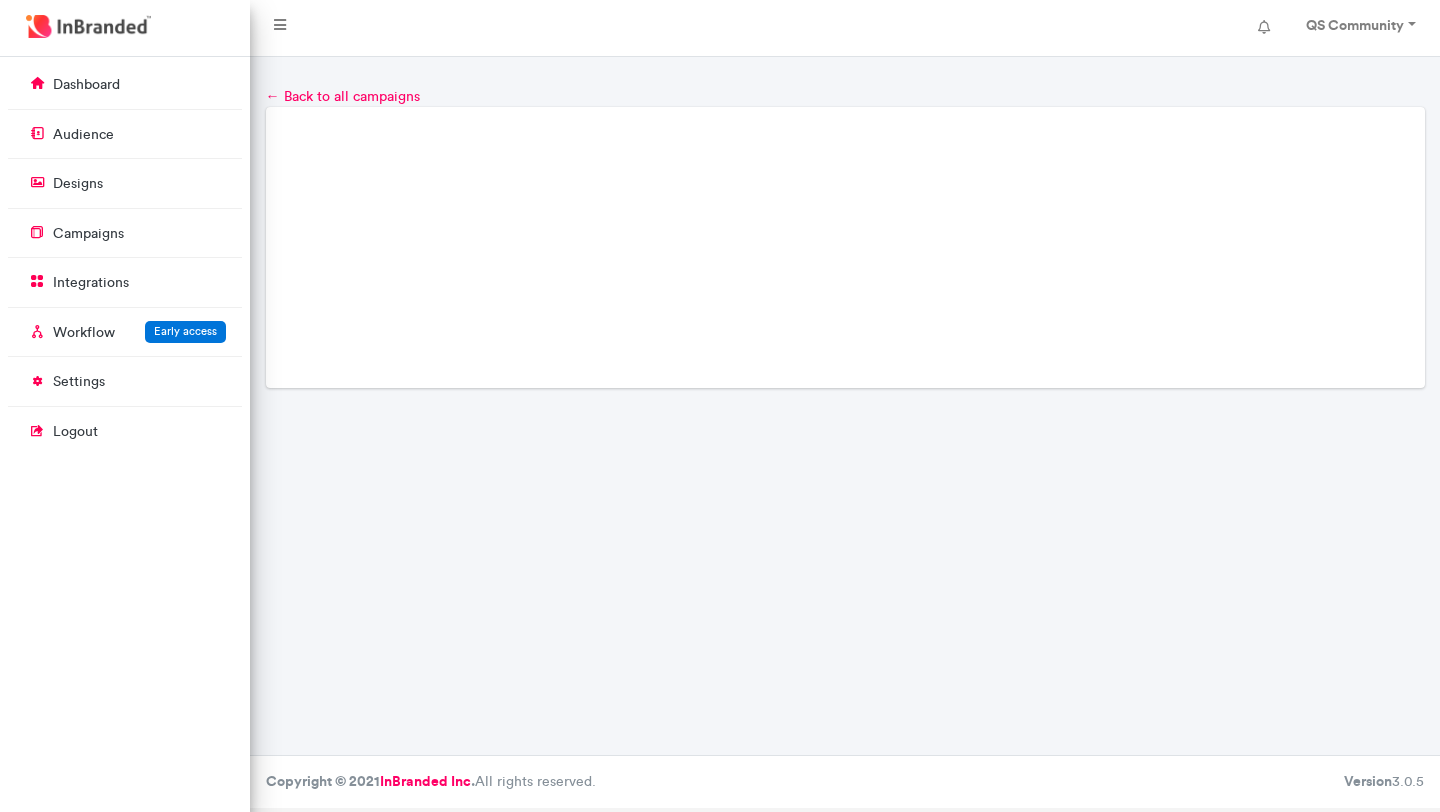 scroll, scrollTop: 0, scrollLeft: 0, axis: both 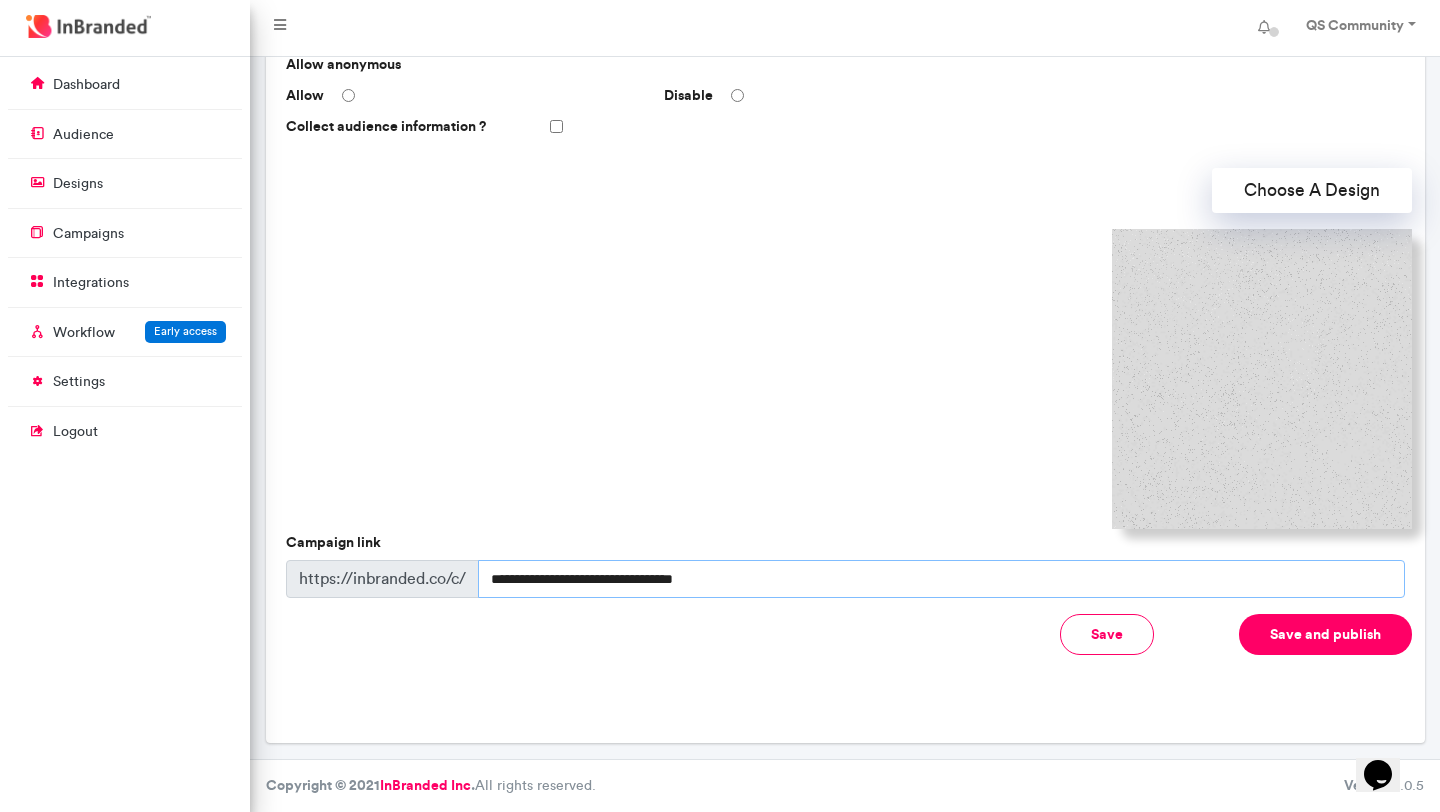 click on "**********" at bounding box center [941, 579] 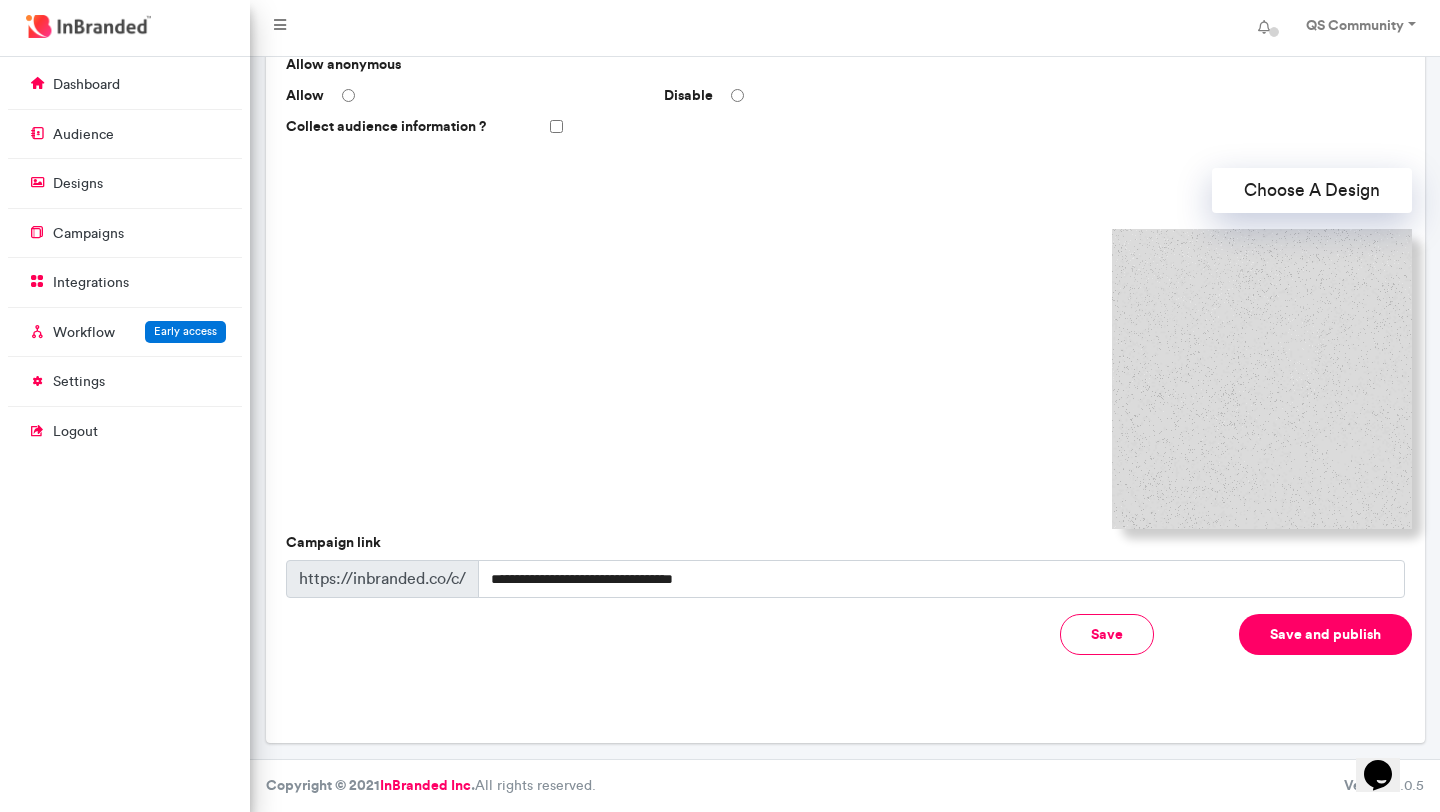 click on "Save and publish" at bounding box center [1325, 634] 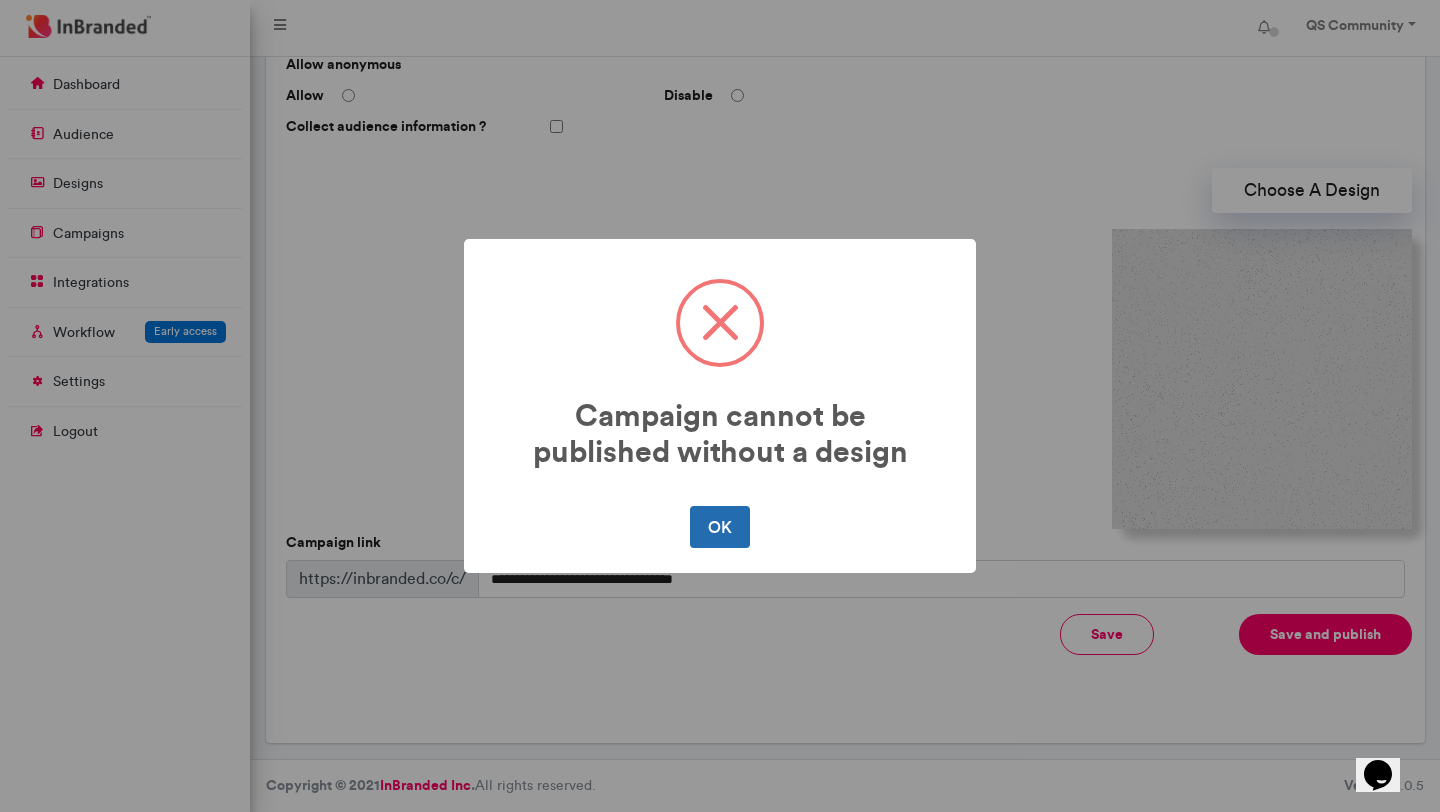 click on "OK" at bounding box center [719, 527] 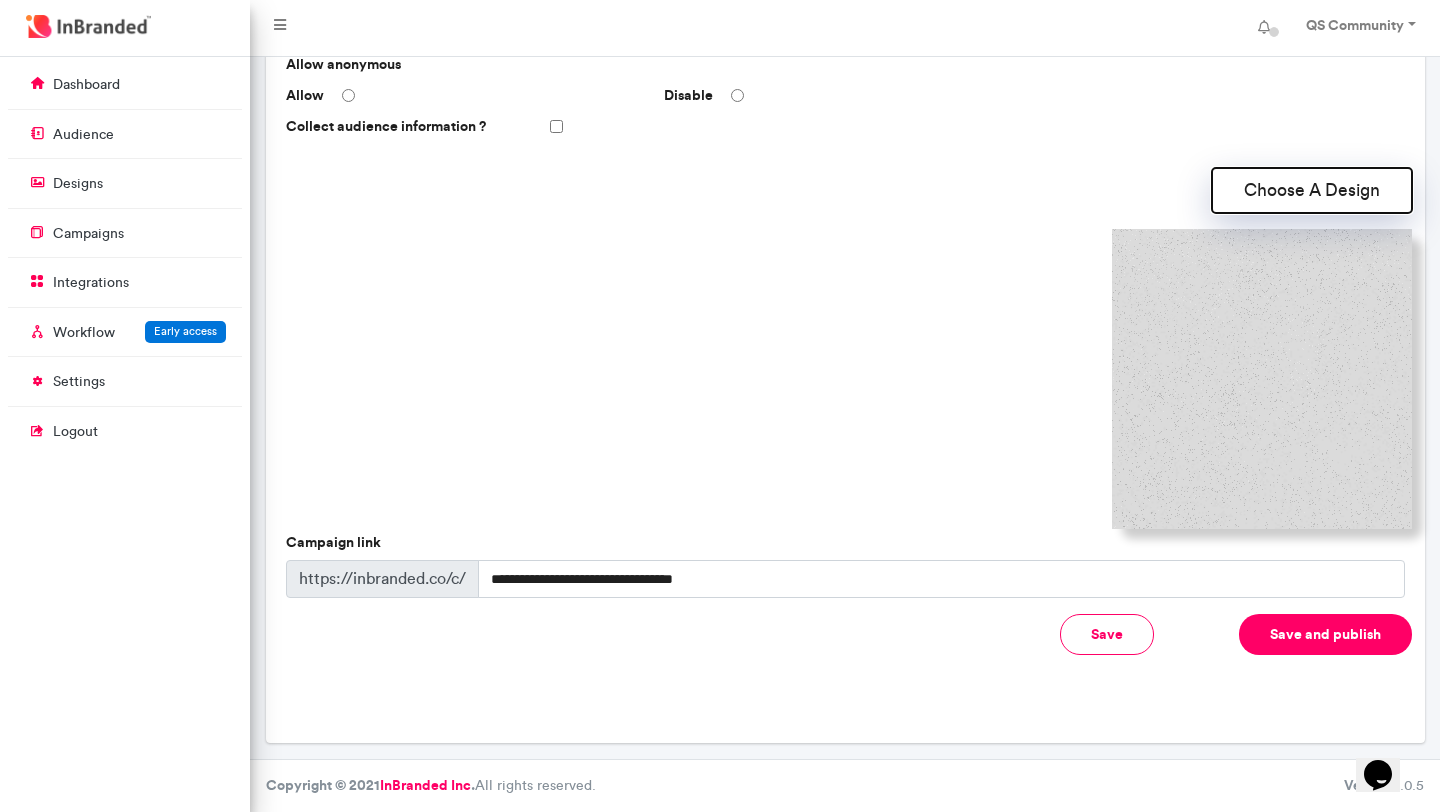 click on "Choose A Design" at bounding box center [1312, 190] 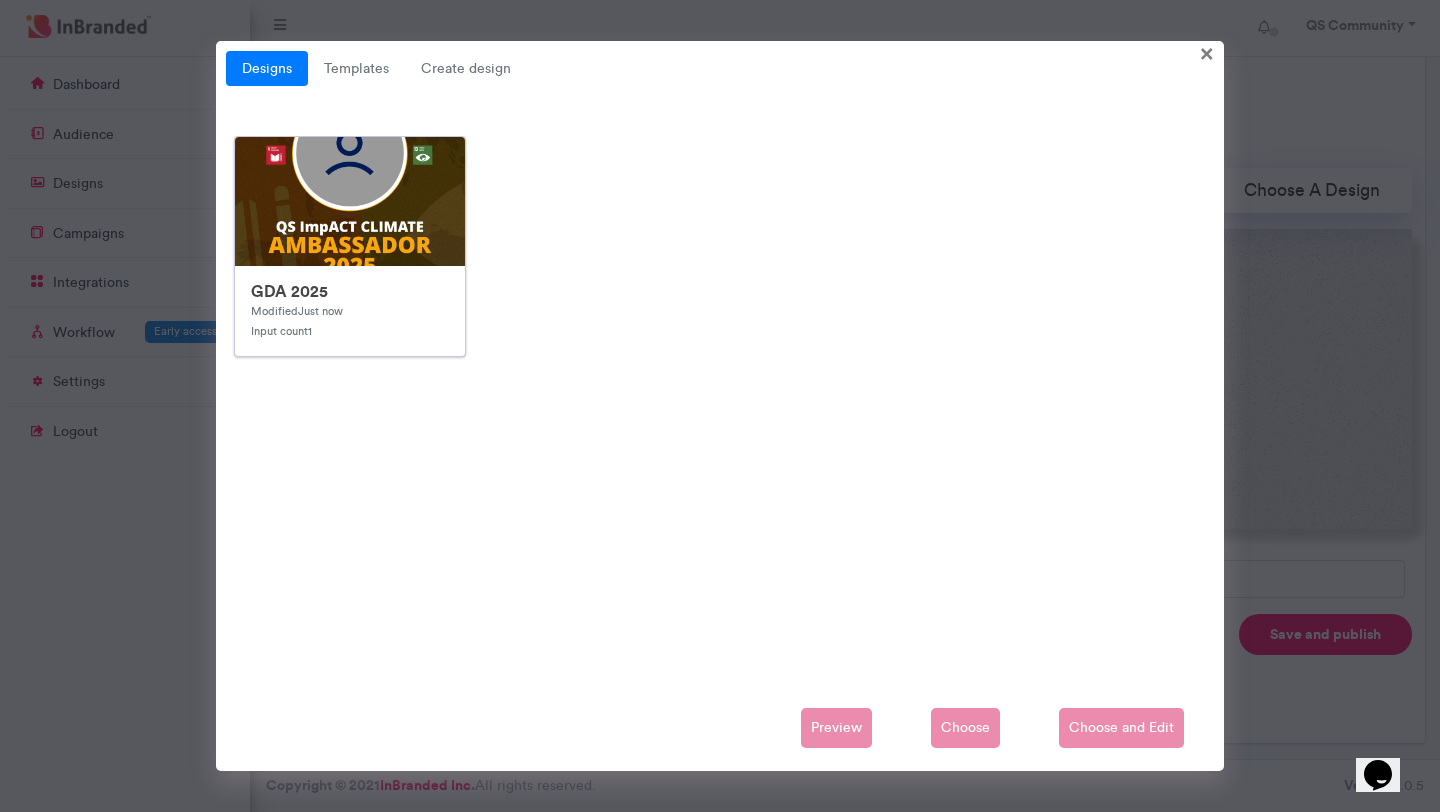 click at bounding box center (635, 637) 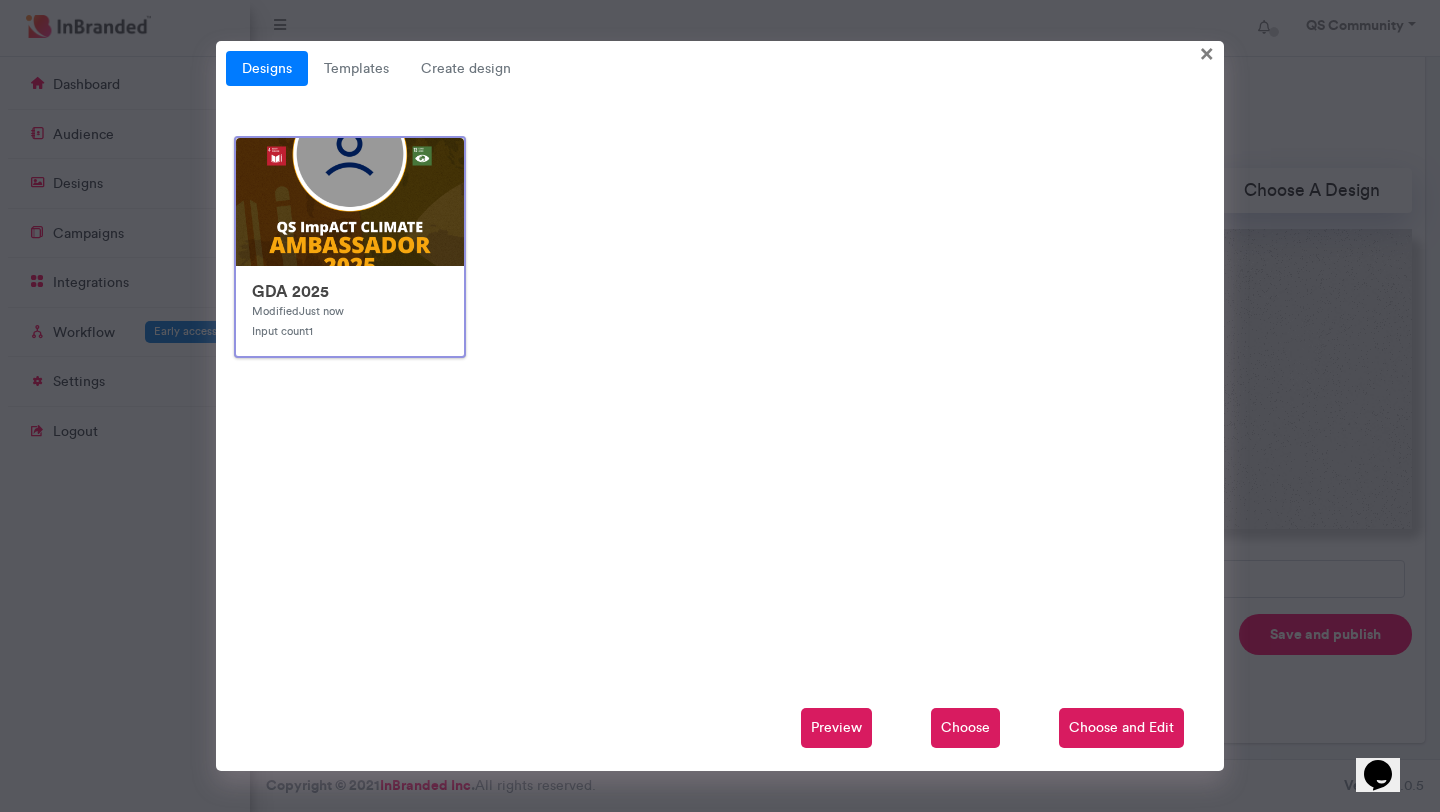 click on "Preview Choose Choose and Edit" at bounding box center [720, 728] 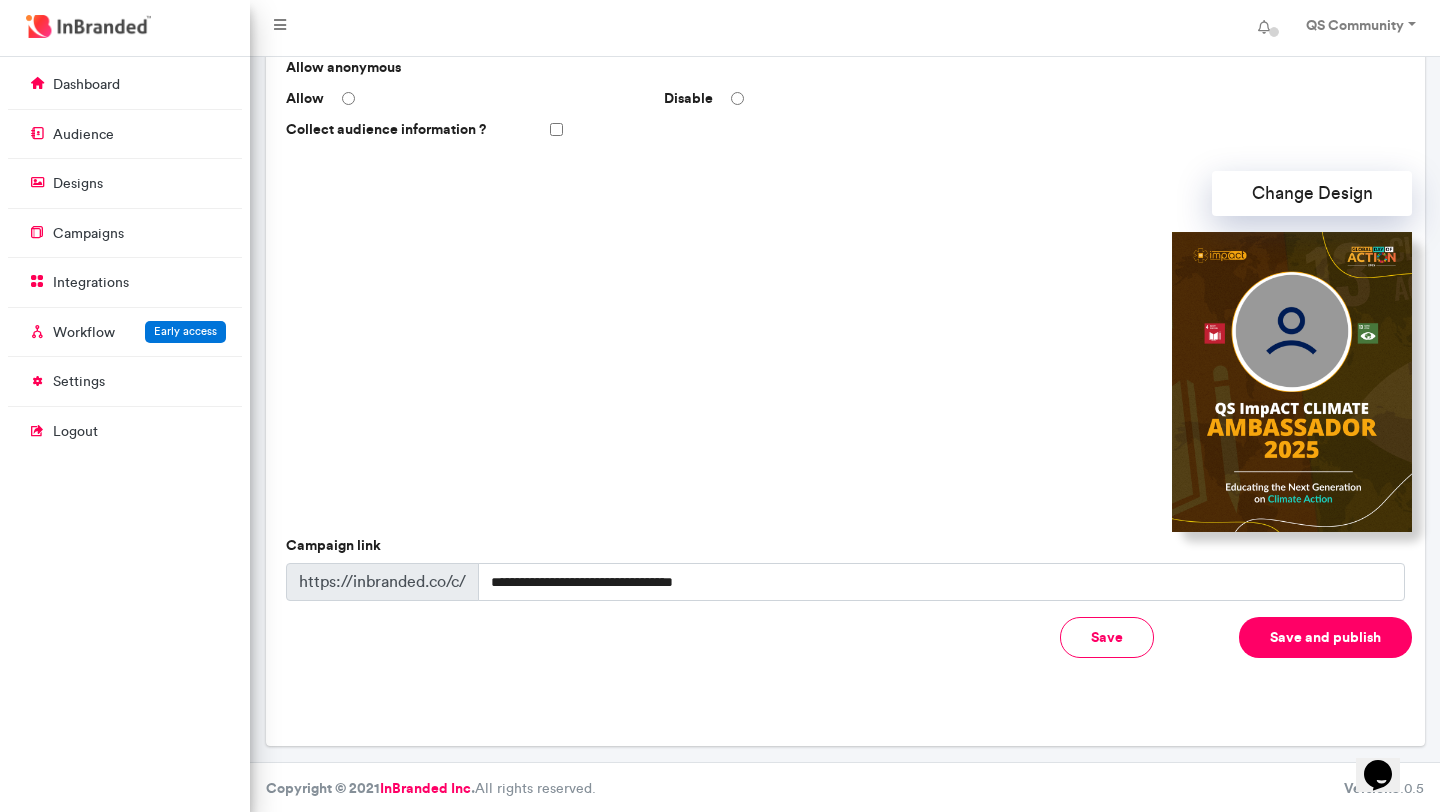 scroll, scrollTop: 488, scrollLeft: 0, axis: vertical 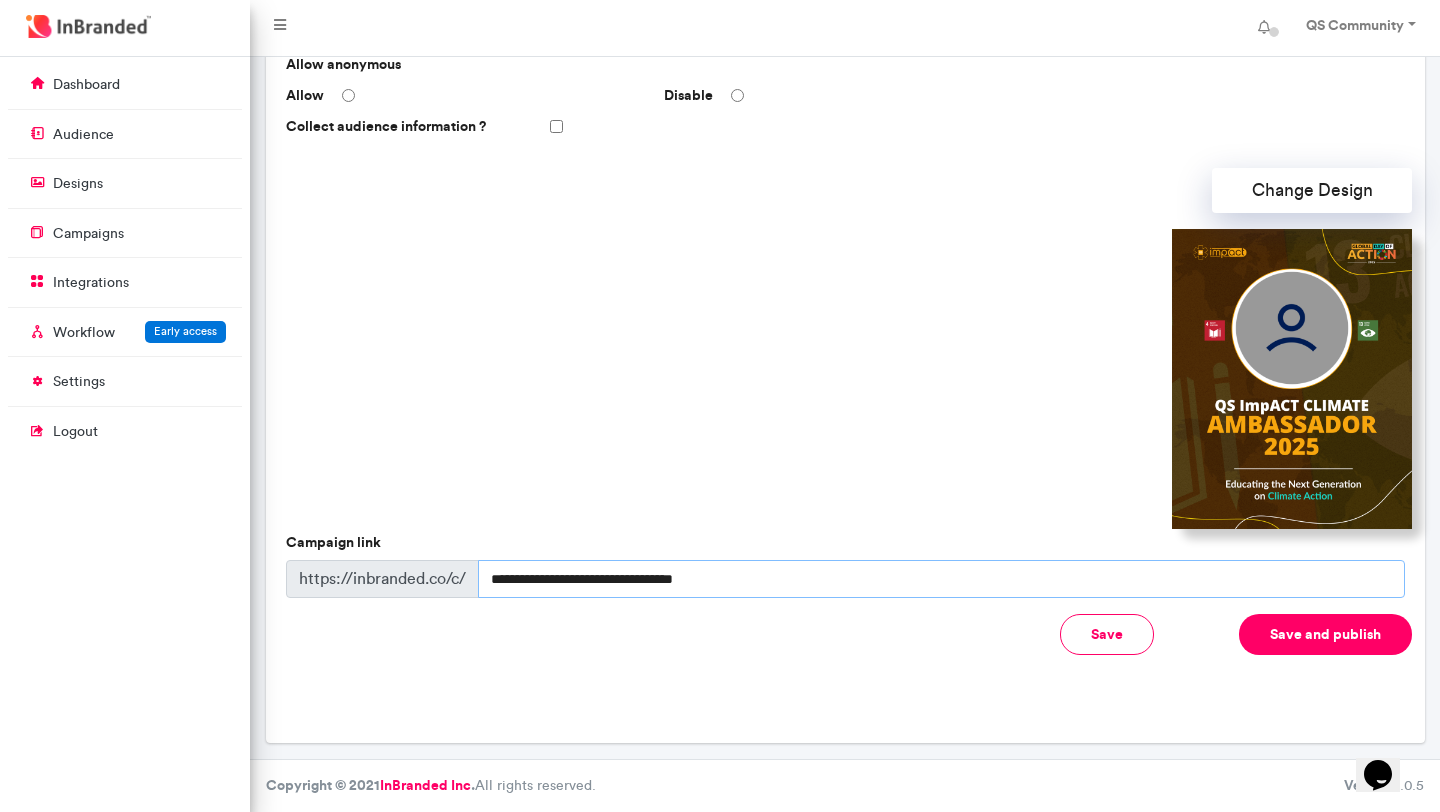 drag, startPoint x: 778, startPoint y: 576, endPoint x: 499, endPoint y: 575, distance: 279.0018 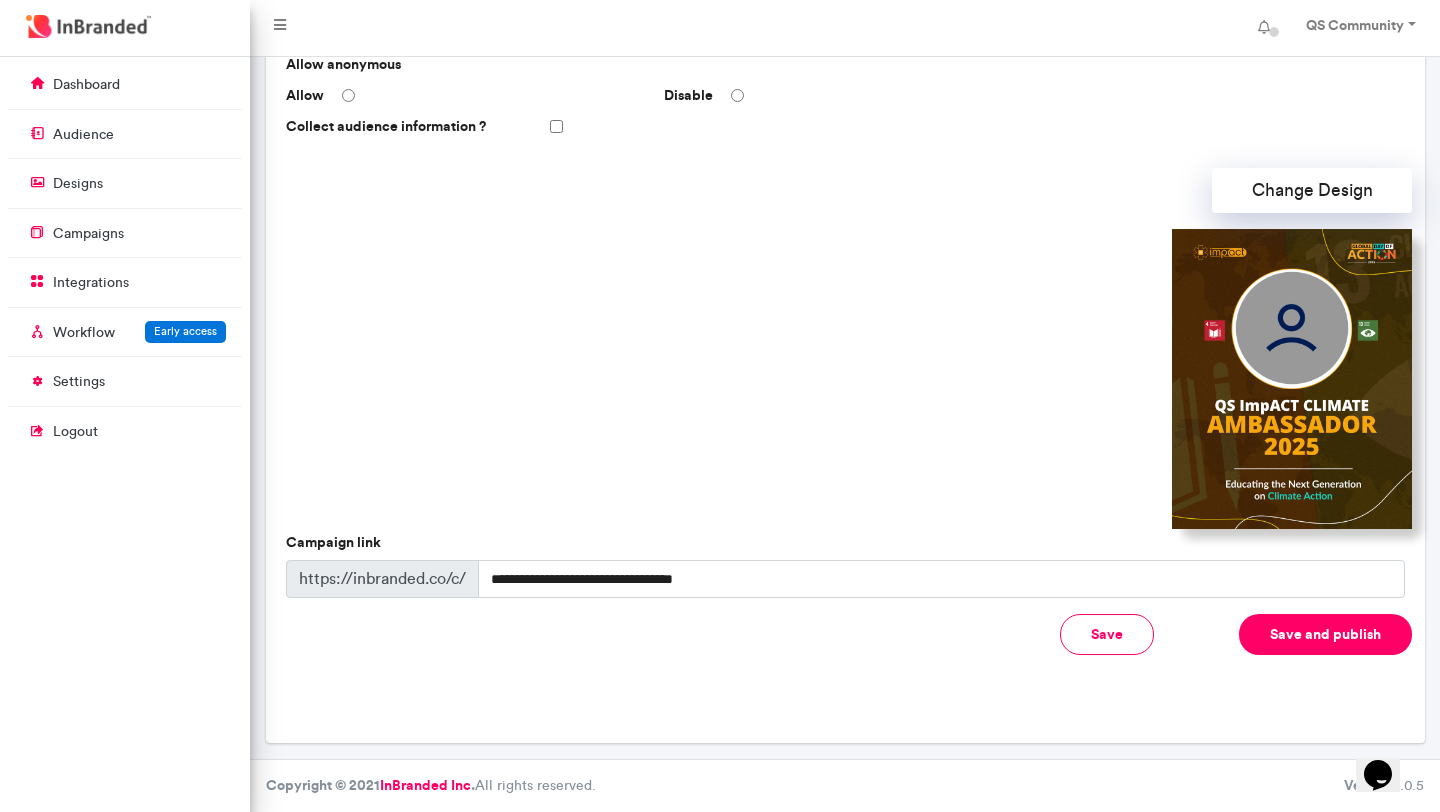 click on "Save and publish" at bounding box center (1325, 634) 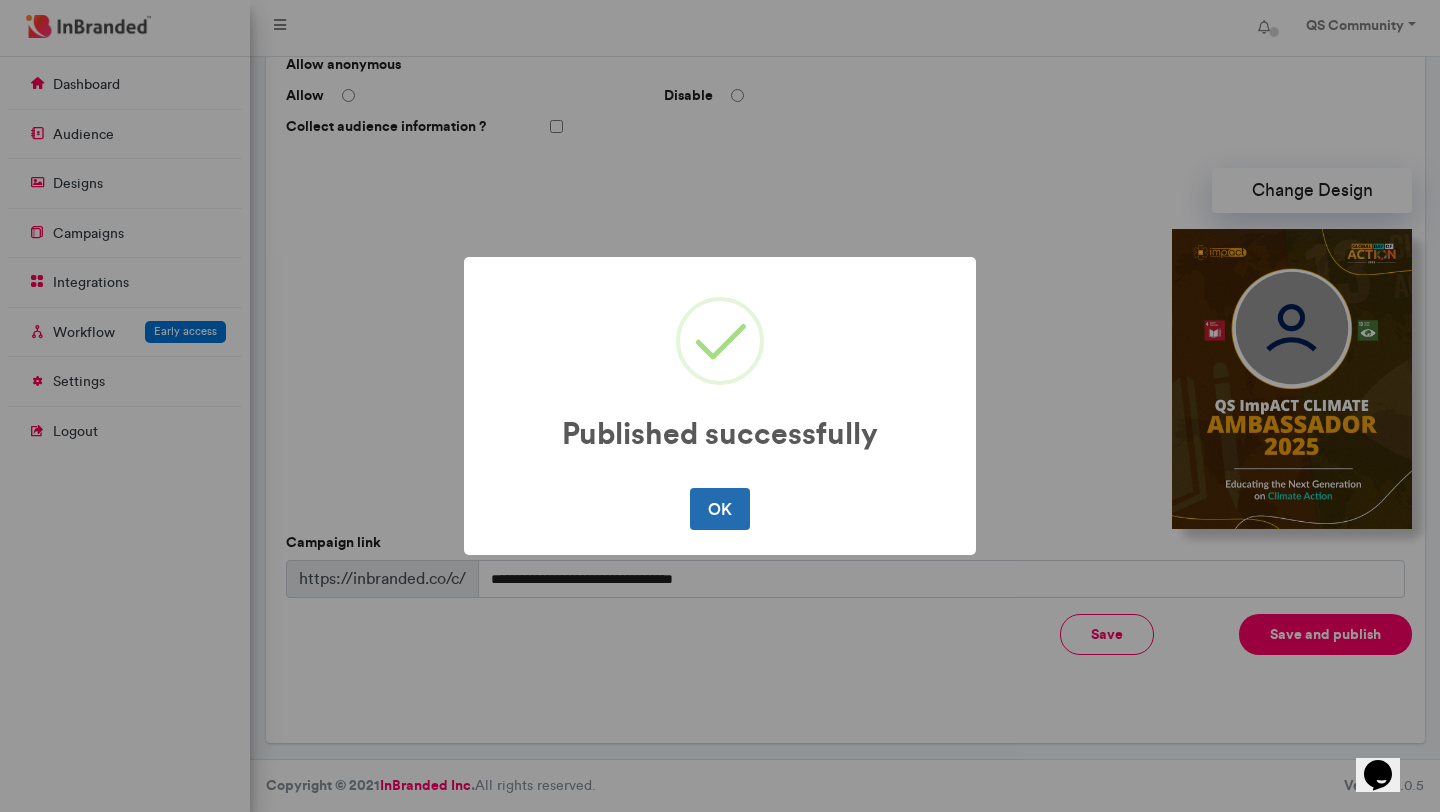 click on "OK" at bounding box center (719, 509) 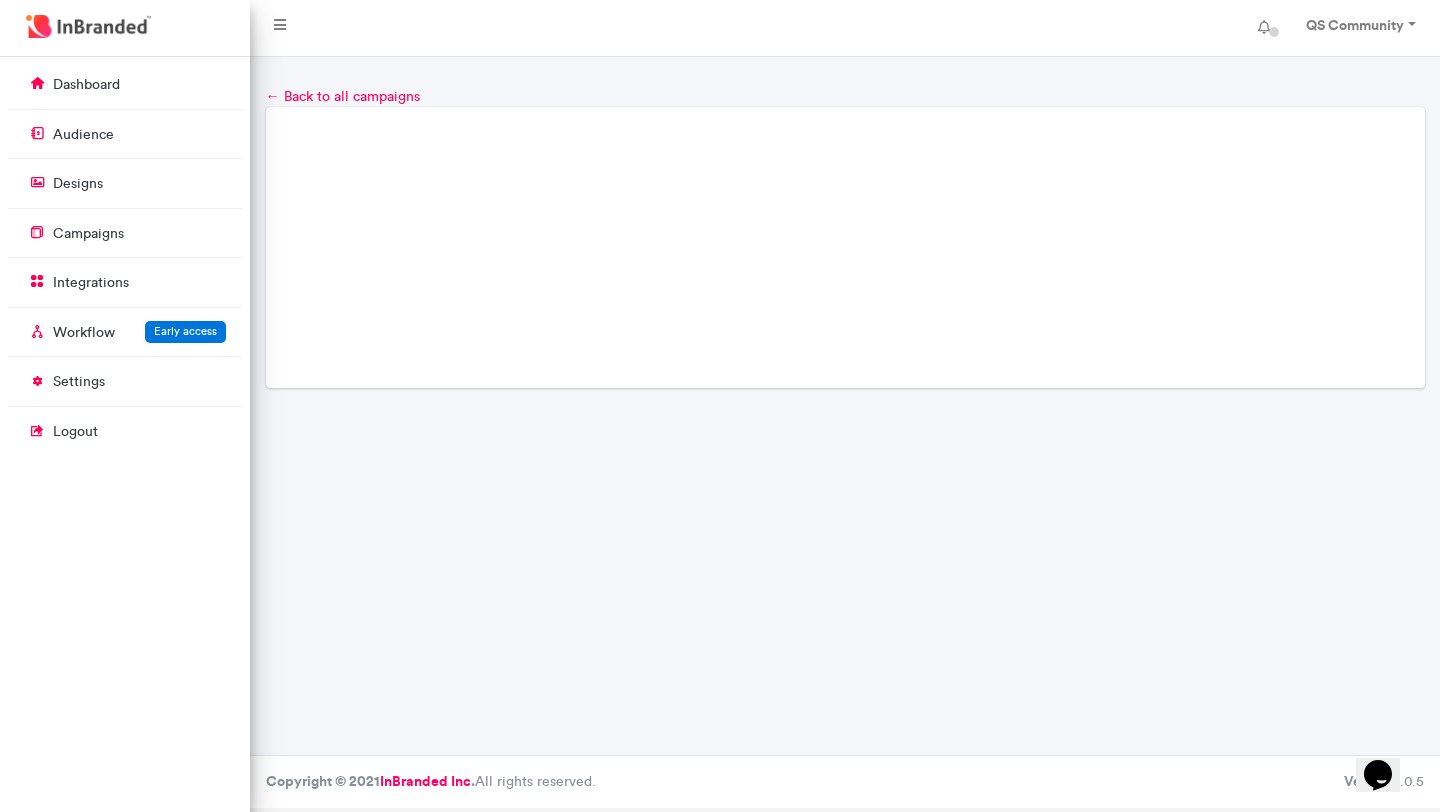 scroll, scrollTop: 0, scrollLeft: 0, axis: both 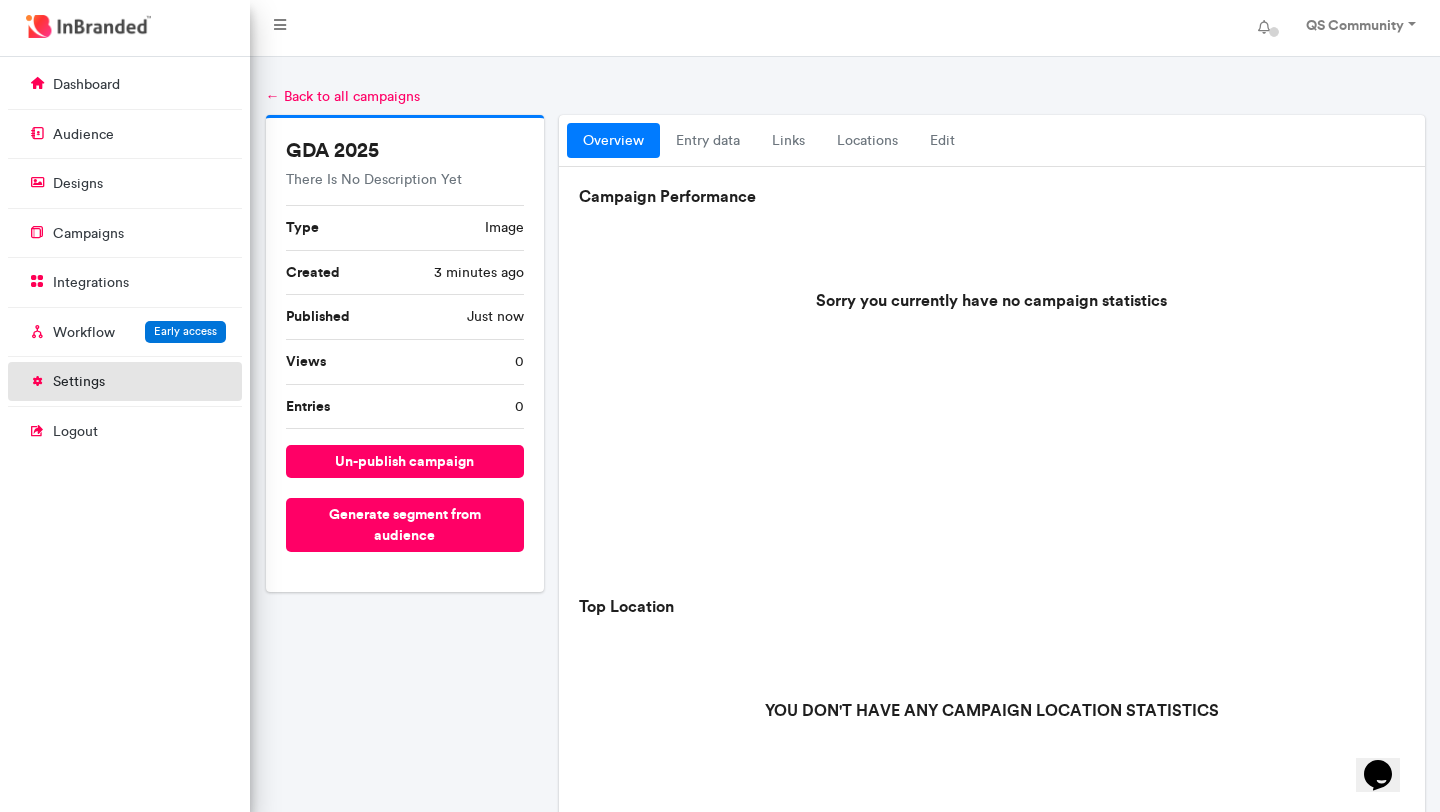 click on "settings" at bounding box center [125, 381] 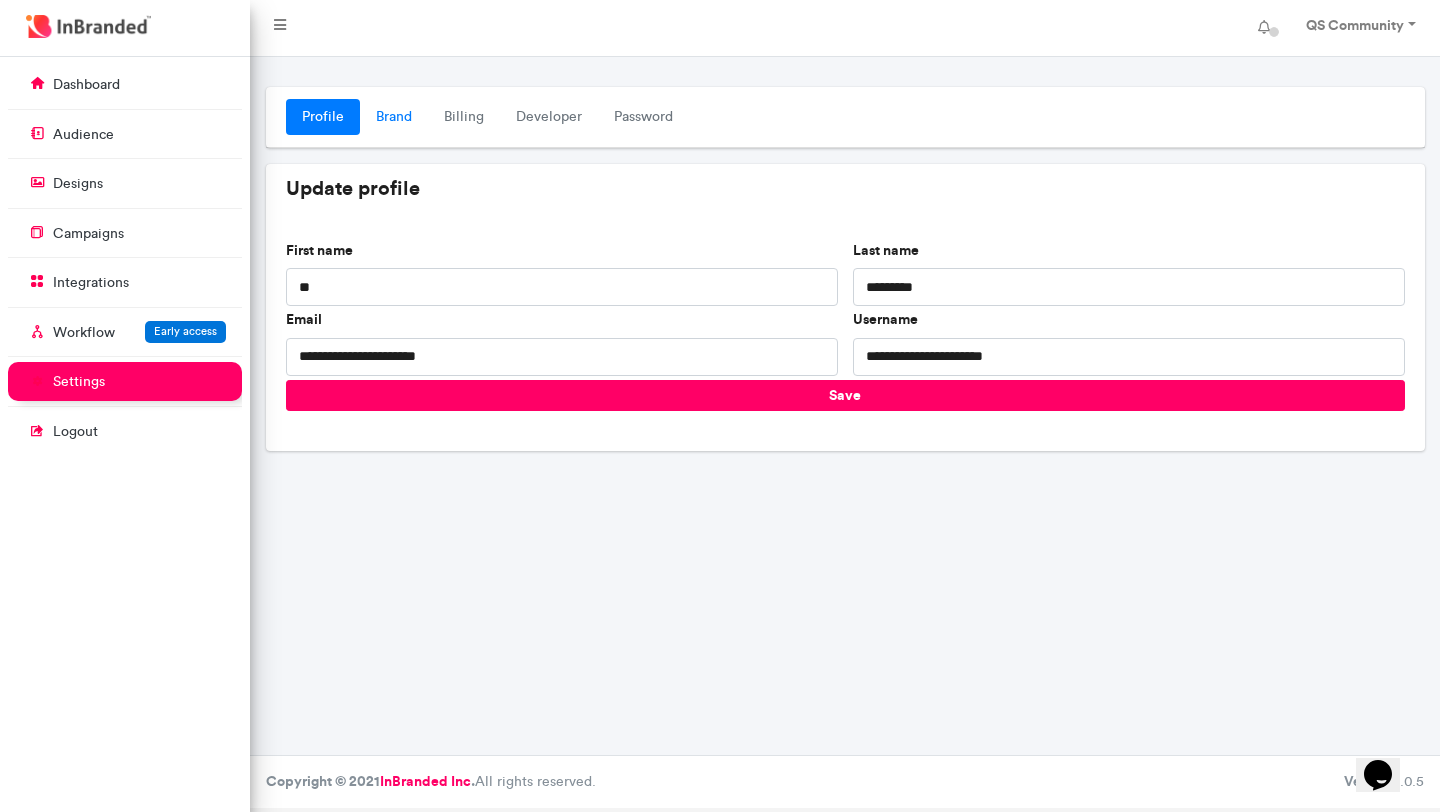 click on "Brand" at bounding box center (394, 117) 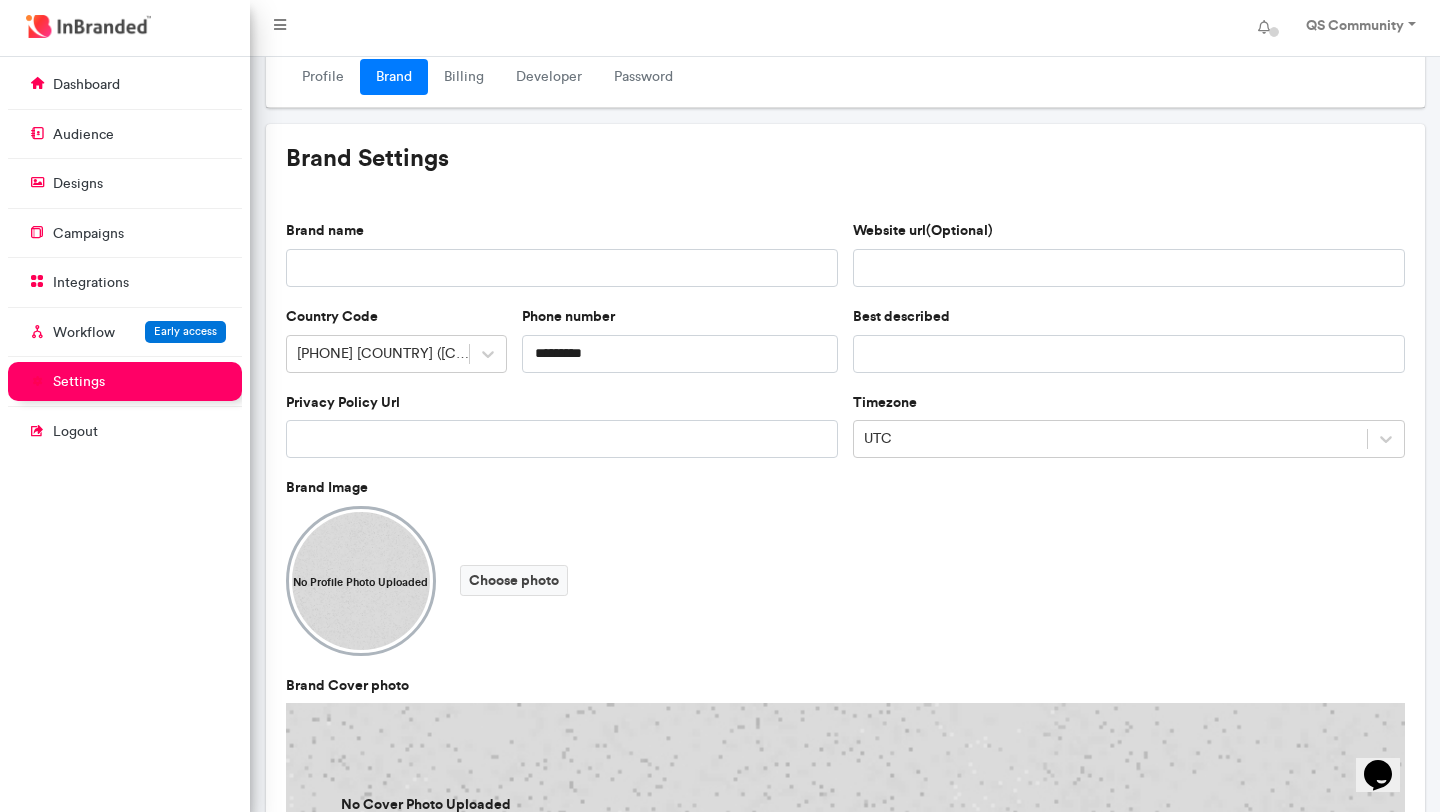 scroll, scrollTop: 0, scrollLeft: 0, axis: both 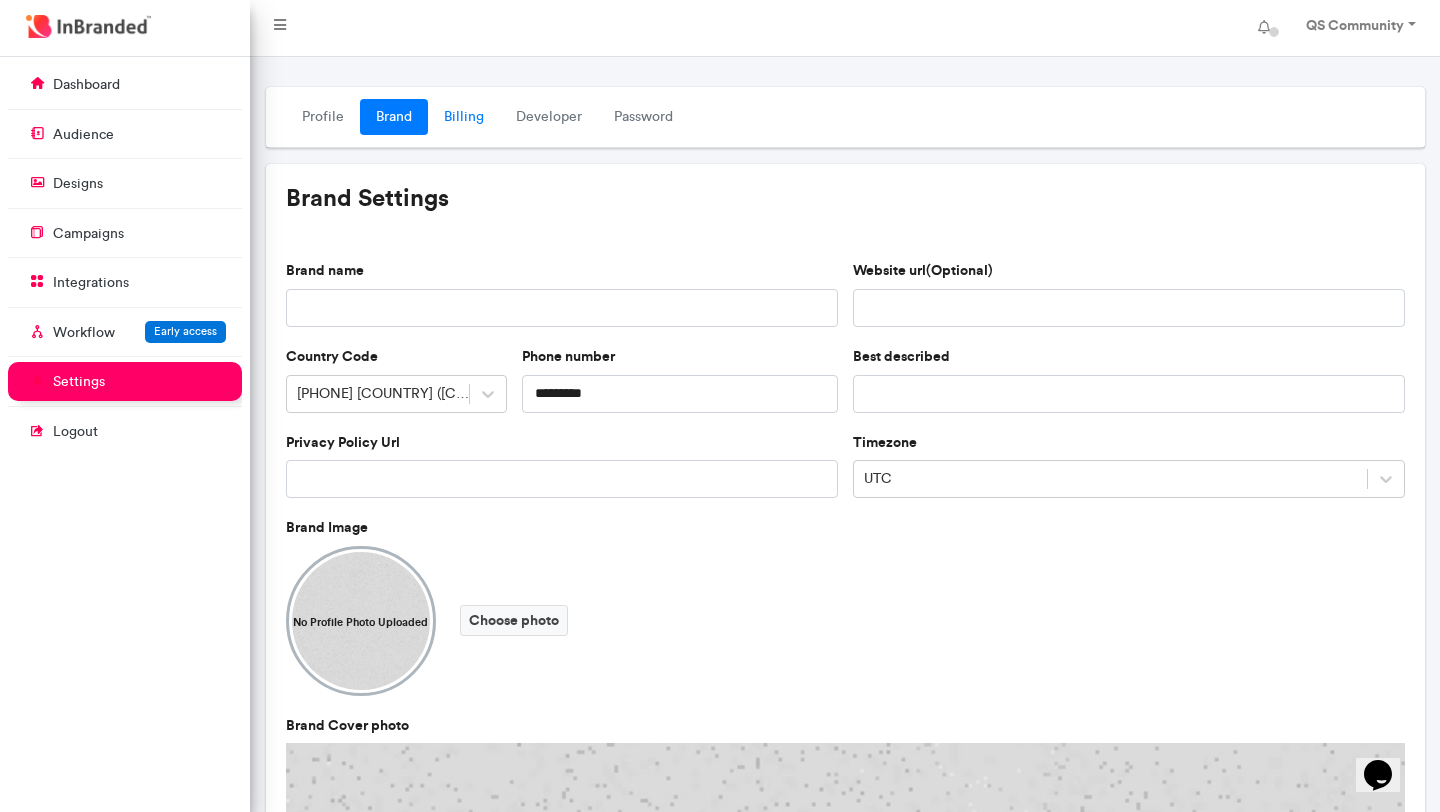 click on "Billing" at bounding box center [464, 117] 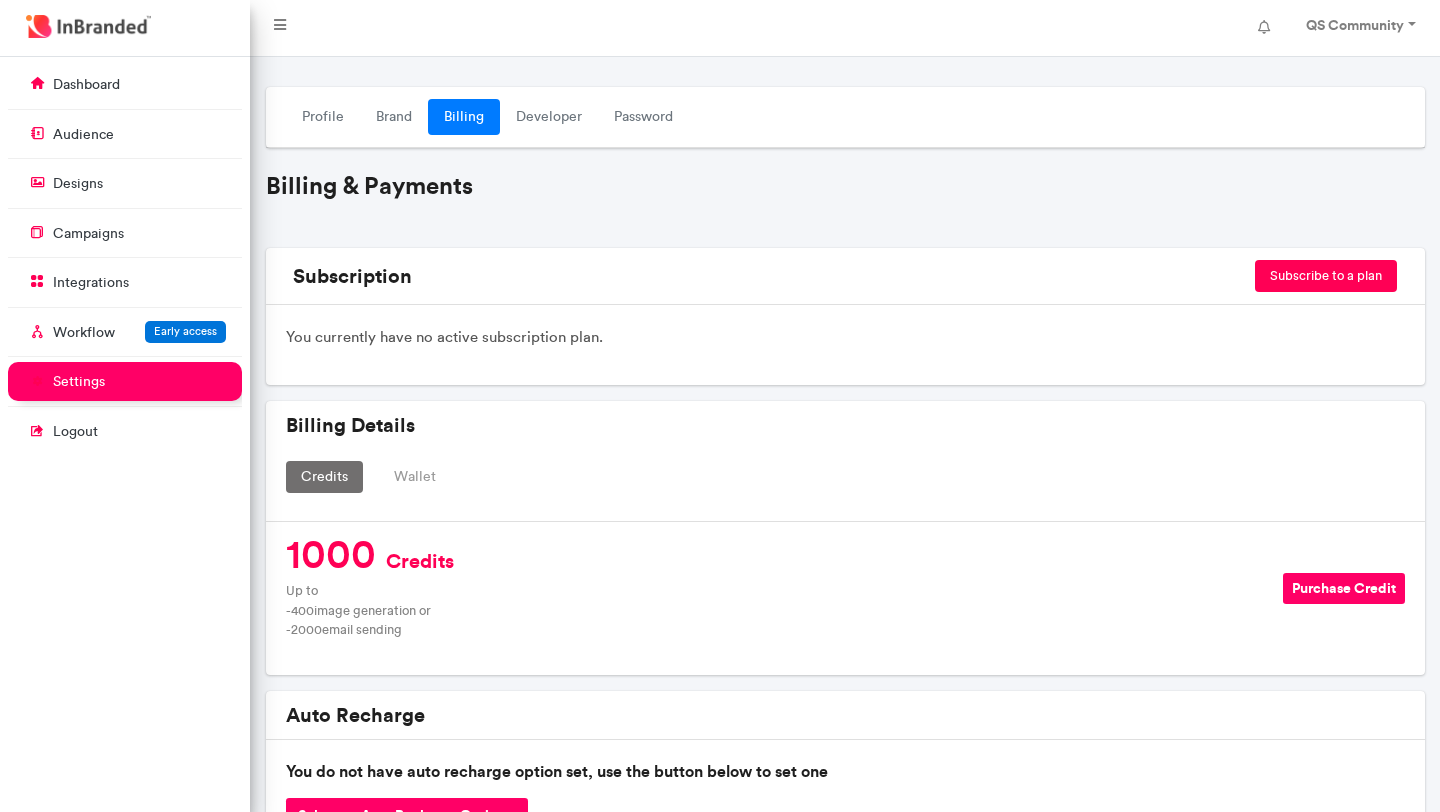 scroll, scrollTop: 111, scrollLeft: 0, axis: vertical 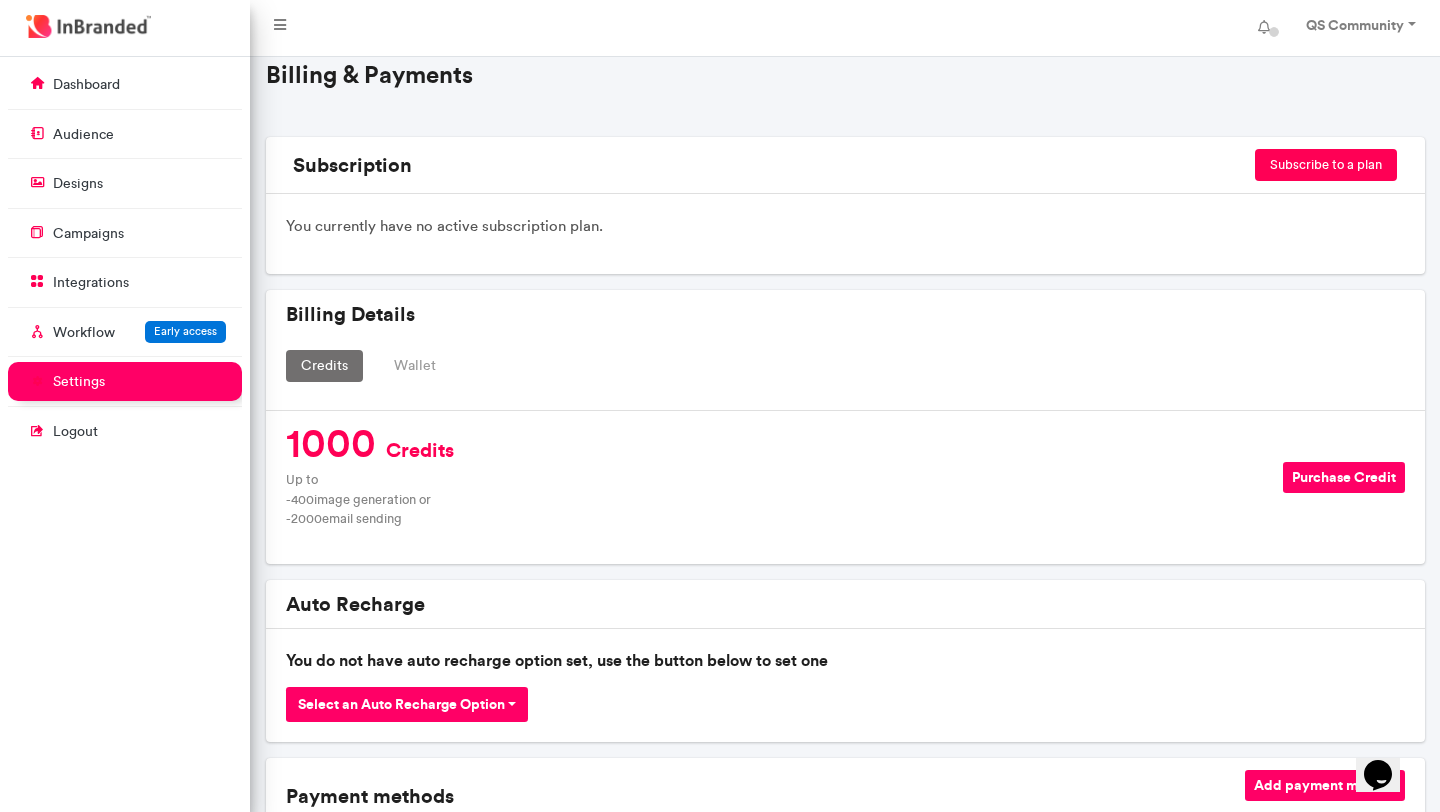 drag, startPoint x: 299, startPoint y: 496, endPoint x: 454, endPoint y: 505, distance: 155.26108 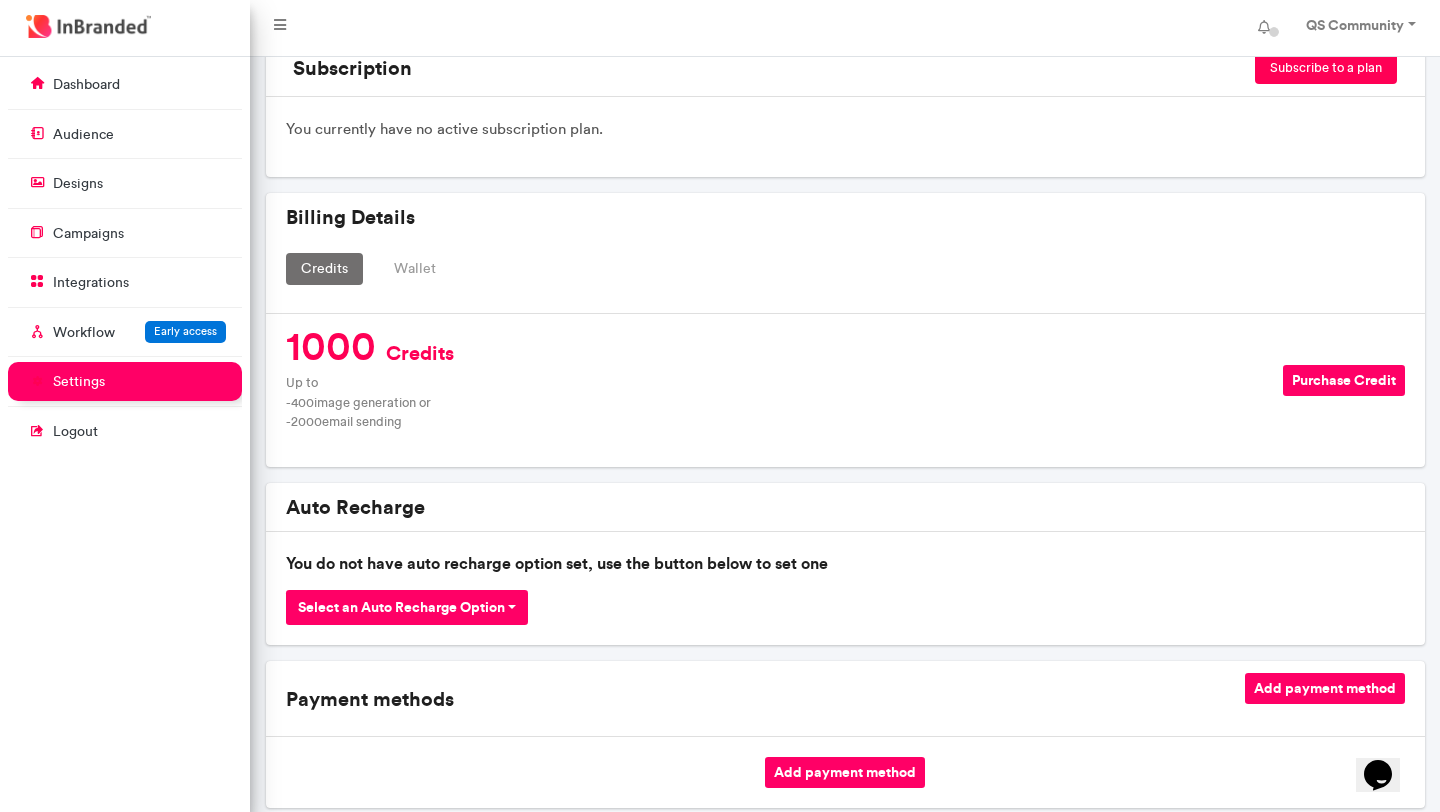 click on "You do not have auto recharge option set, use the button below to set one Select an Auto Recharge Option" at bounding box center [845, 588] 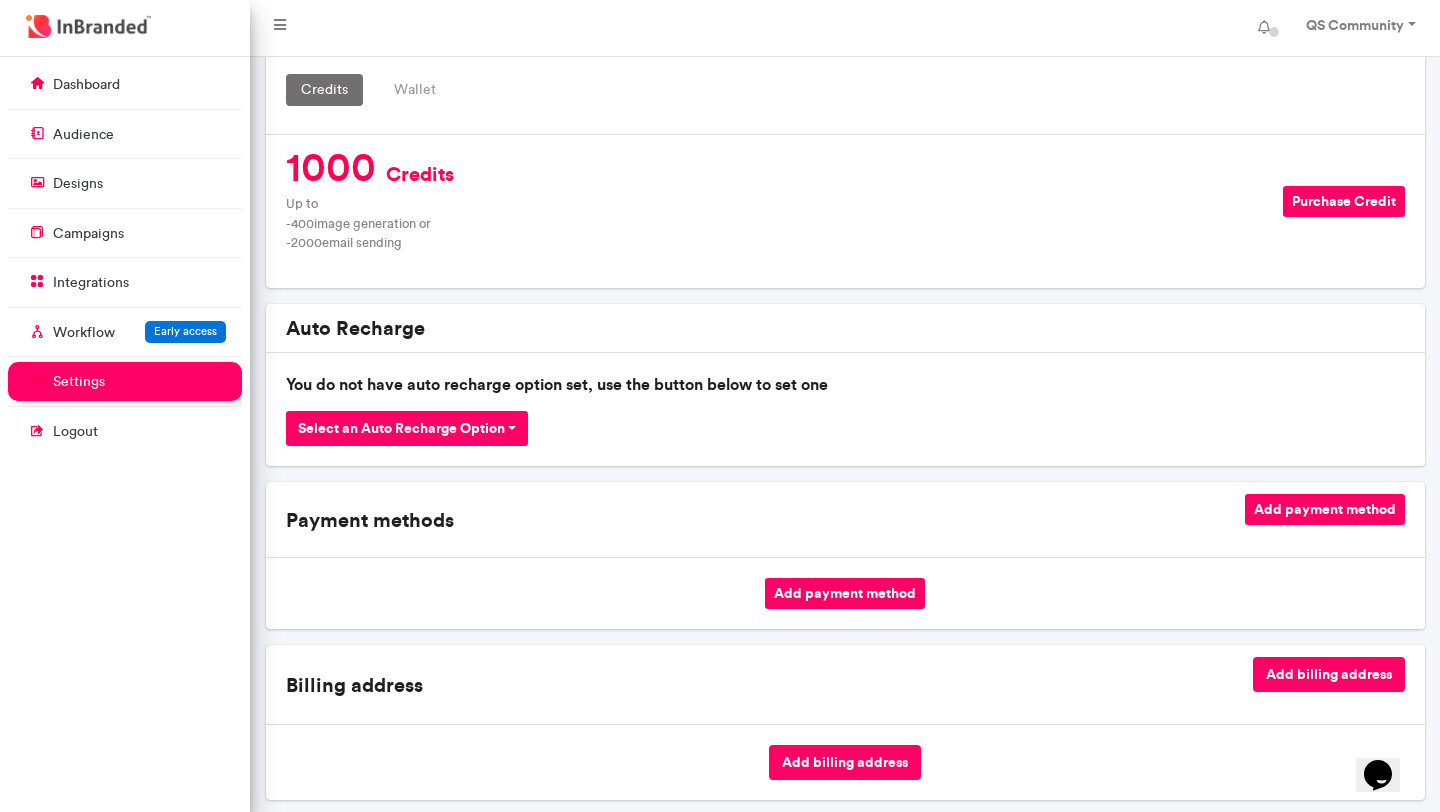 scroll, scrollTop: 391, scrollLeft: 0, axis: vertical 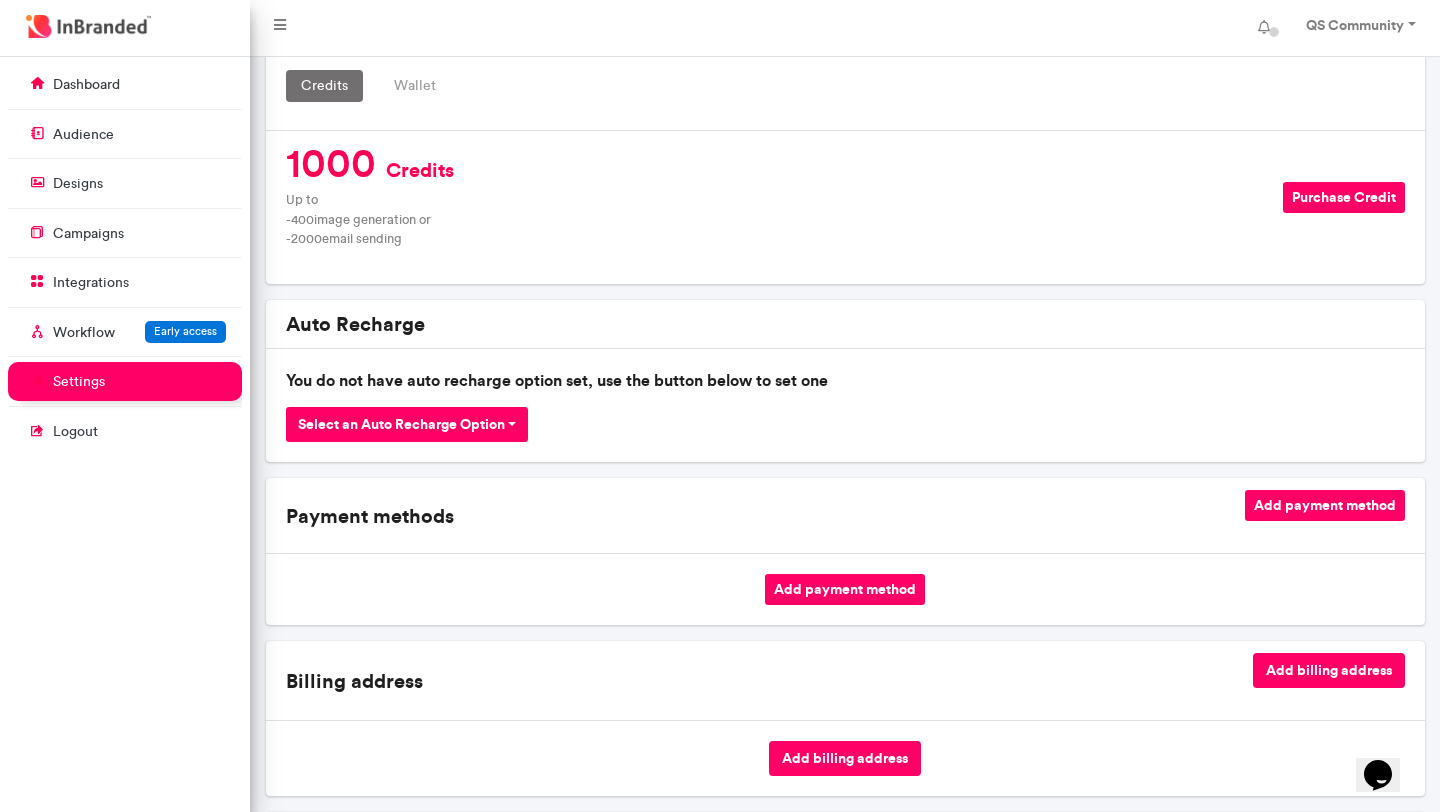 click on "Add payment method" at bounding box center (1325, 505) 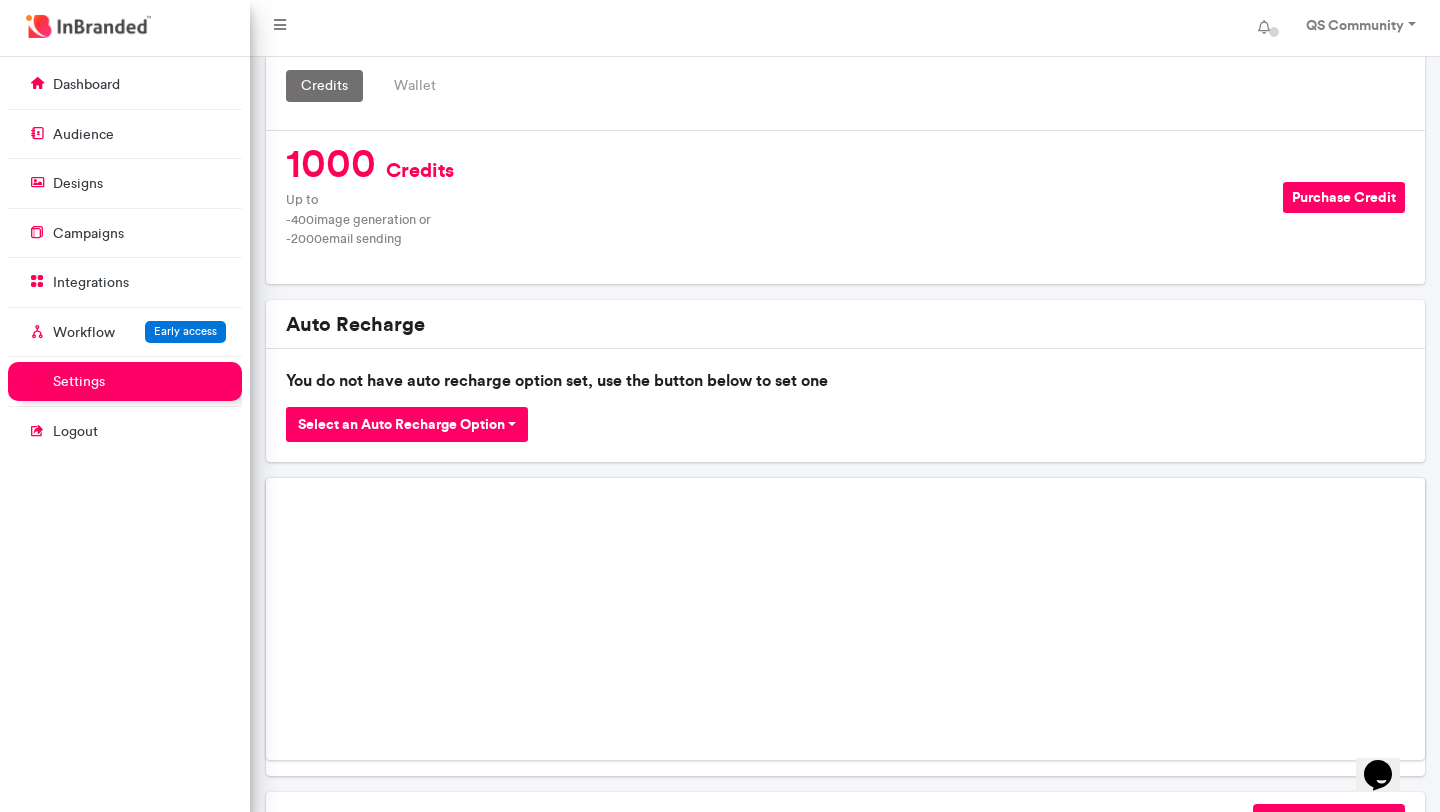 click on "Loading..." at bounding box center [845, 619] 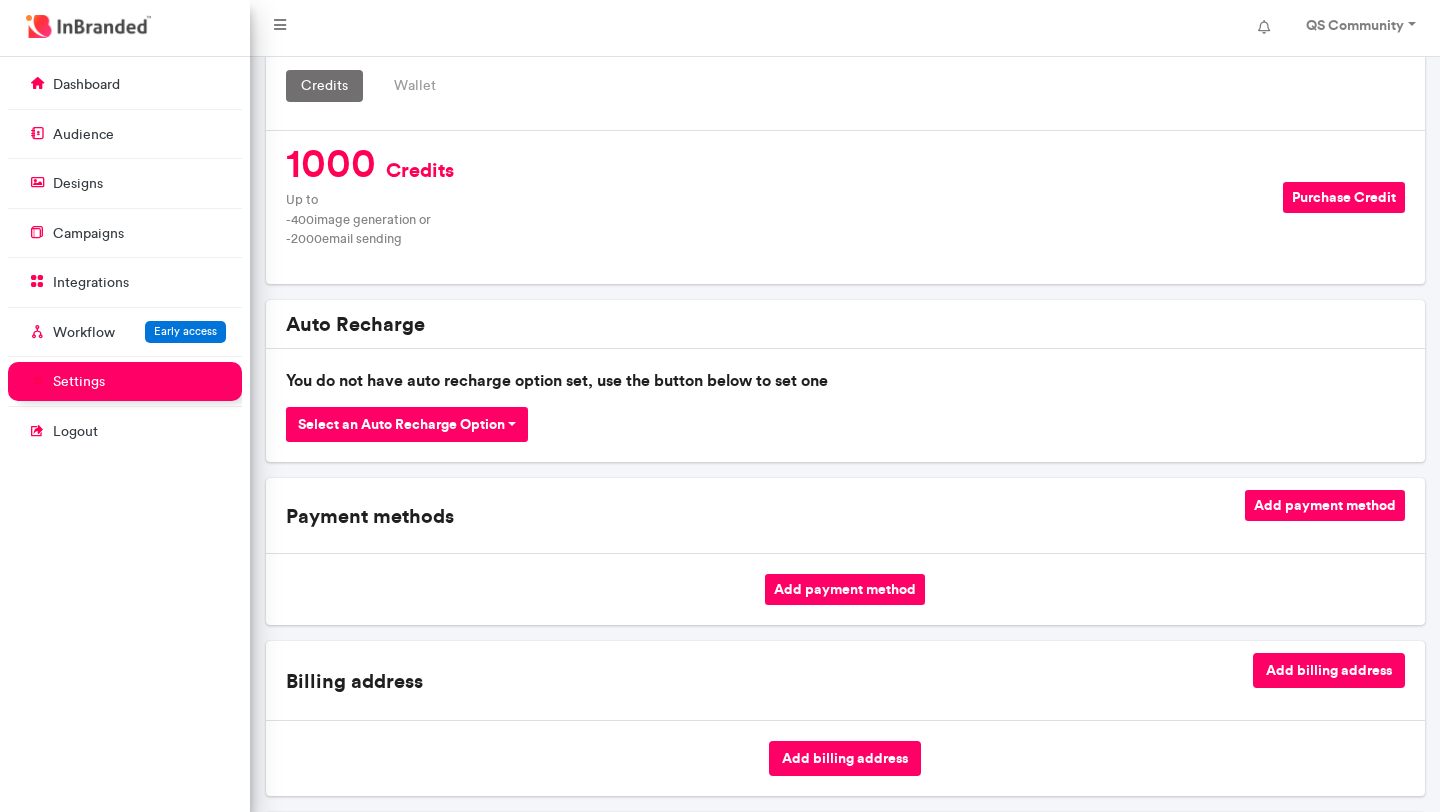 scroll, scrollTop: 391, scrollLeft: 0, axis: vertical 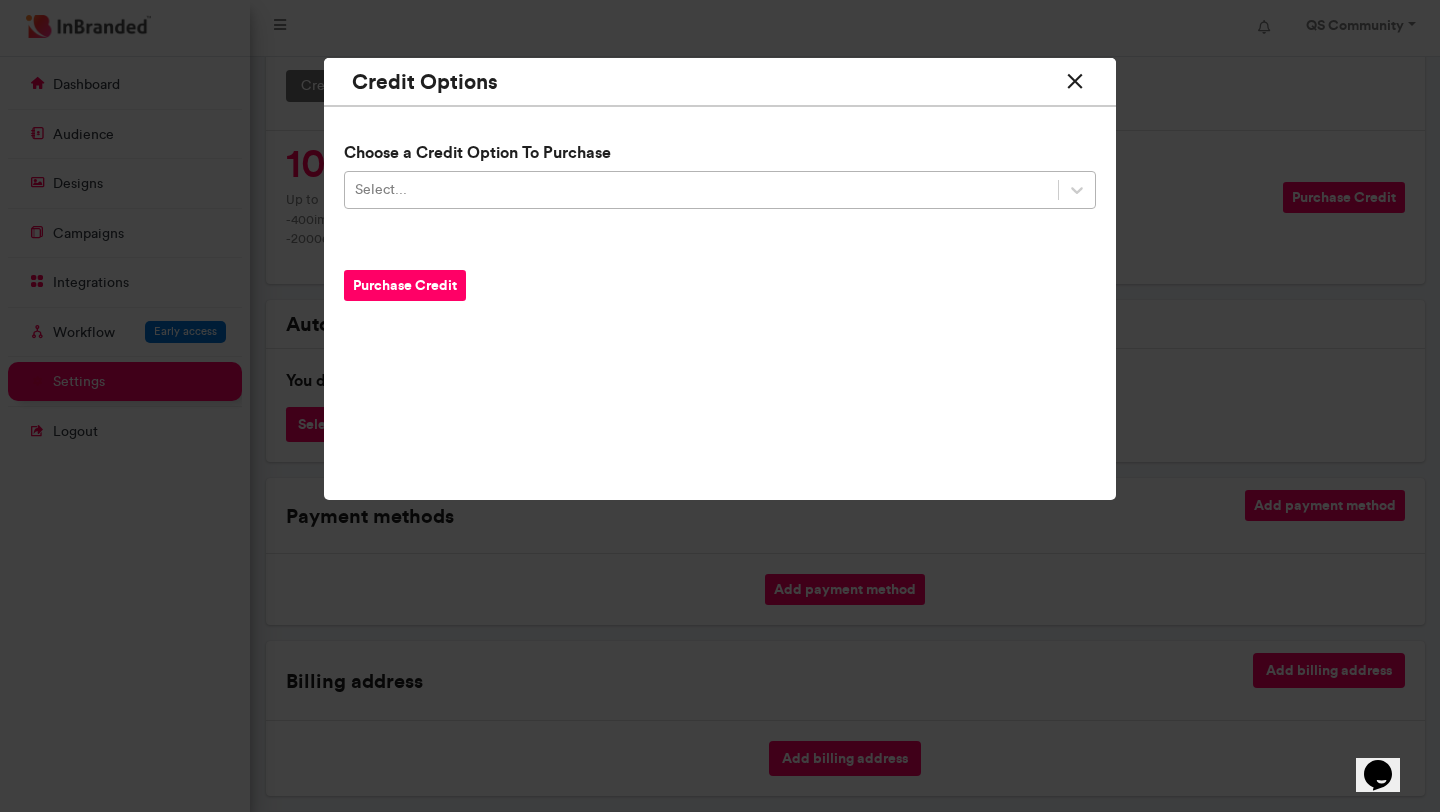 click on "Select..." at bounding box center [720, 190] 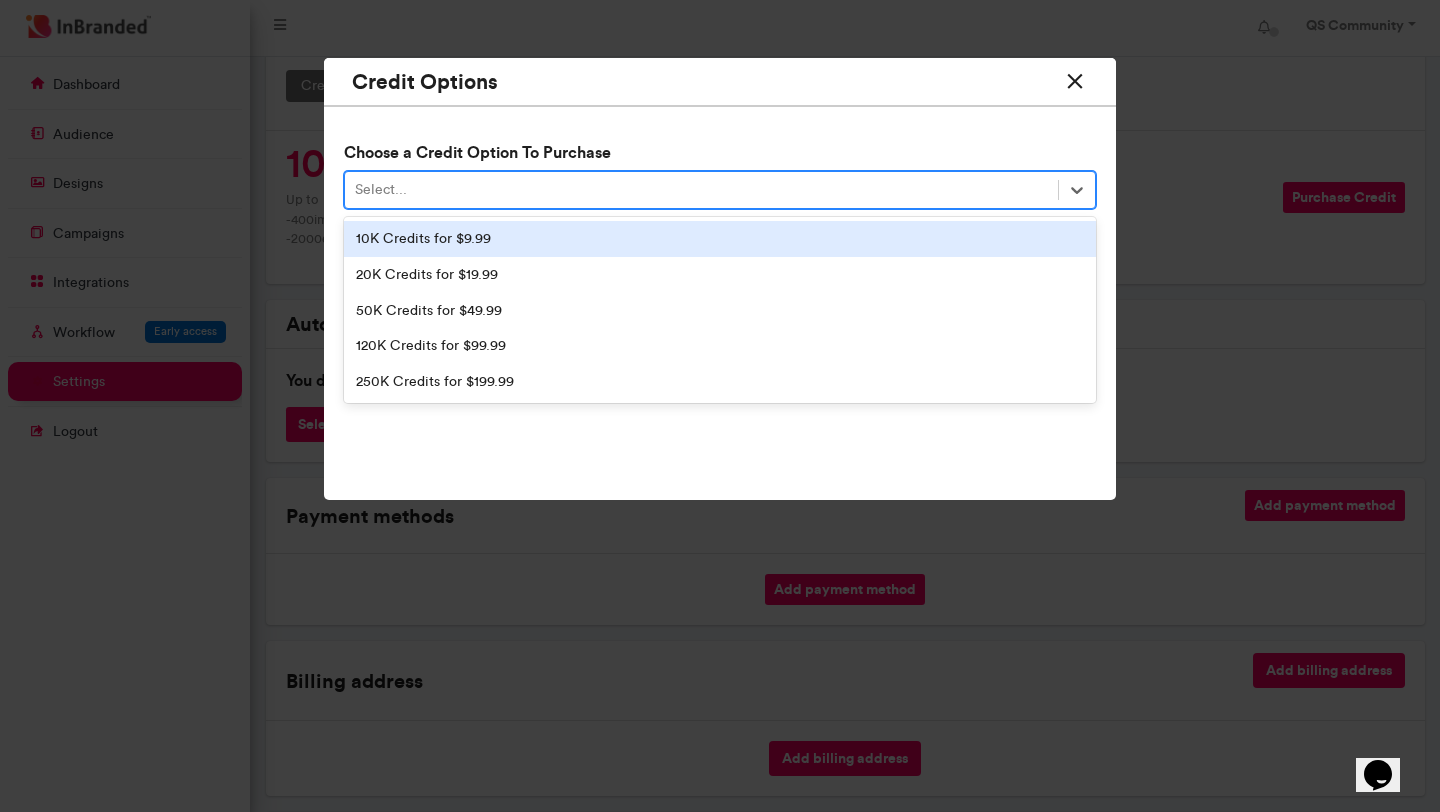 click at bounding box center (1075, 81) 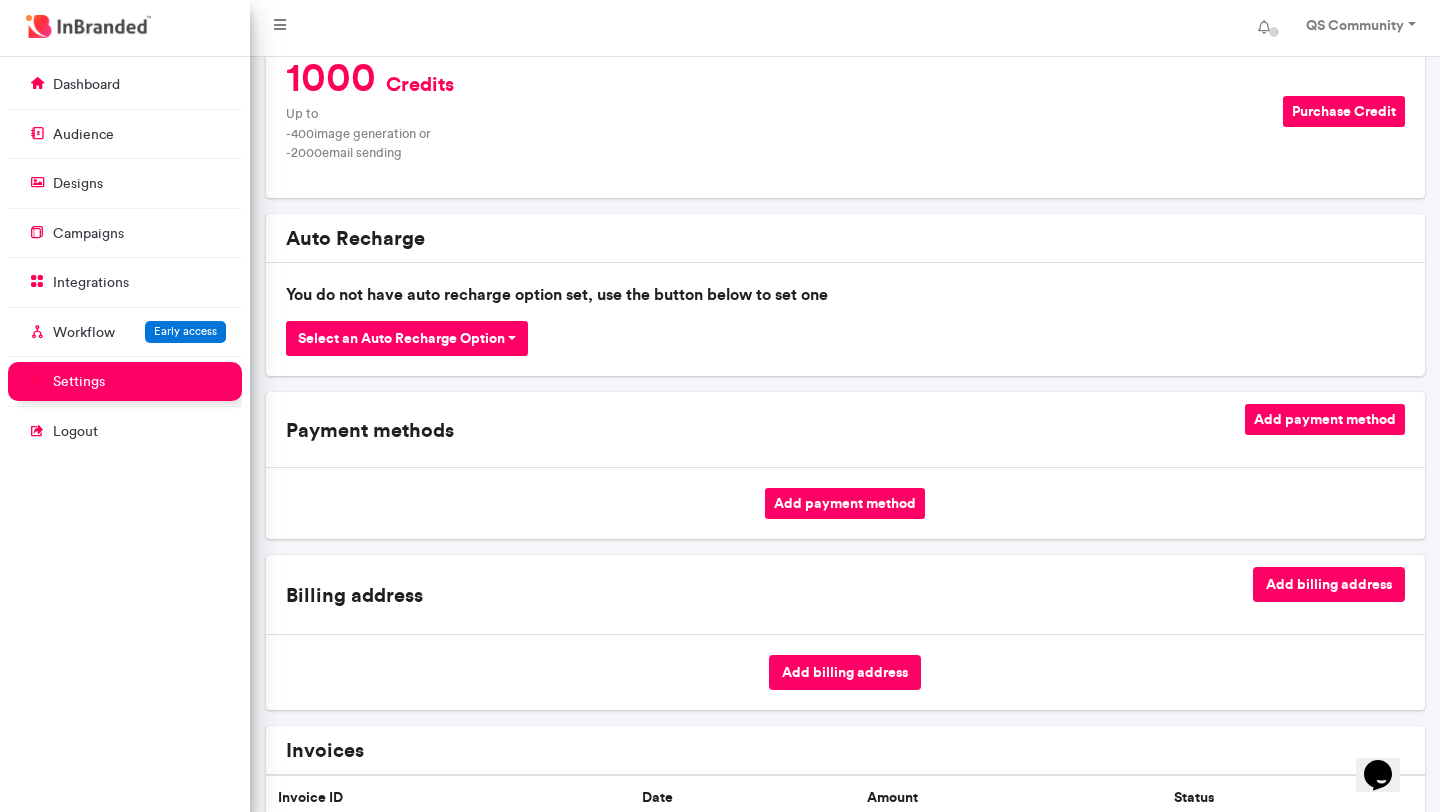 scroll, scrollTop: 0, scrollLeft: 0, axis: both 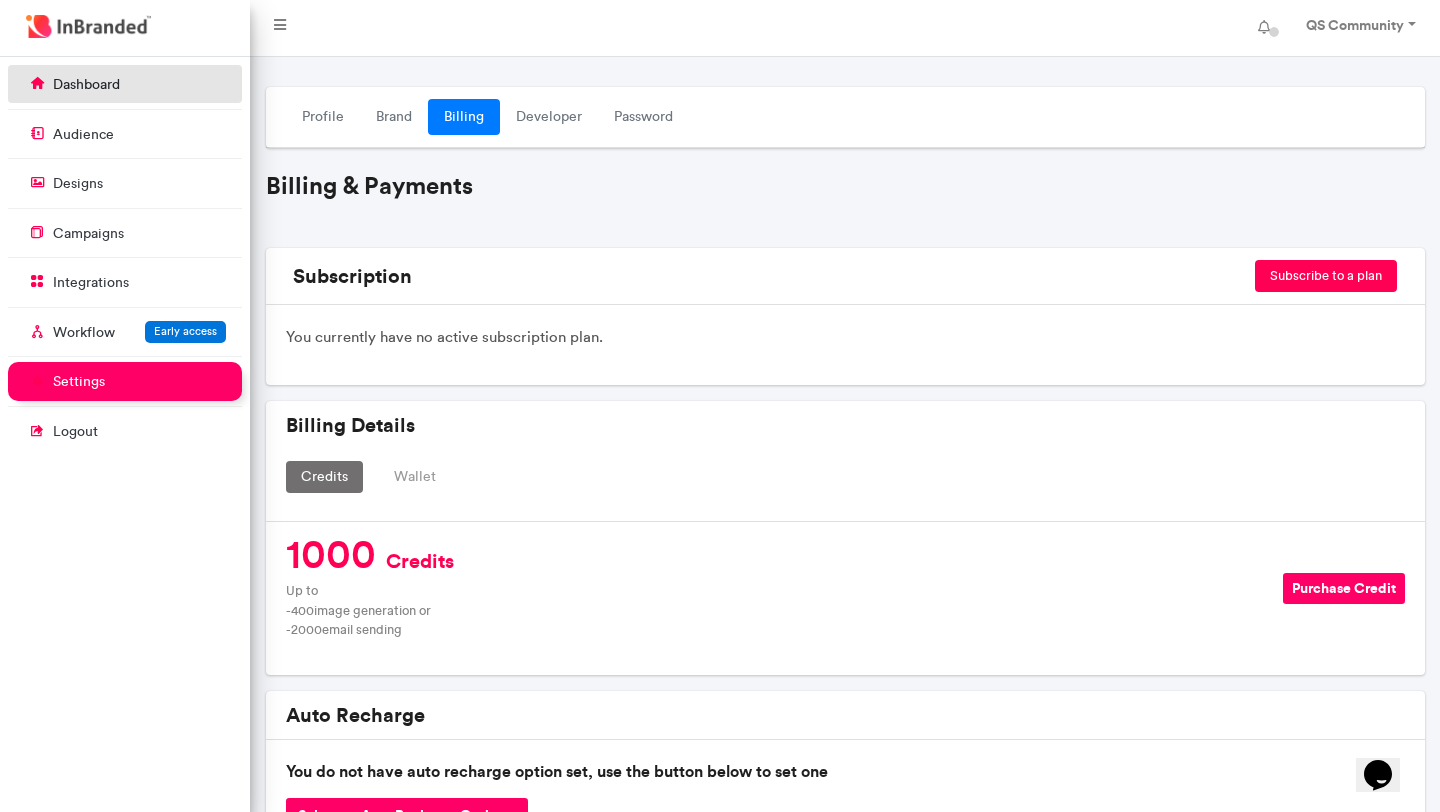 click on "dashboard" at bounding box center (125, 84) 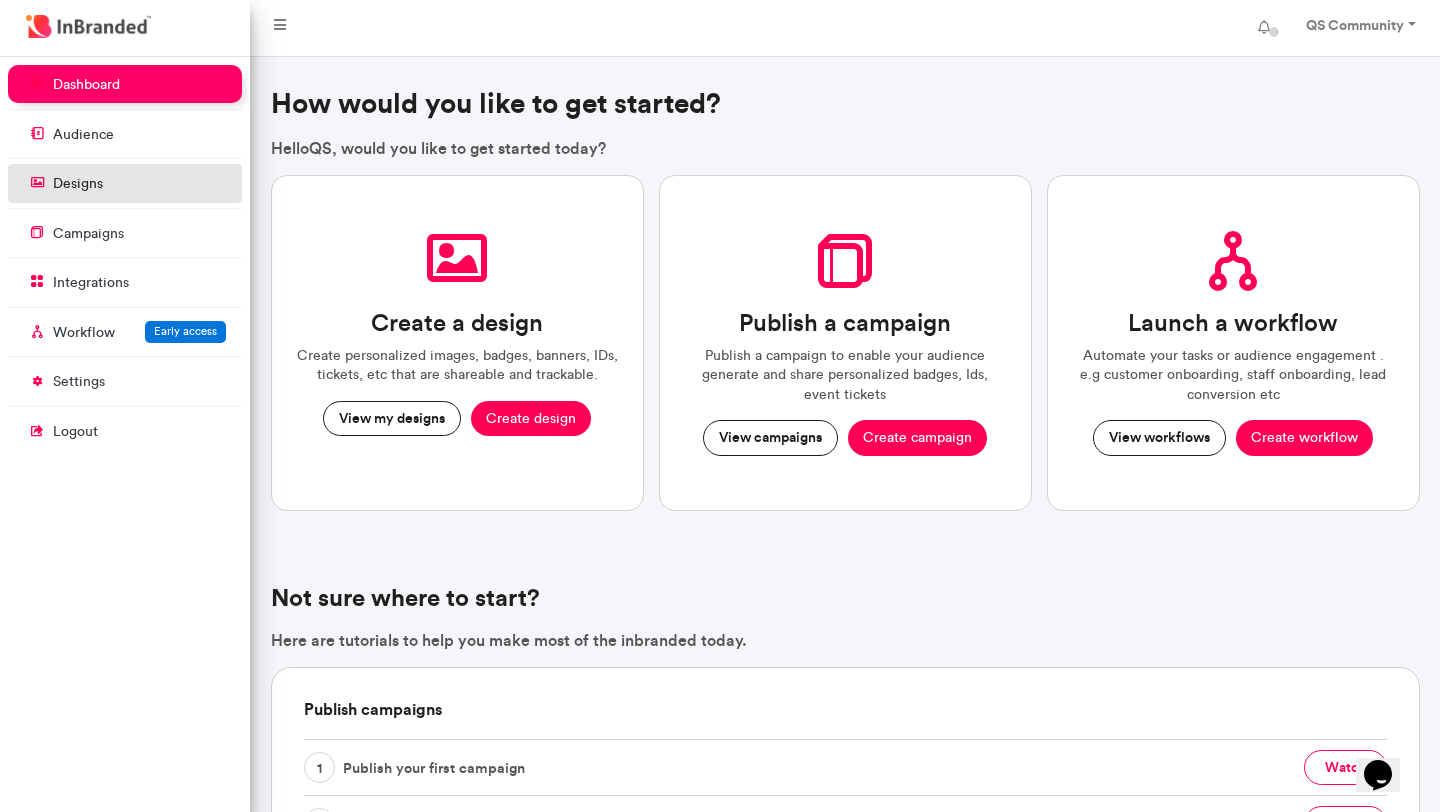 click on "designs" at bounding box center [125, 183] 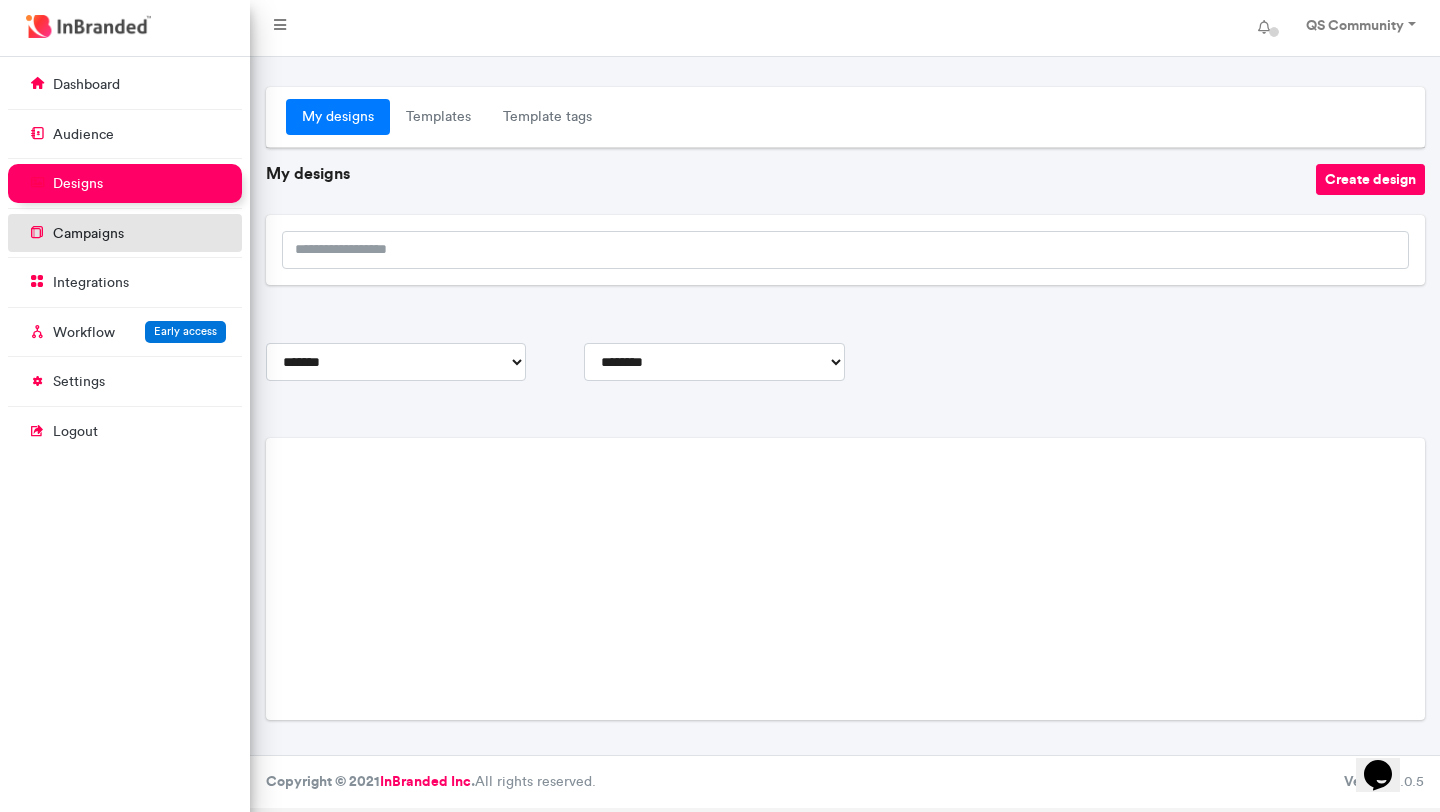 click on "campaigns" at bounding box center [125, 233] 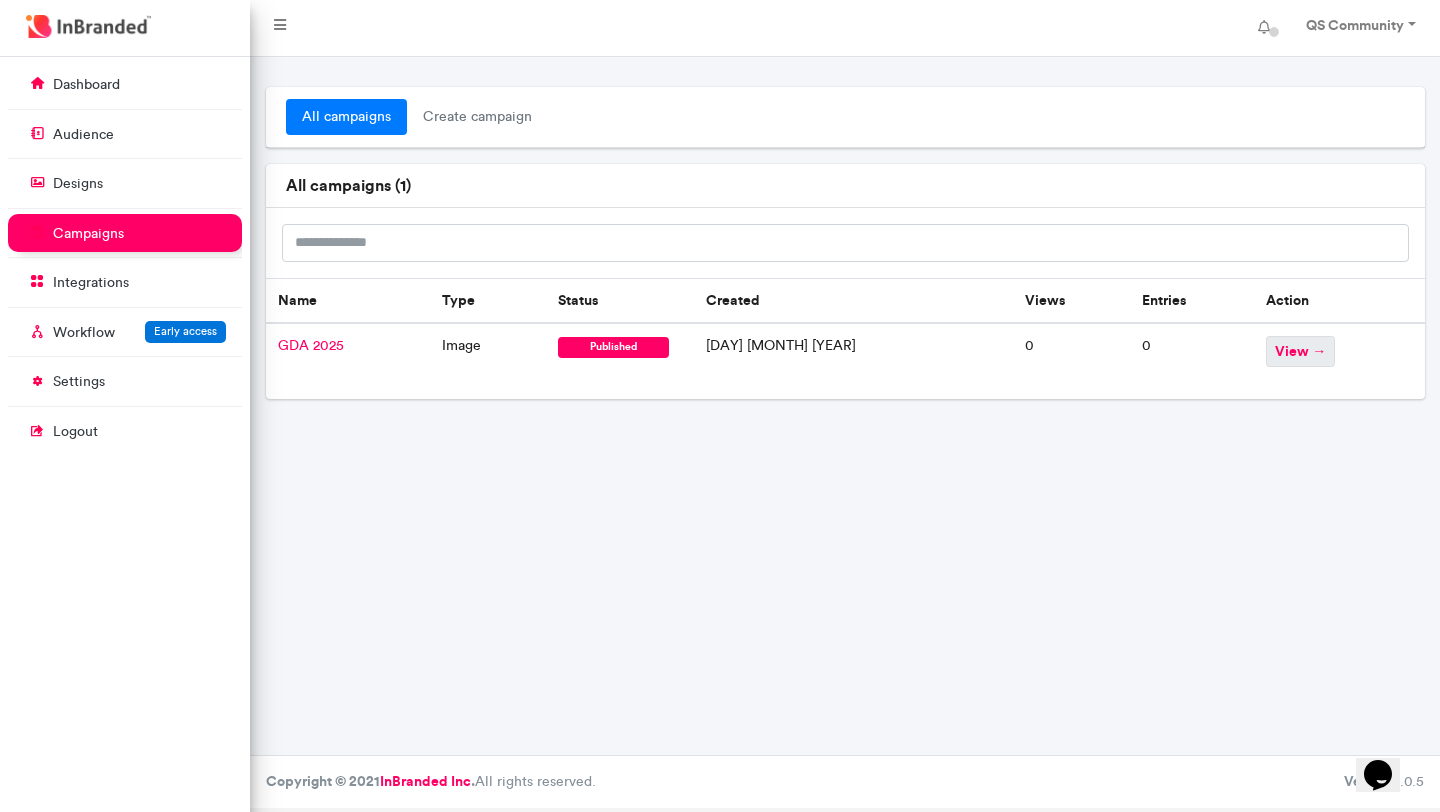 click on "view →" at bounding box center [1300, 351] 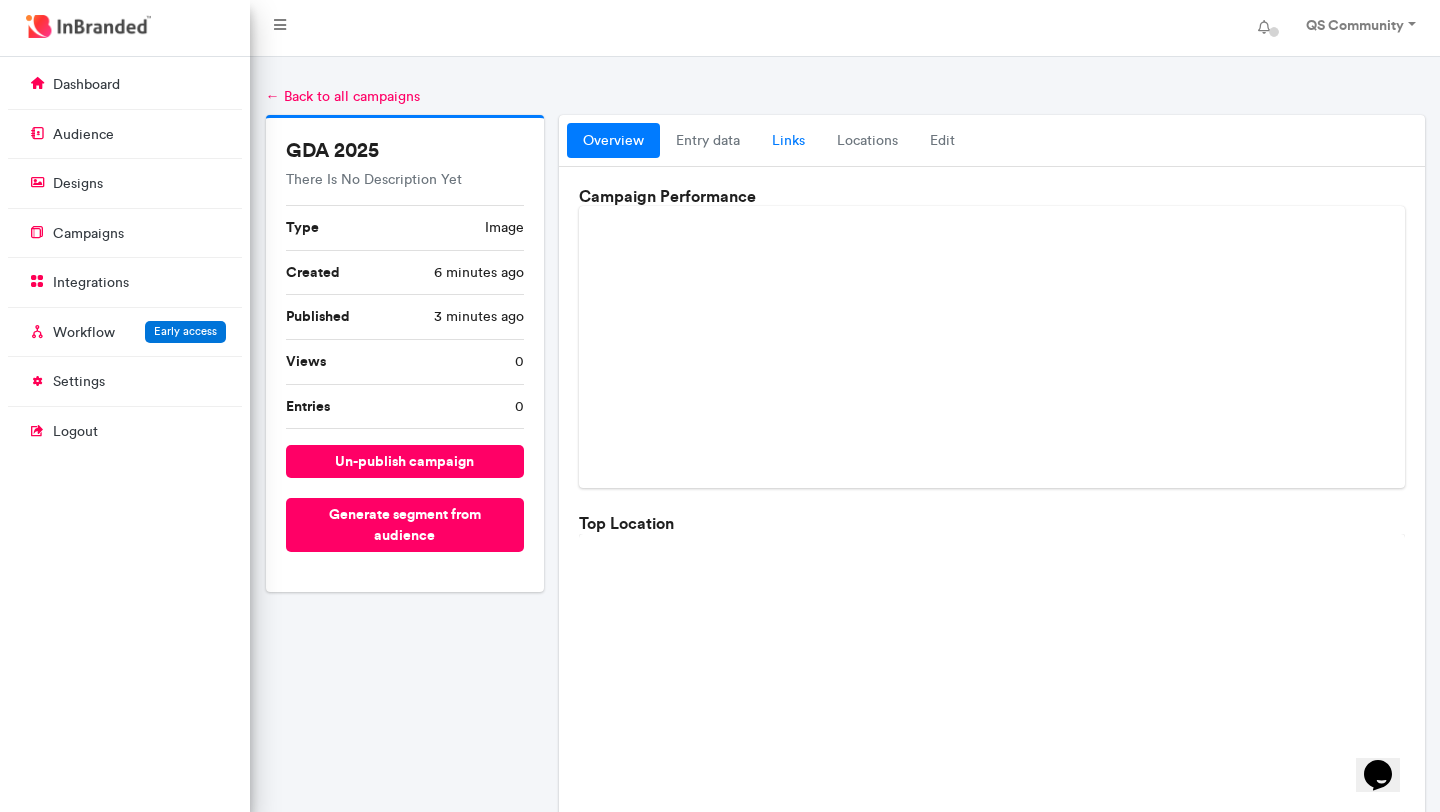 click on "links" at bounding box center [788, 141] 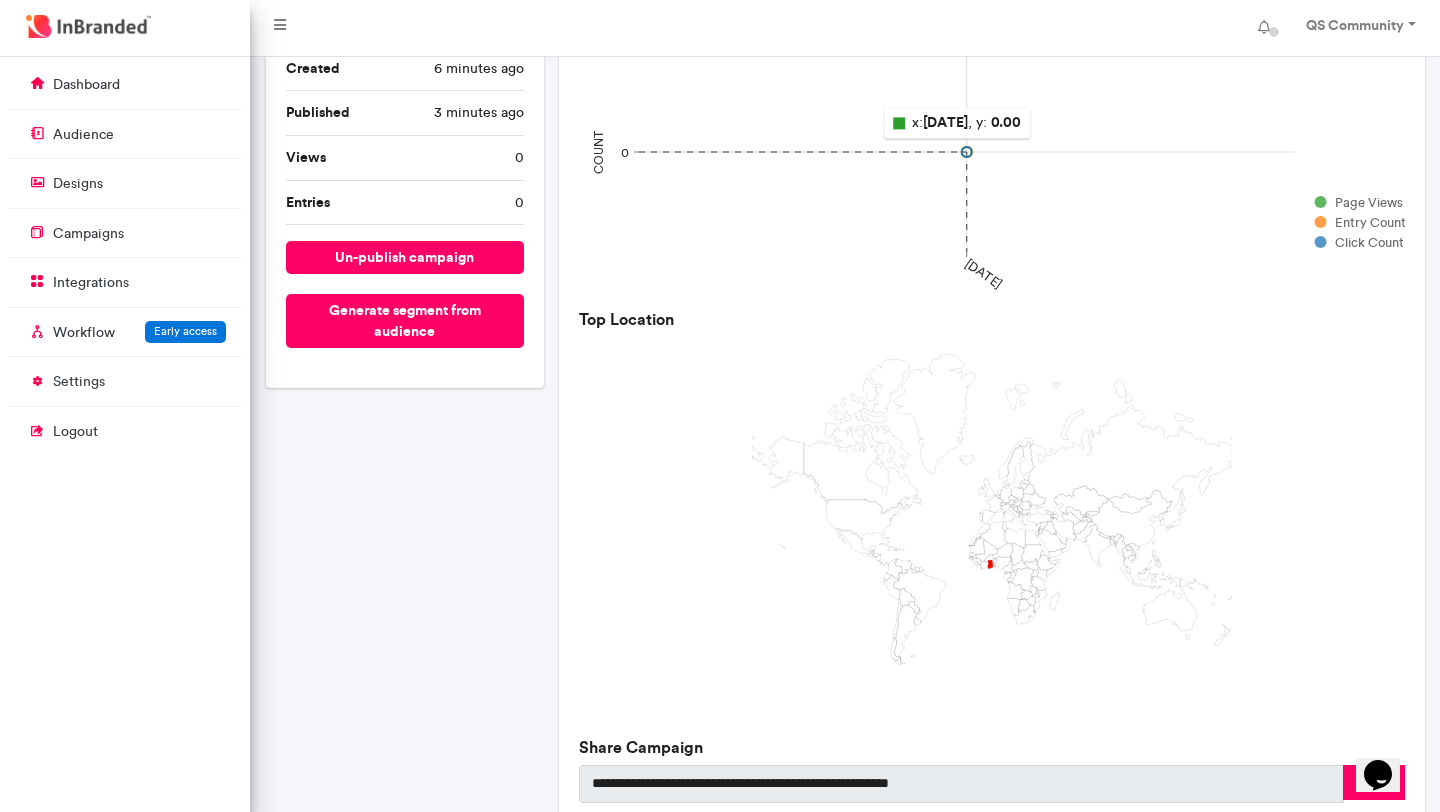 scroll, scrollTop: 529, scrollLeft: 0, axis: vertical 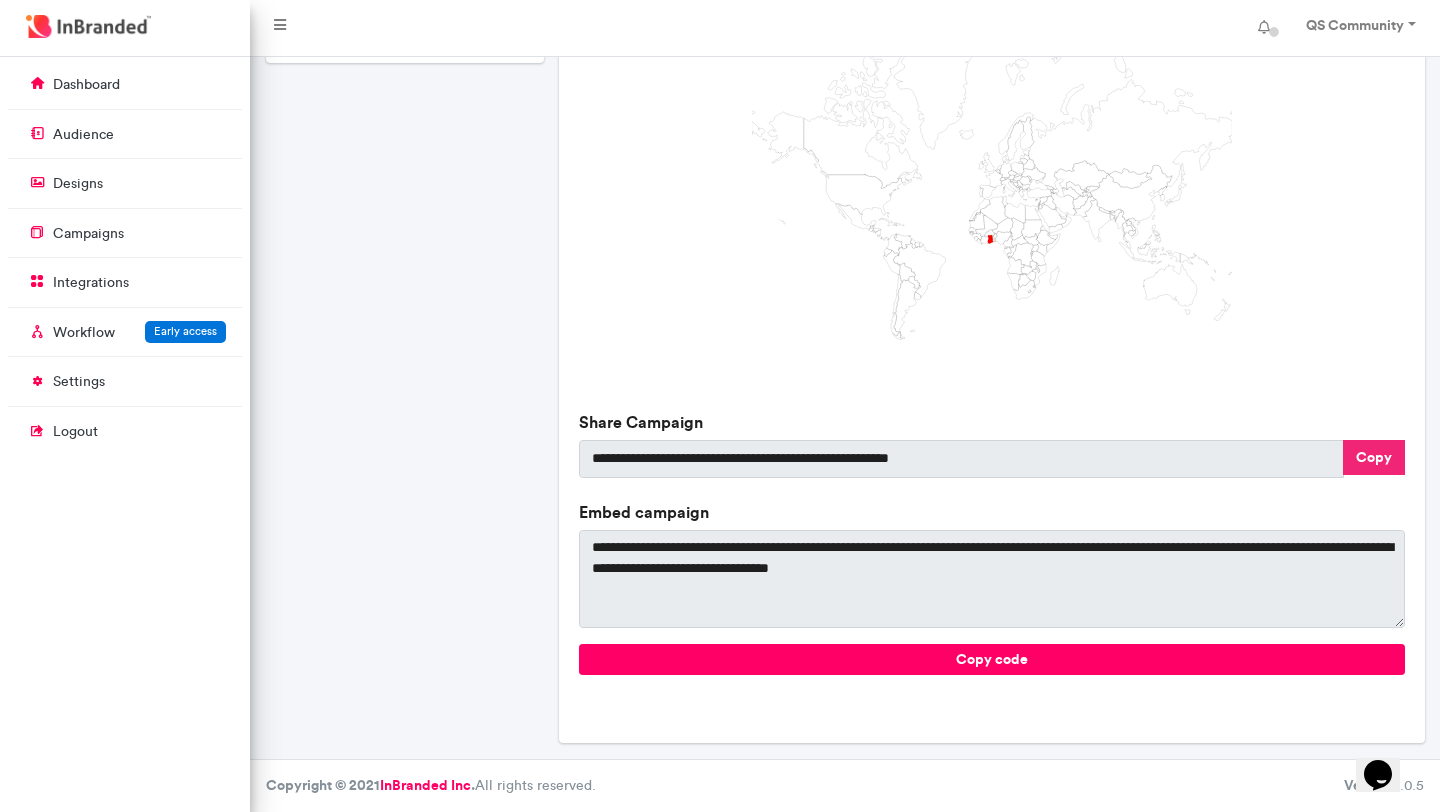 click on "Copy" at bounding box center (1374, 457) 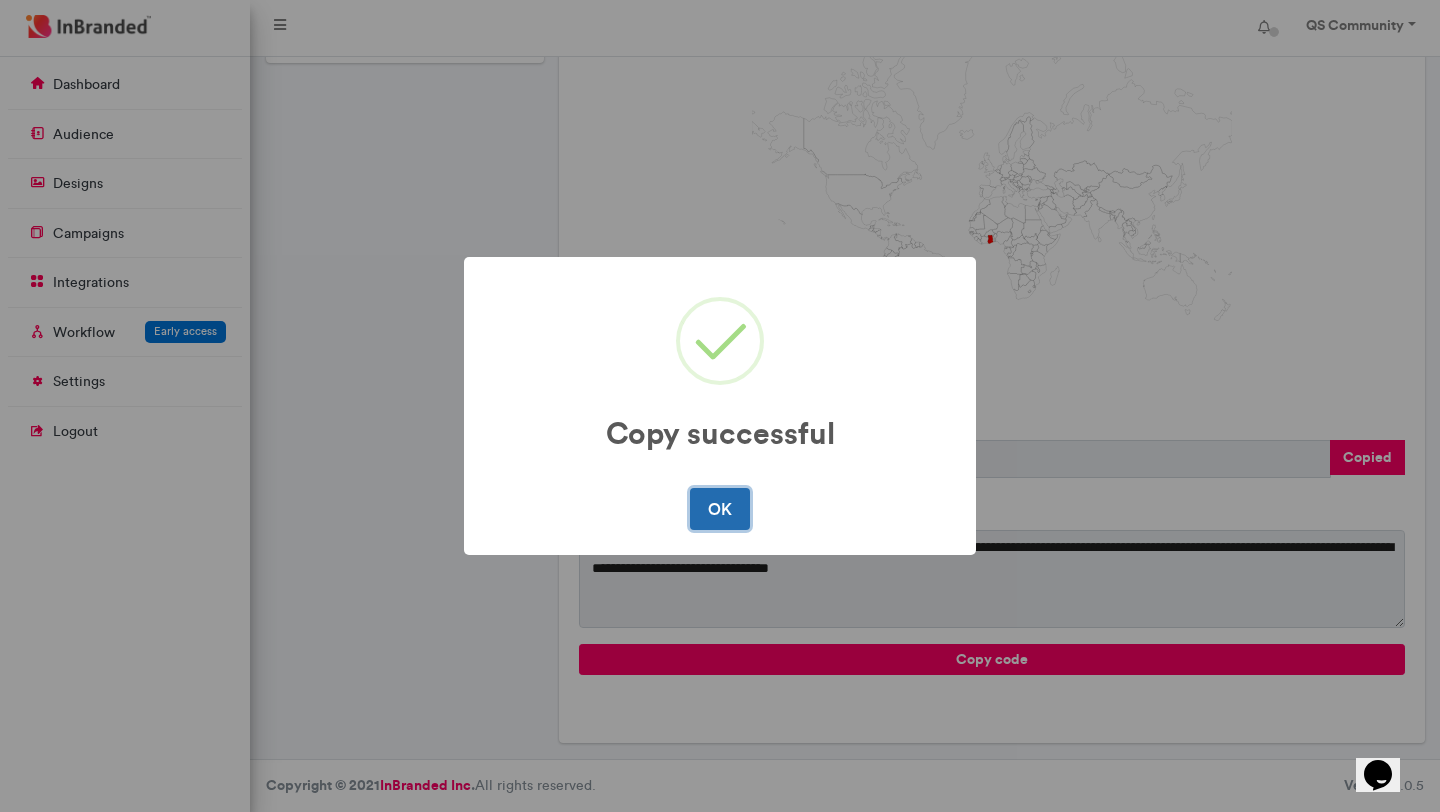 click on "OK" at bounding box center [719, 509] 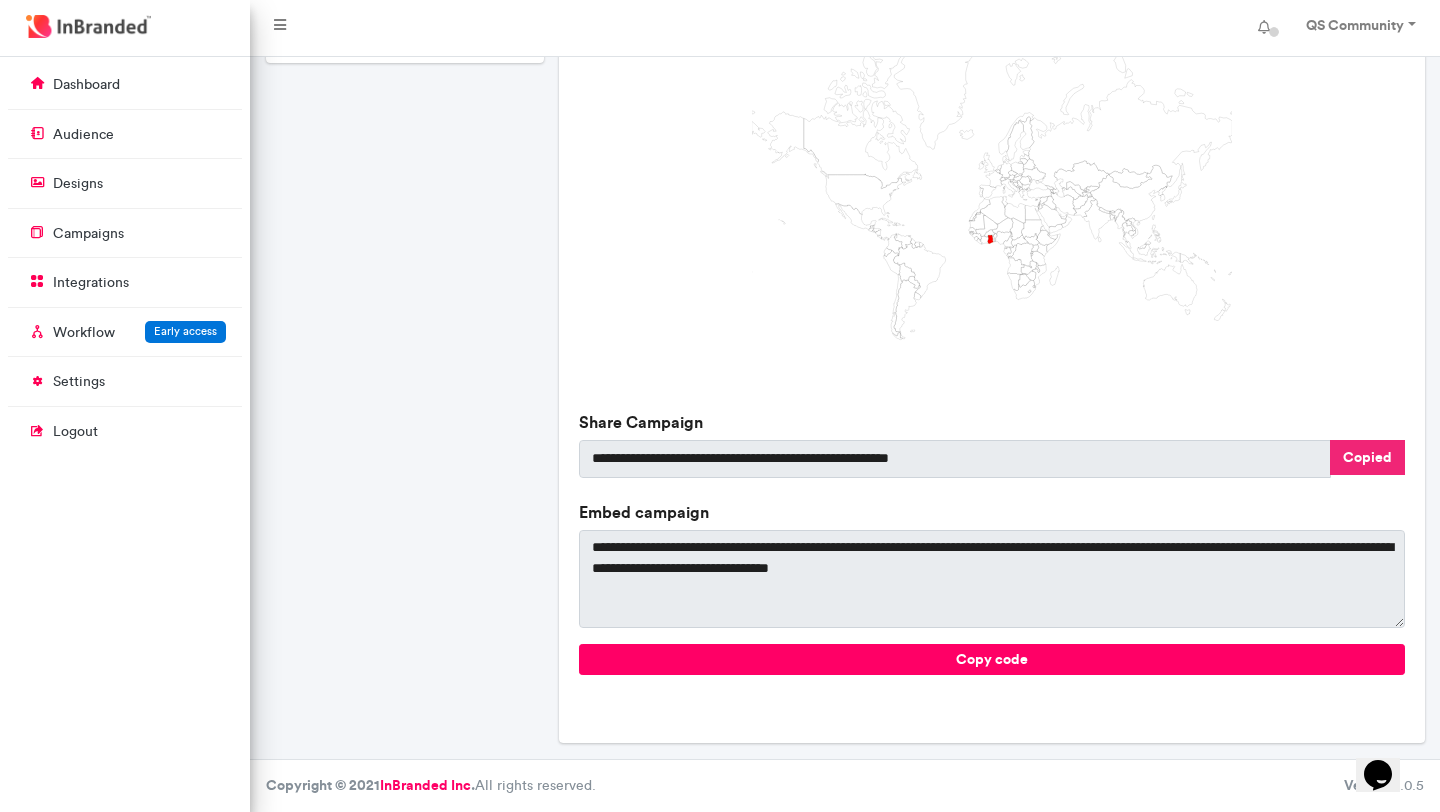 click on "Copied" at bounding box center (1367, 457) 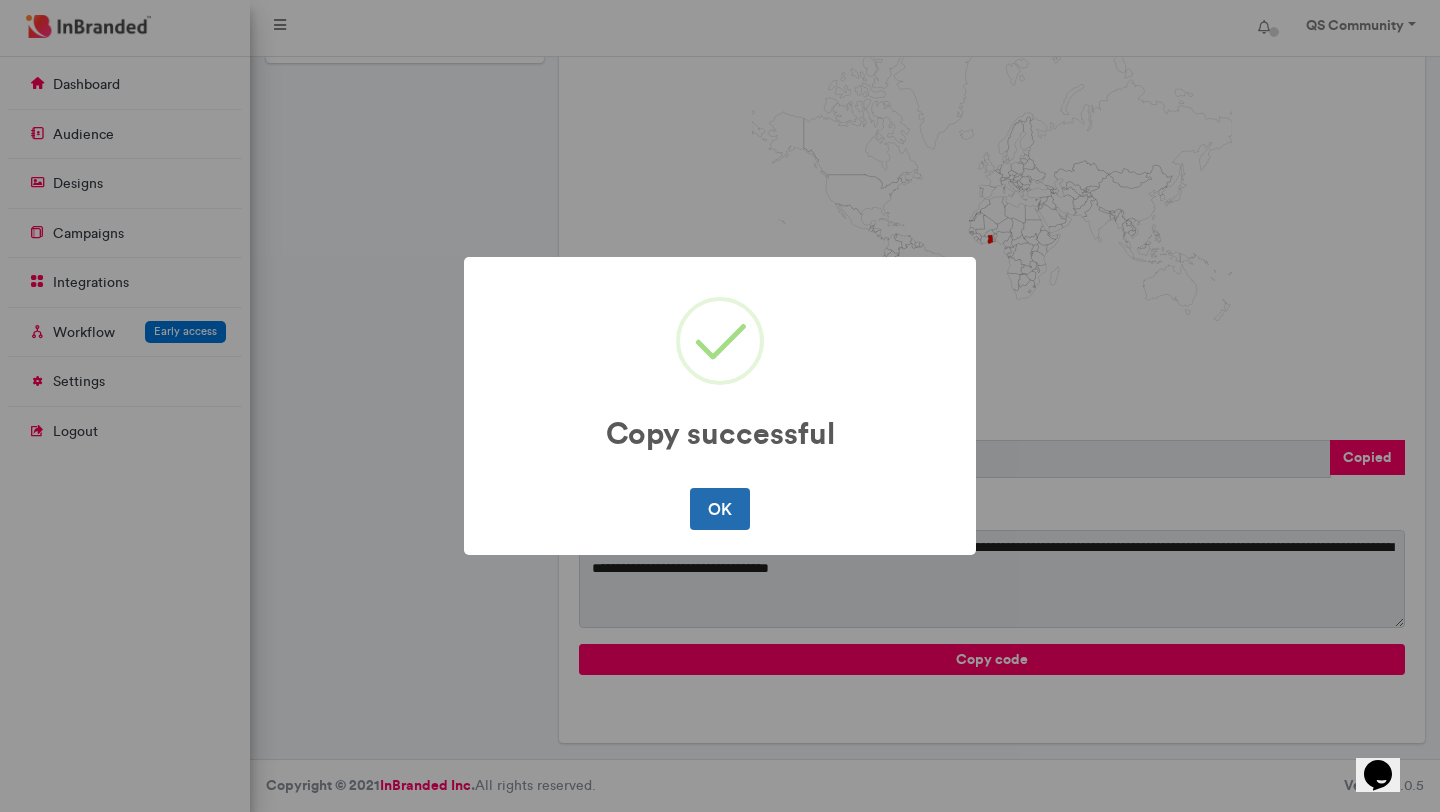 click on "OK" at bounding box center [719, 509] 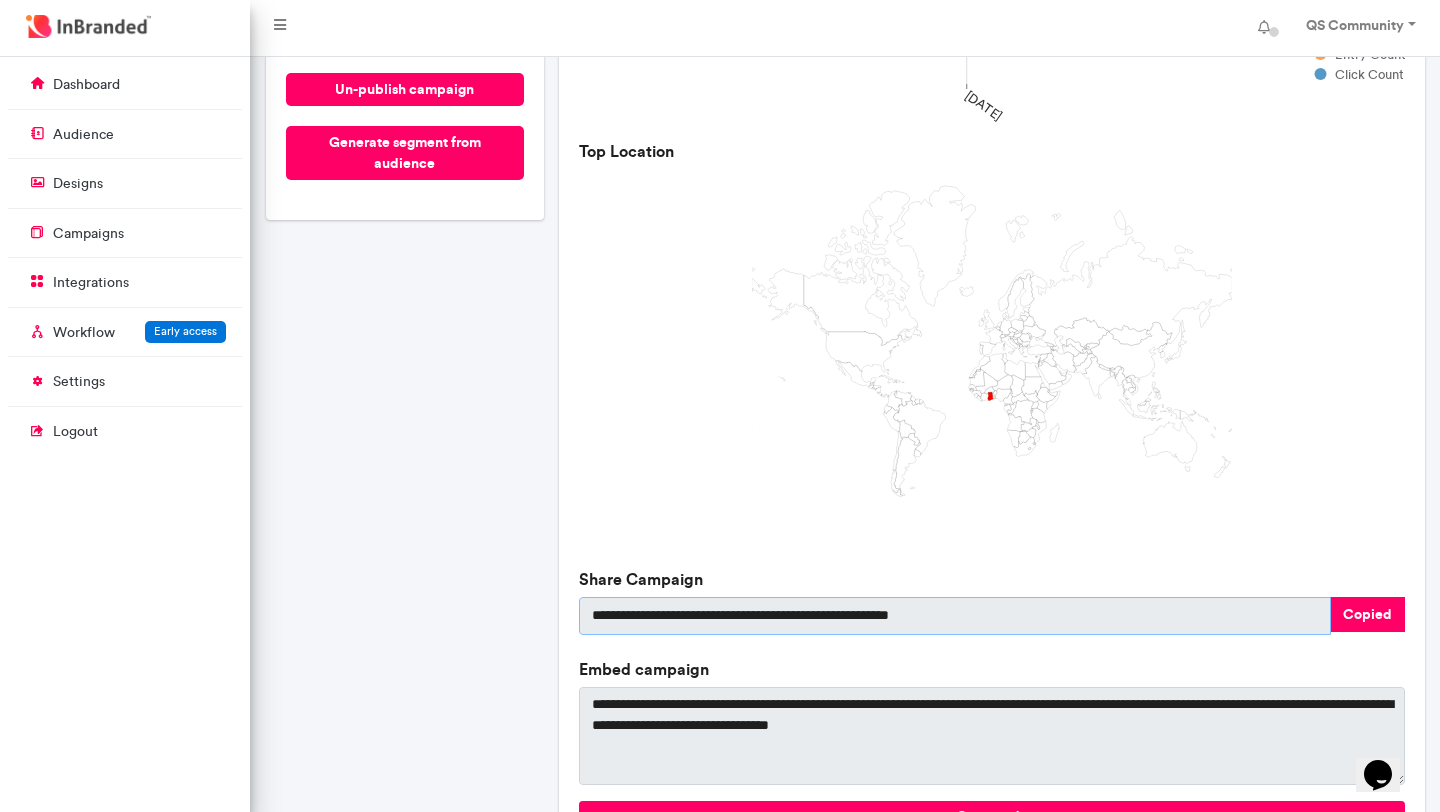 scroll, scrollTop: 529, scrollLeft: 0, axis: vertical 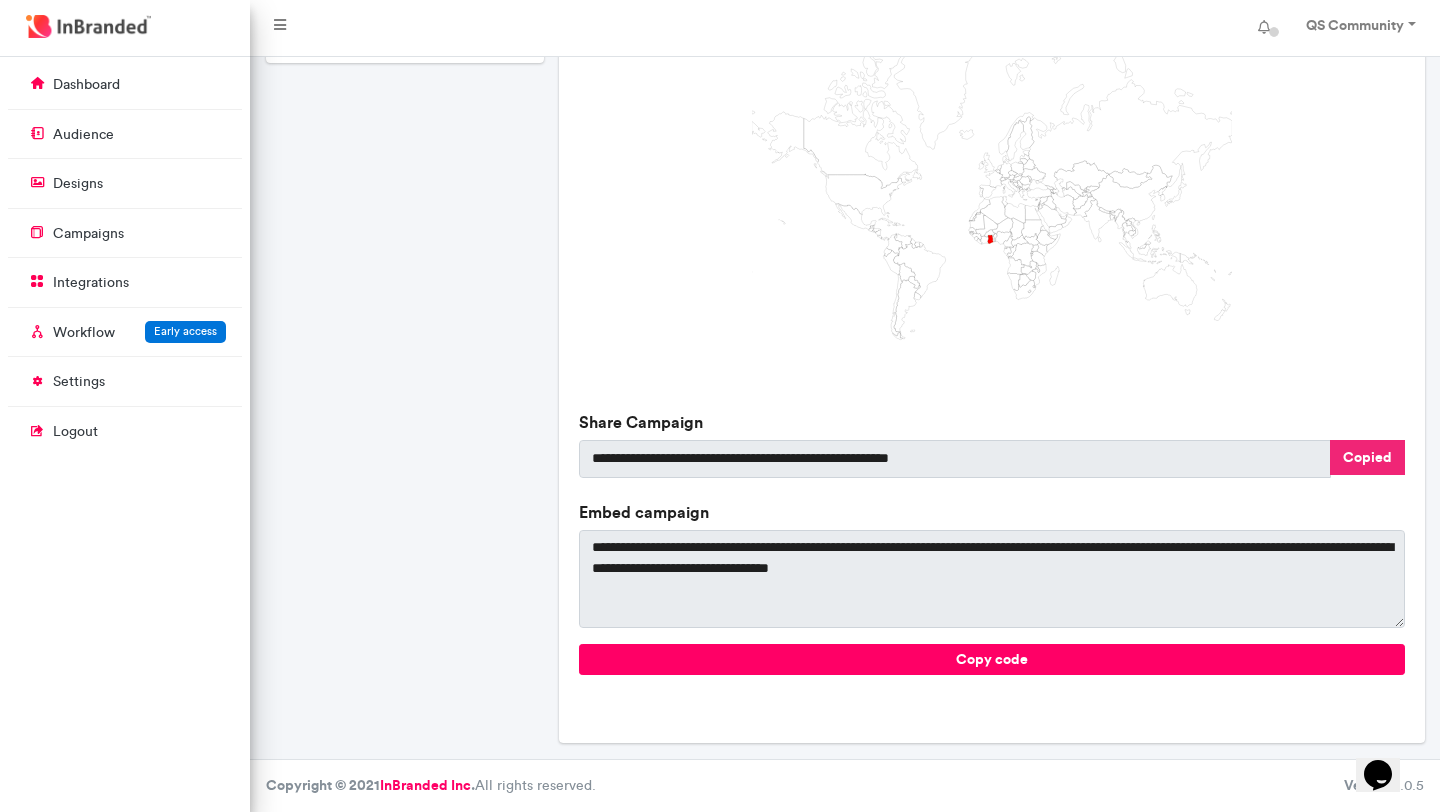 click on "Copied" at bounding box center (1367, 457) 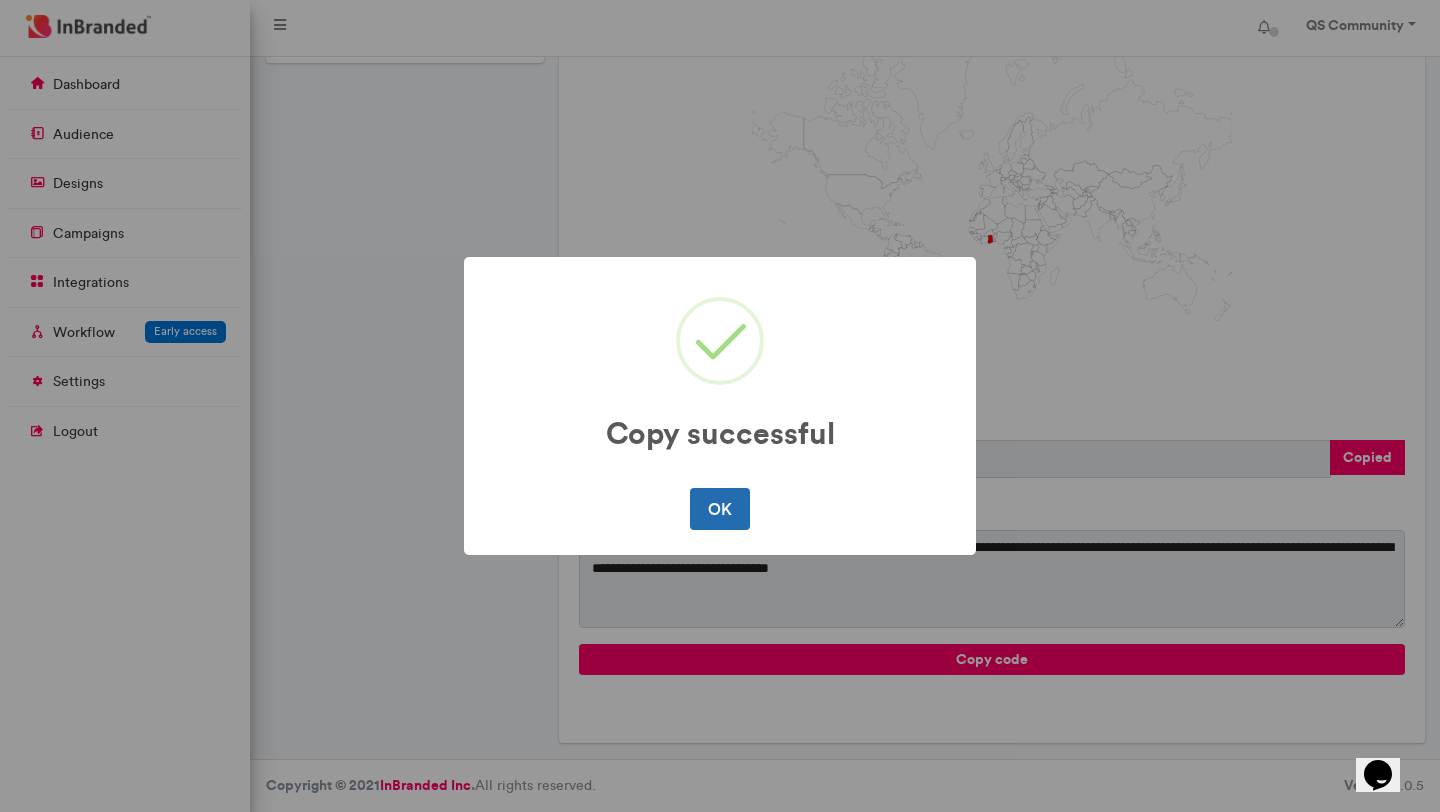 click on "OK" at bounding box center [719, 509] 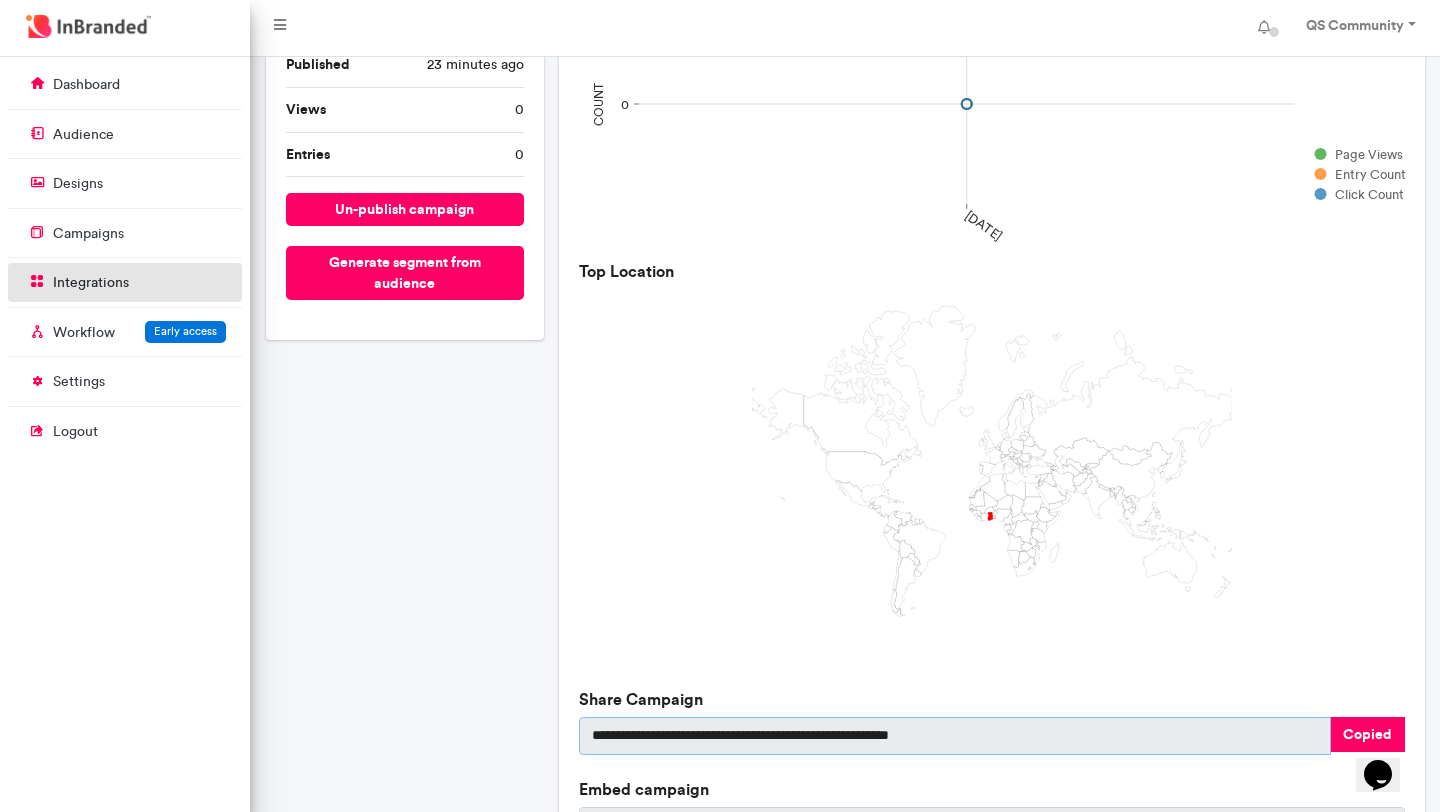 scroll, scrollTop: 180, scrollLeft: 0, axis: vertical 